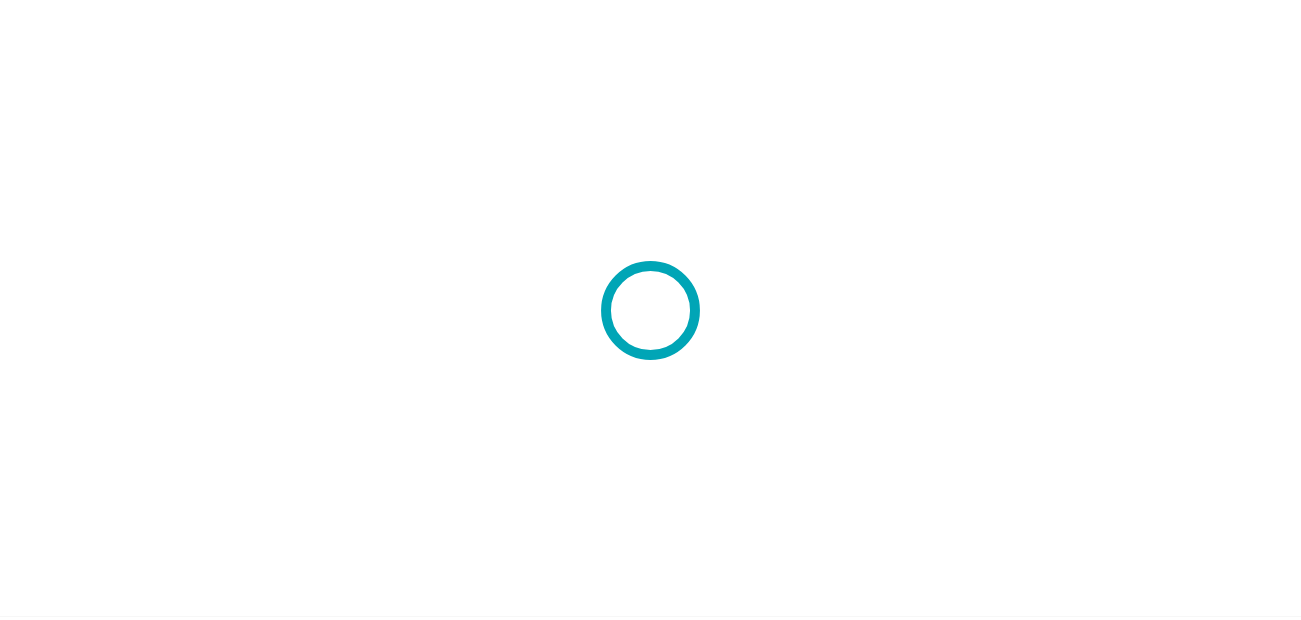 scroll, scrollTop: 0, scrollLeft: 0, axis: both 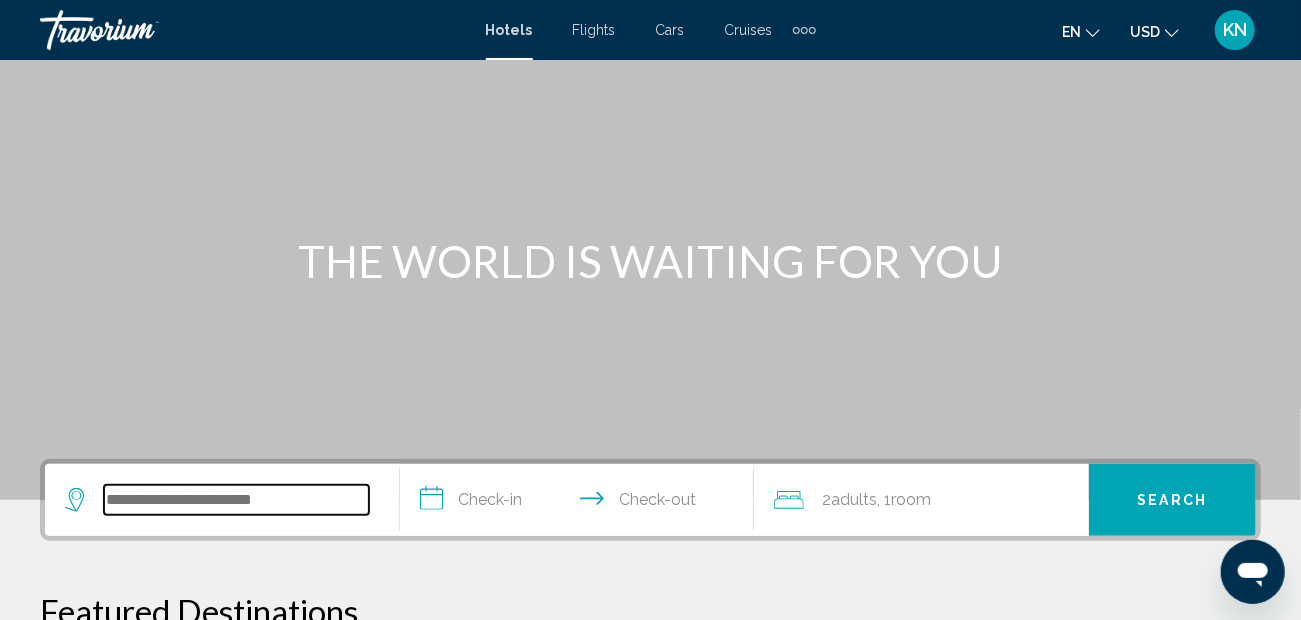 click at bounding box center (236, 500) 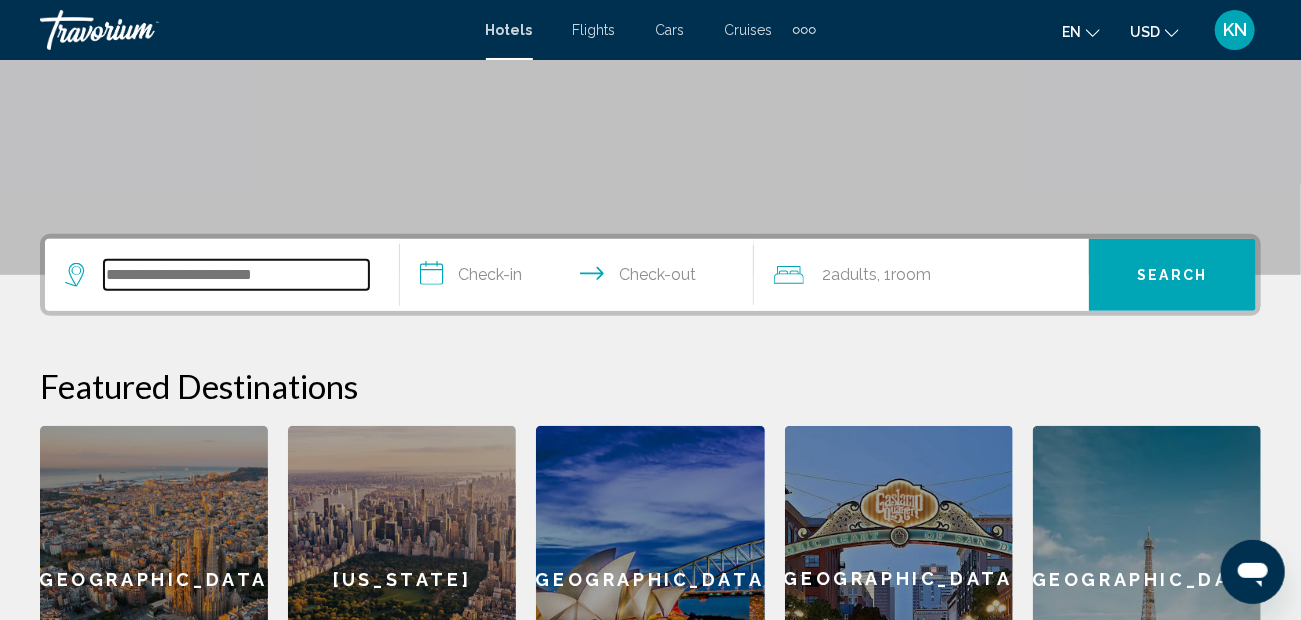 scroll, scrollTop: 493, scrollLeft: 0, axis: vertical 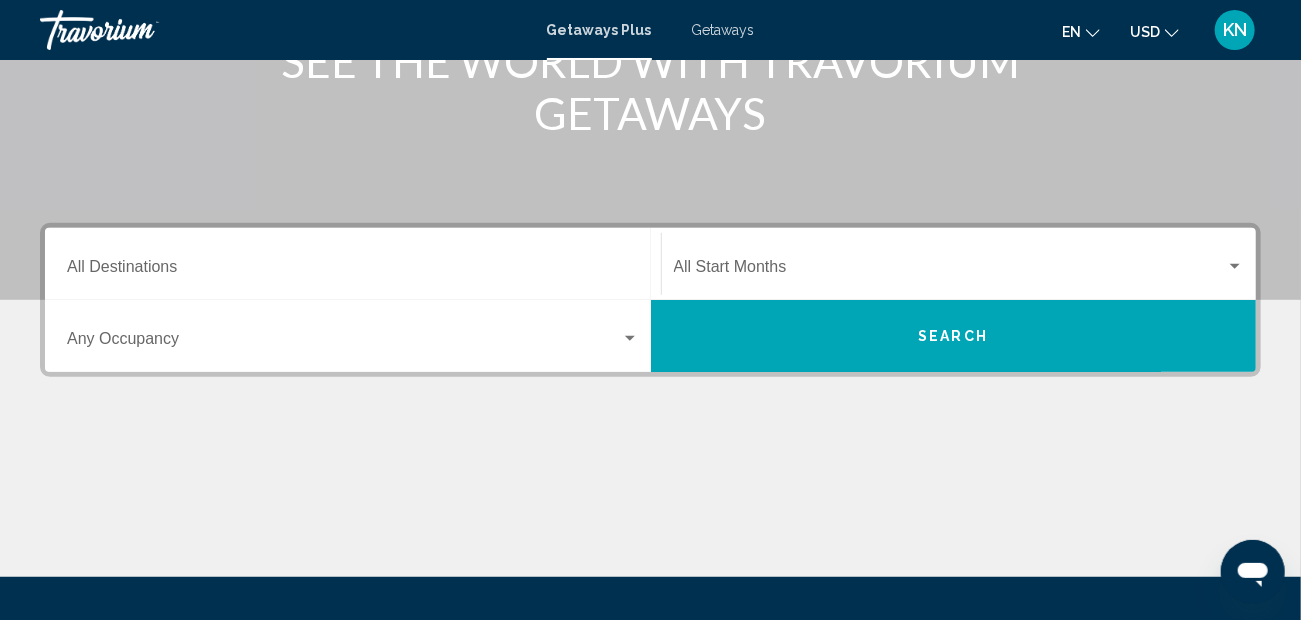 click on "Destination All Destinations" at bounding box center [353, 271] 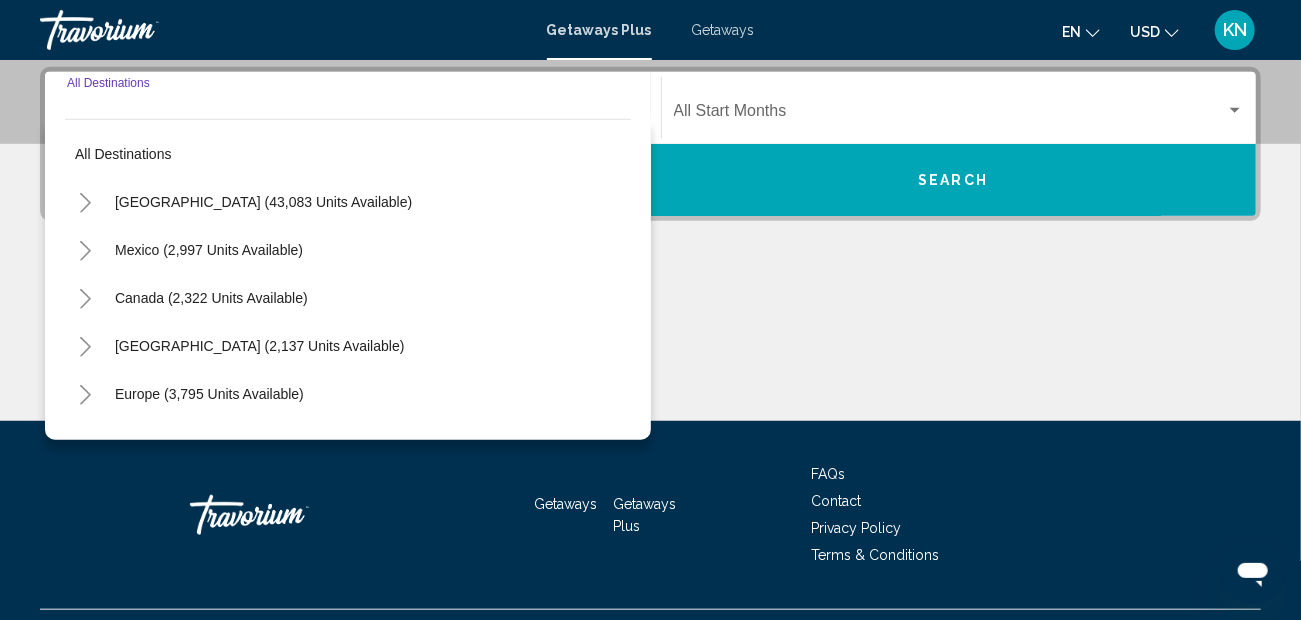 scroll, scrollTop: 457, scrollLeft: 0, axis: vertical 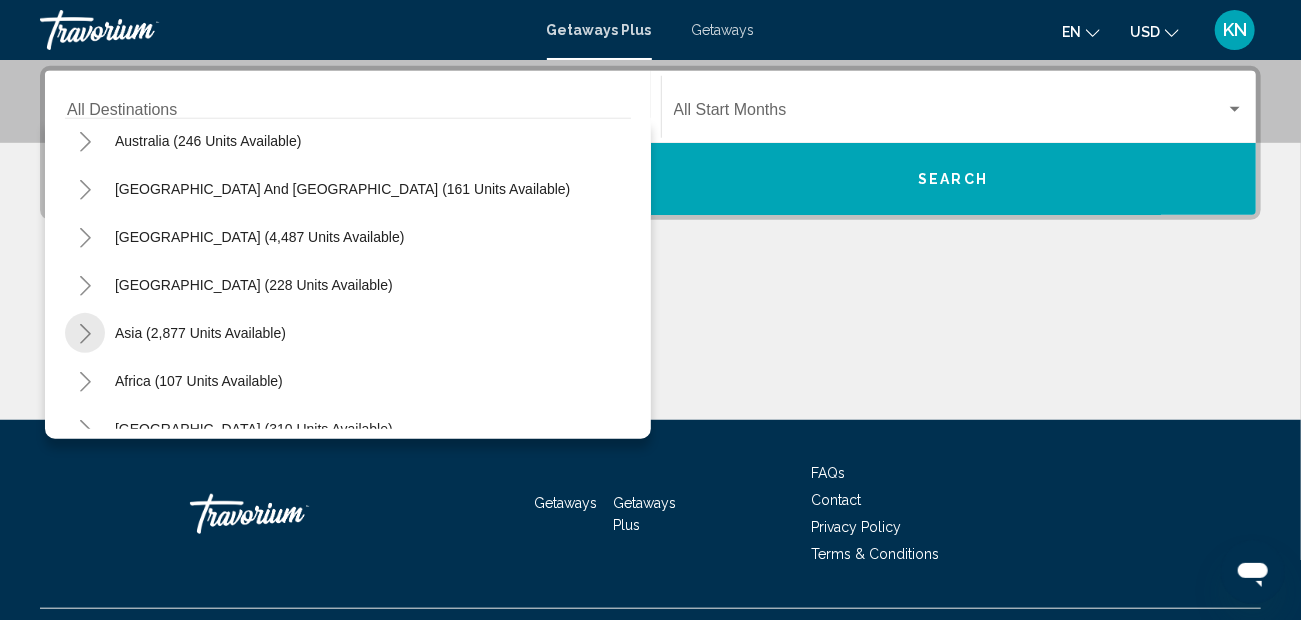 click 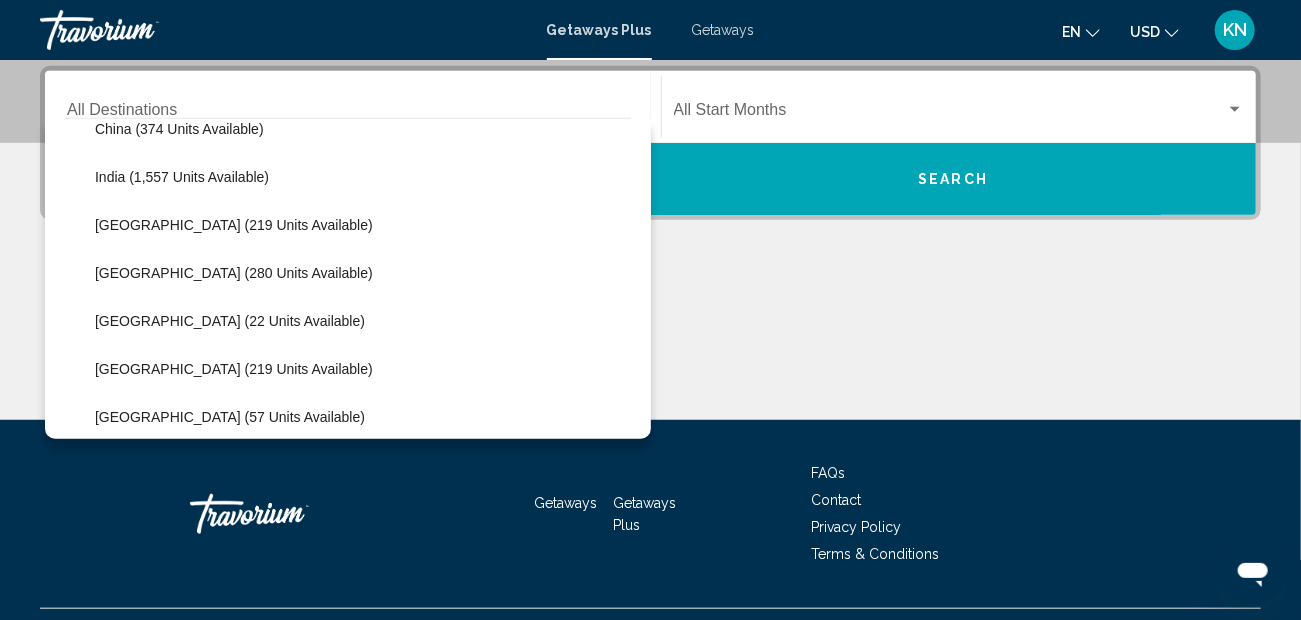 scroll, scrollTop: 700, scrollLeft: 0, axis: vertical 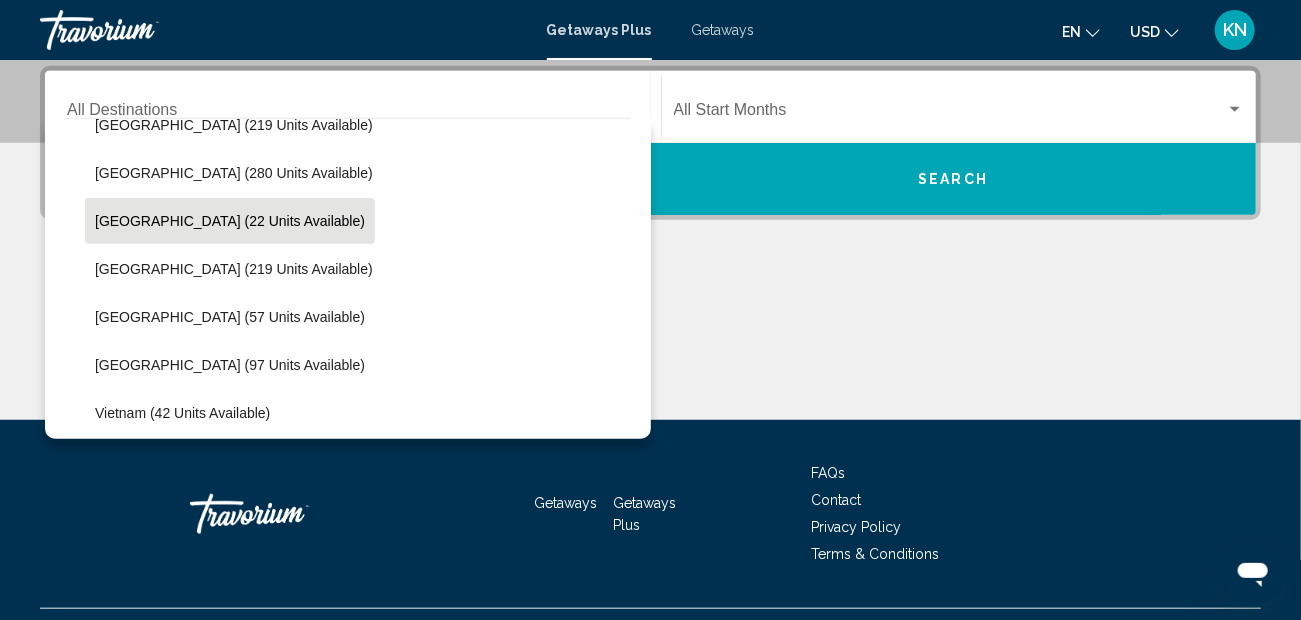 click on "Maldives (22 units available)" 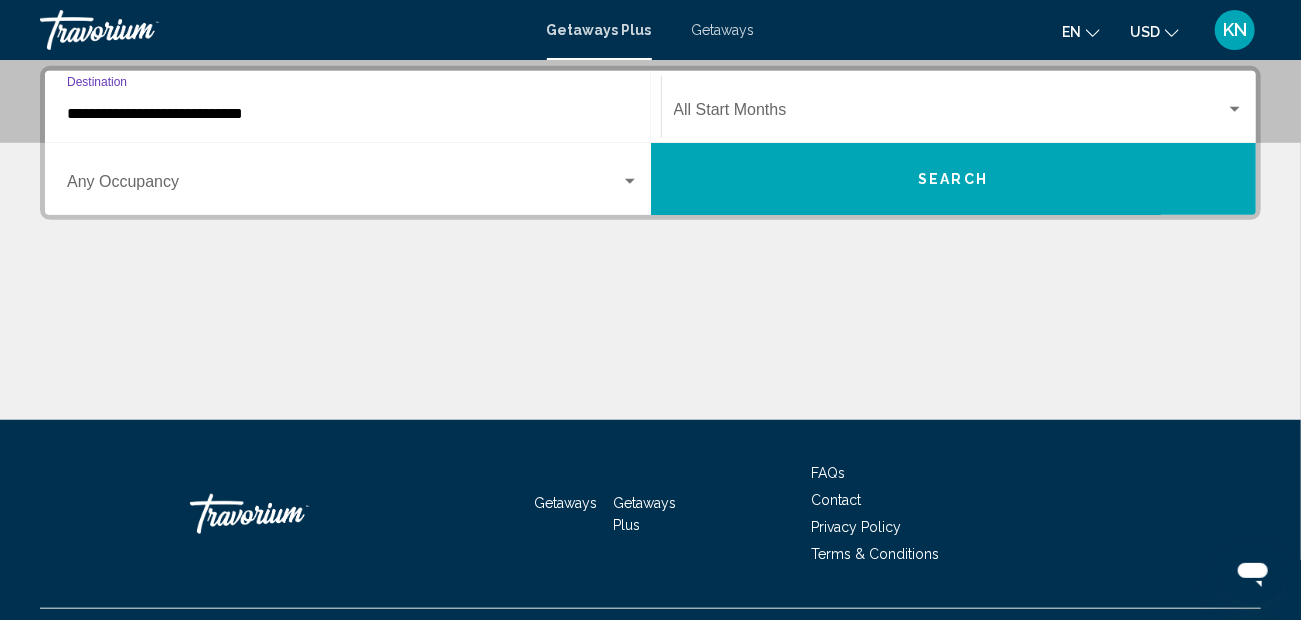 click on "Occupancy Any Occupancy" at bounding box center [353, 179] 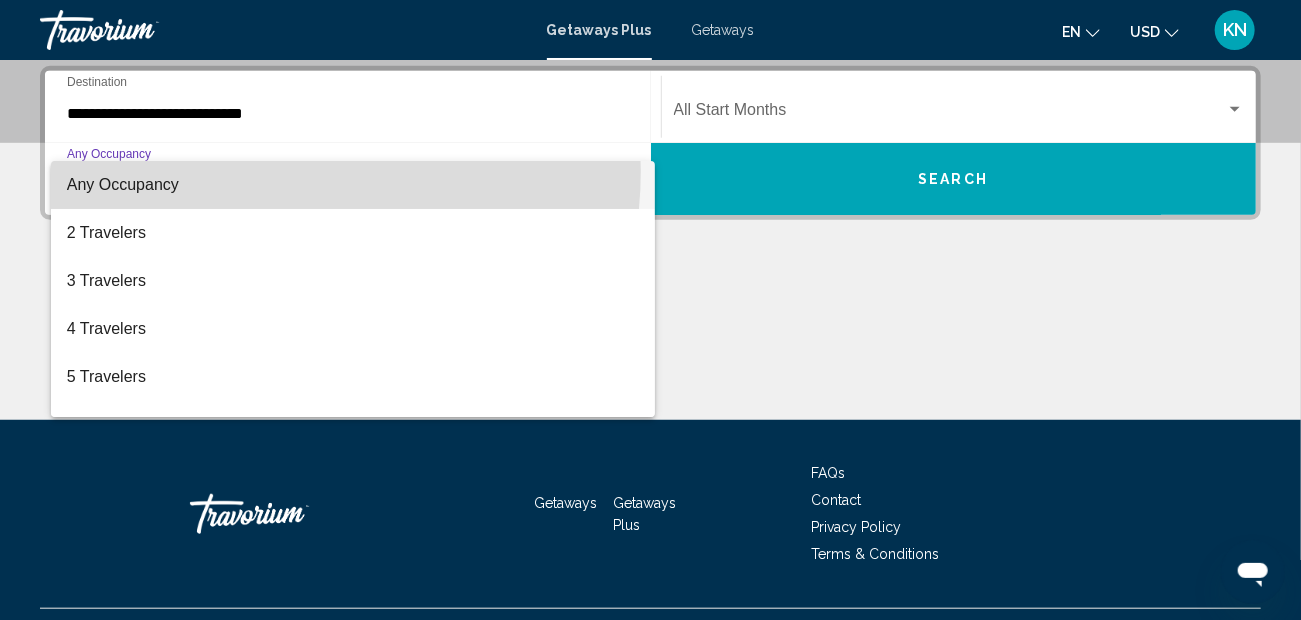 click on "Any Occupancy" at bounding box center [353, 185] 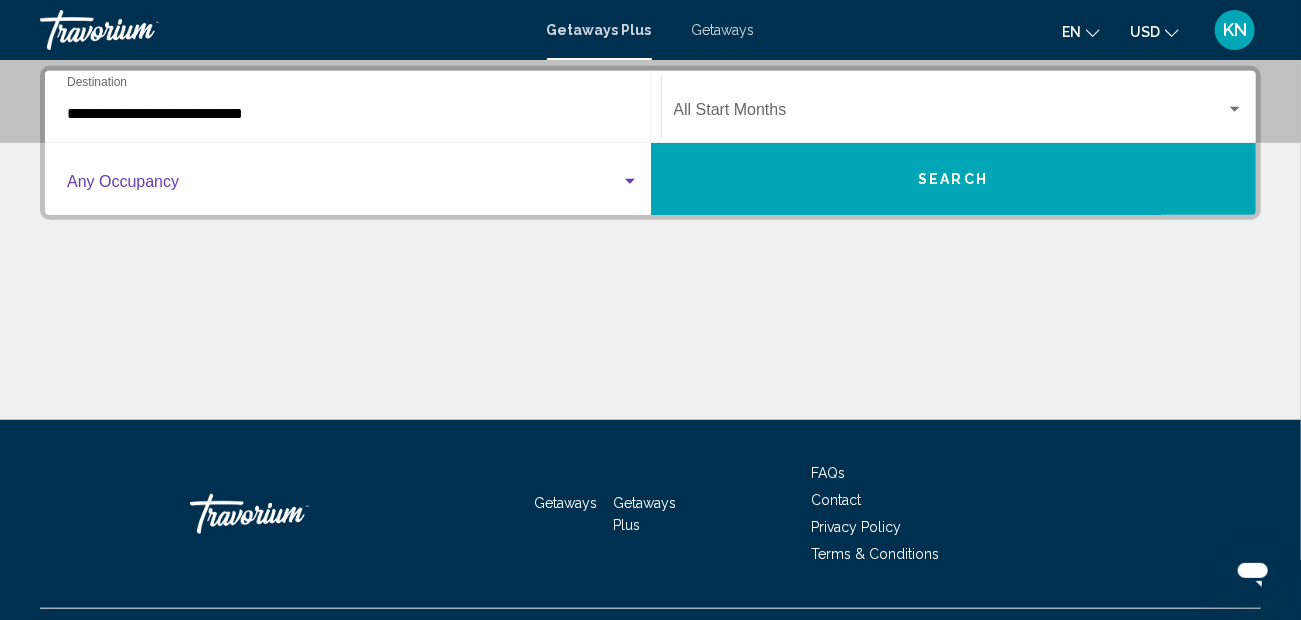 click at bounding box center [950, 114] 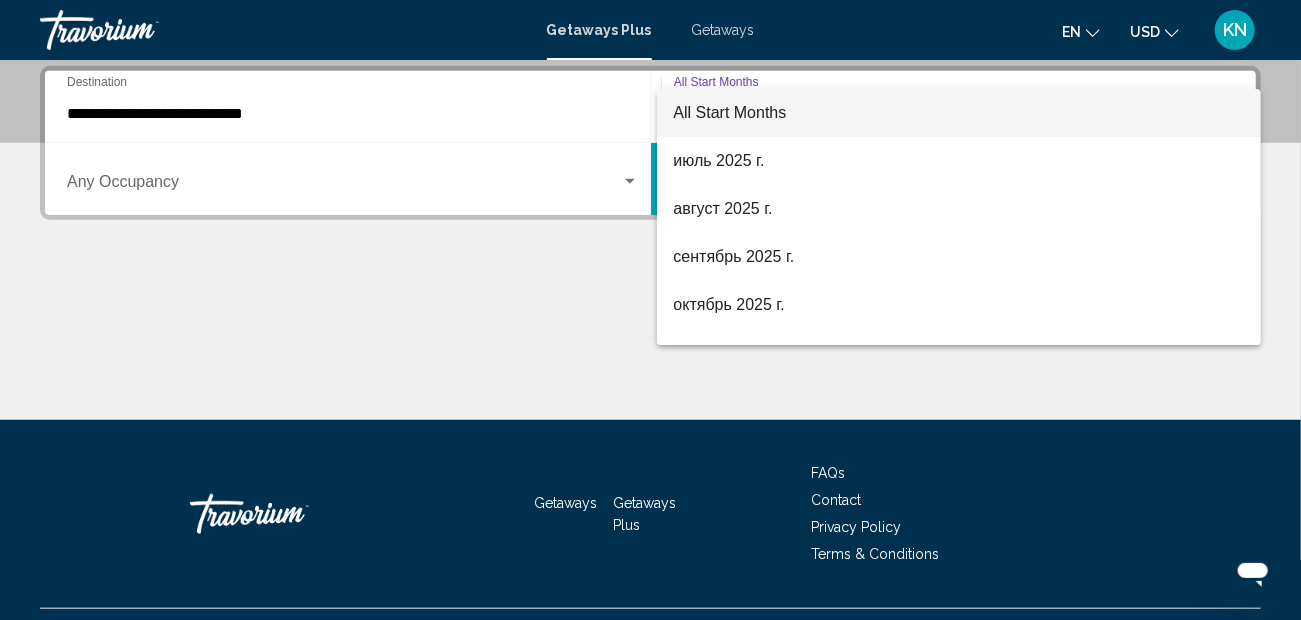 click at bounding box center (650, 310) 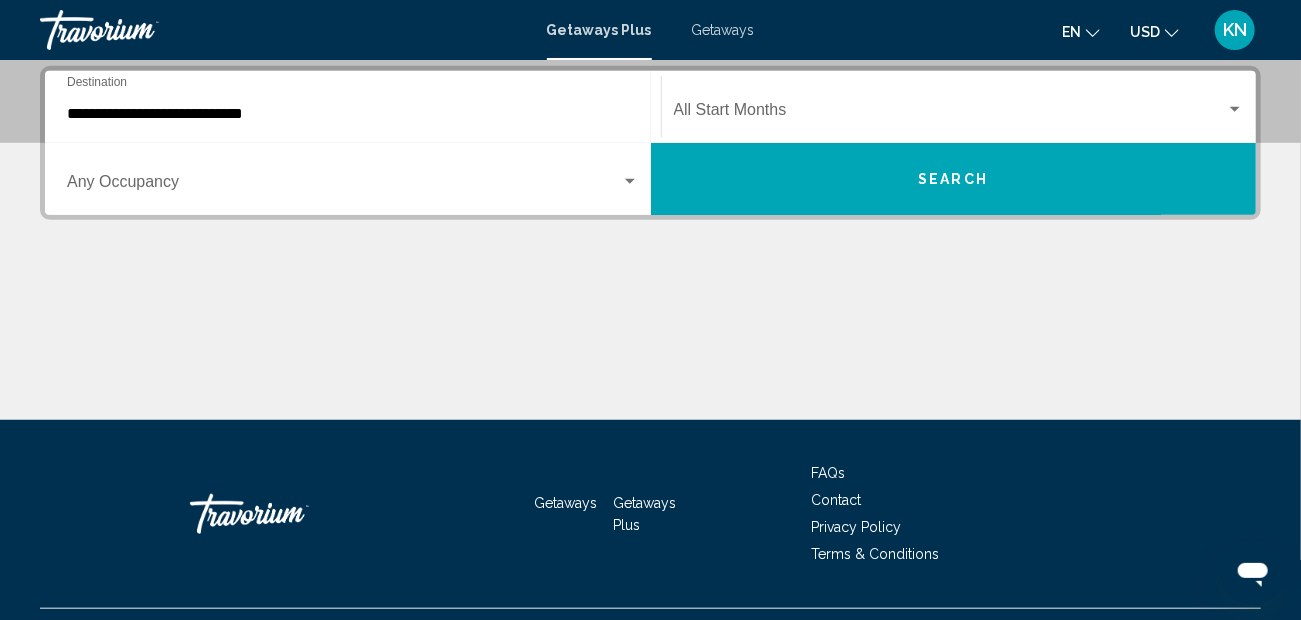click on "Search" at bounding box center (954, 179) 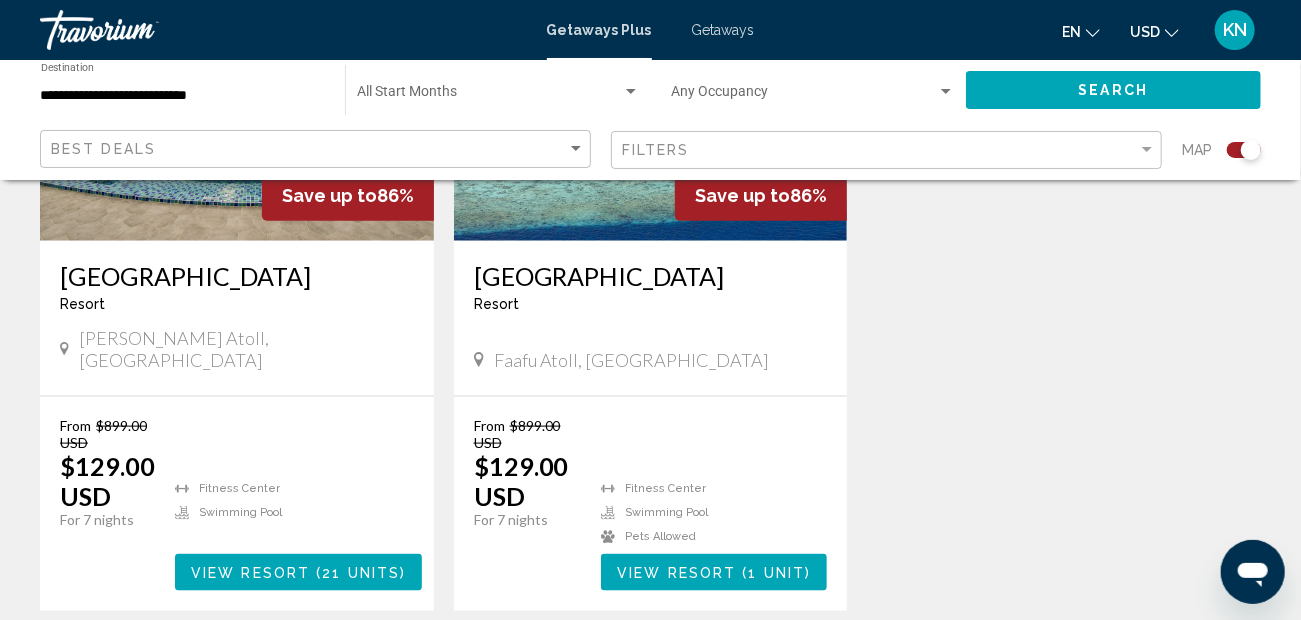 scroll, scrollTop: 1000, scrollLeft: 0, axis: vertical 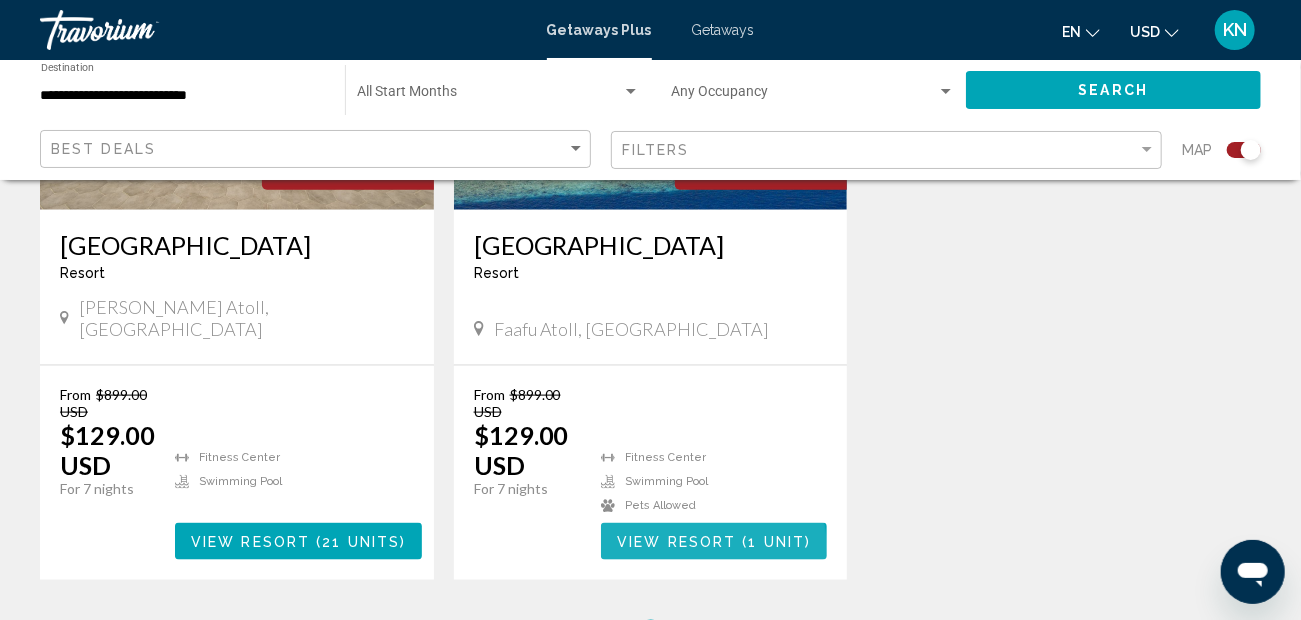 click on "View Resort" at bounding box center (676, 542) 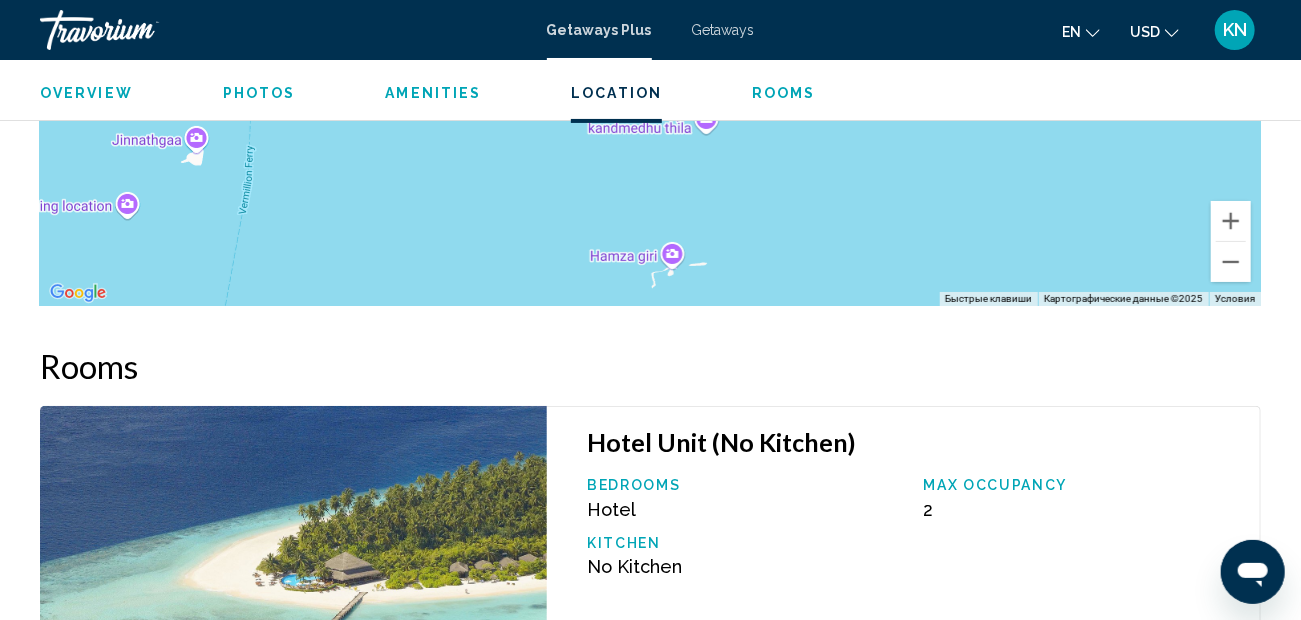 scroll, scrollTop: 3625, scrollLeft: 0, axis: vertical 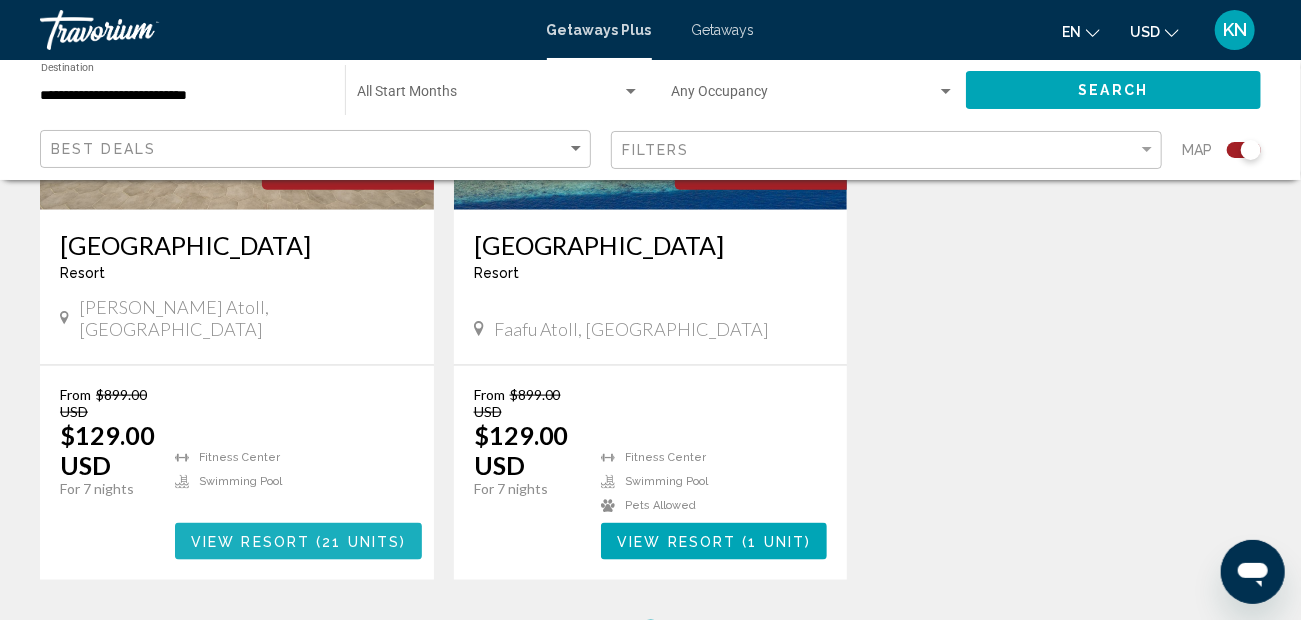 click on "21 units" at bounding box center (361, 542) 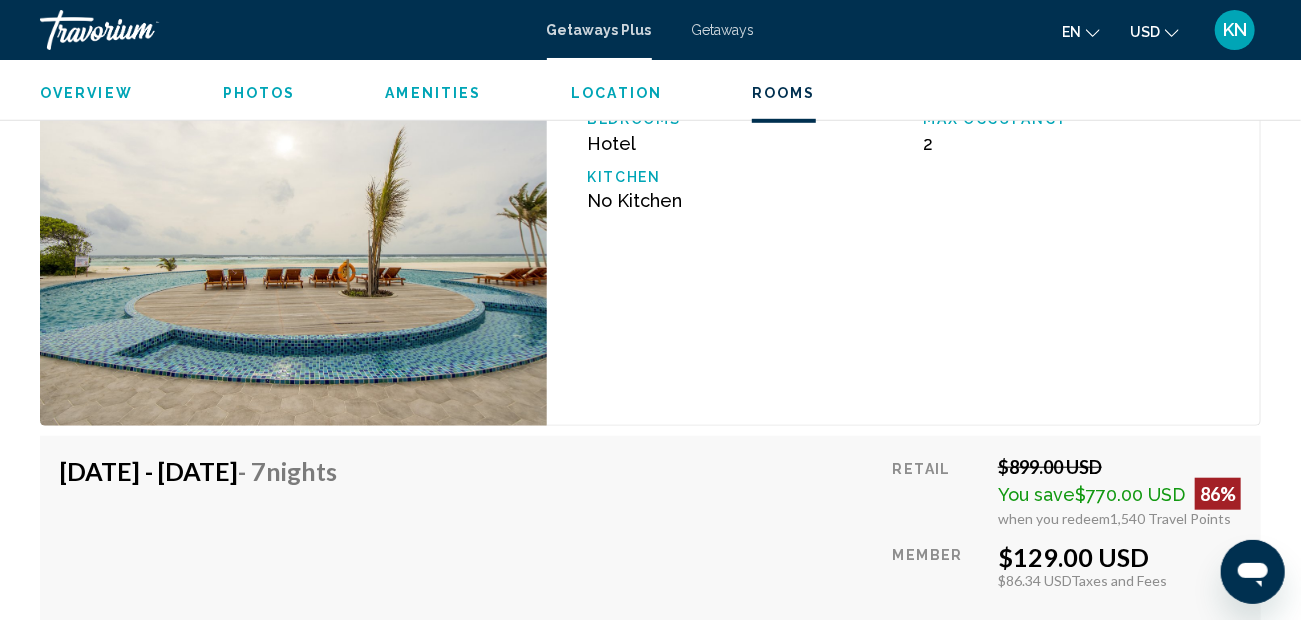 scroll, scrollTop: 3924, scrollLeft: 0, axis: vertical 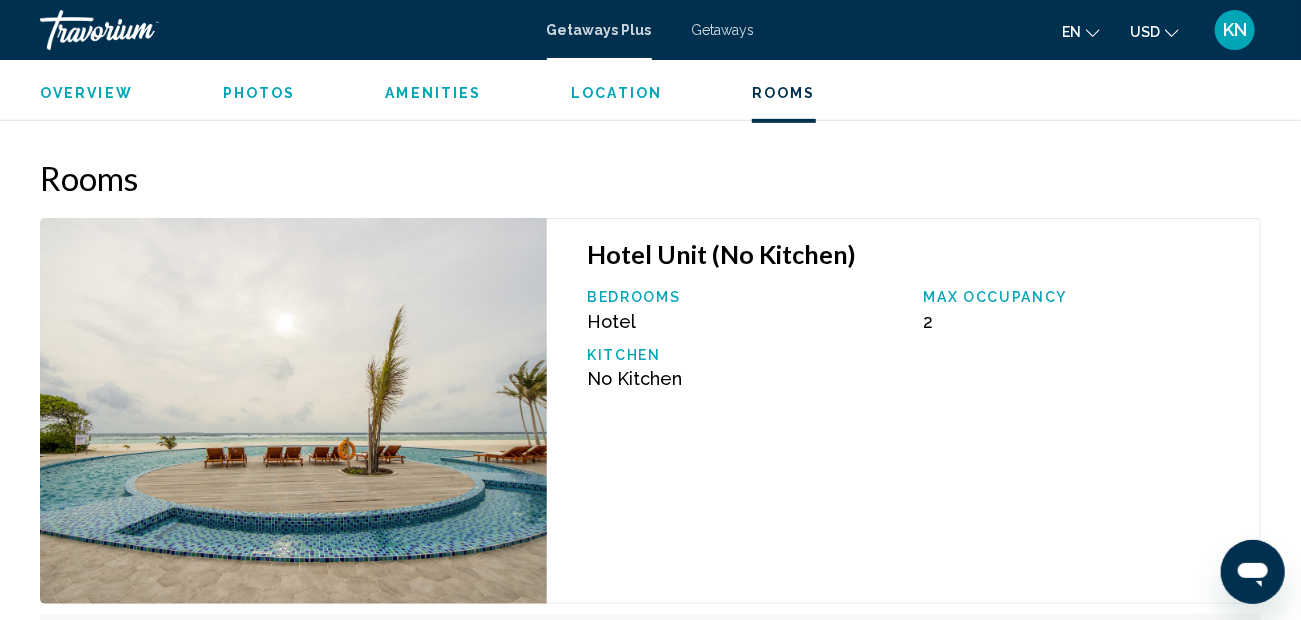 click on "Getaways" at bounding box center [723, 30] 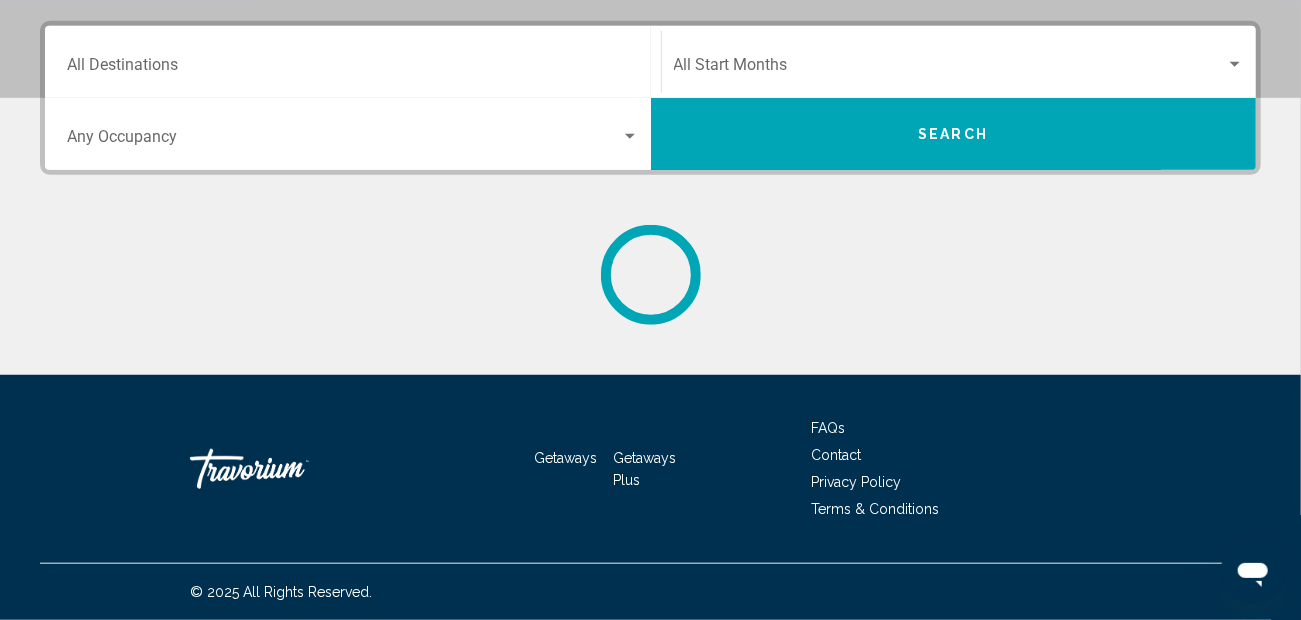 scroll, scrollTop: 0, scrollLeft: 0, axis: both 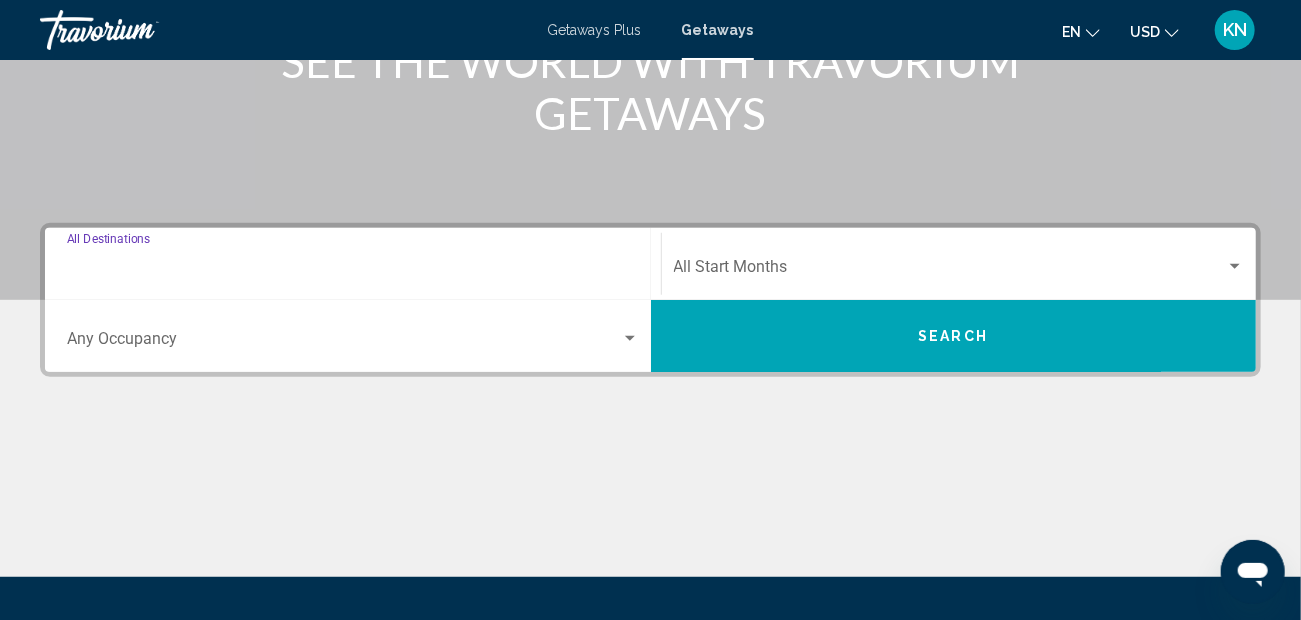 click on "Destination All Destinations" at bounding box center [353, 271] 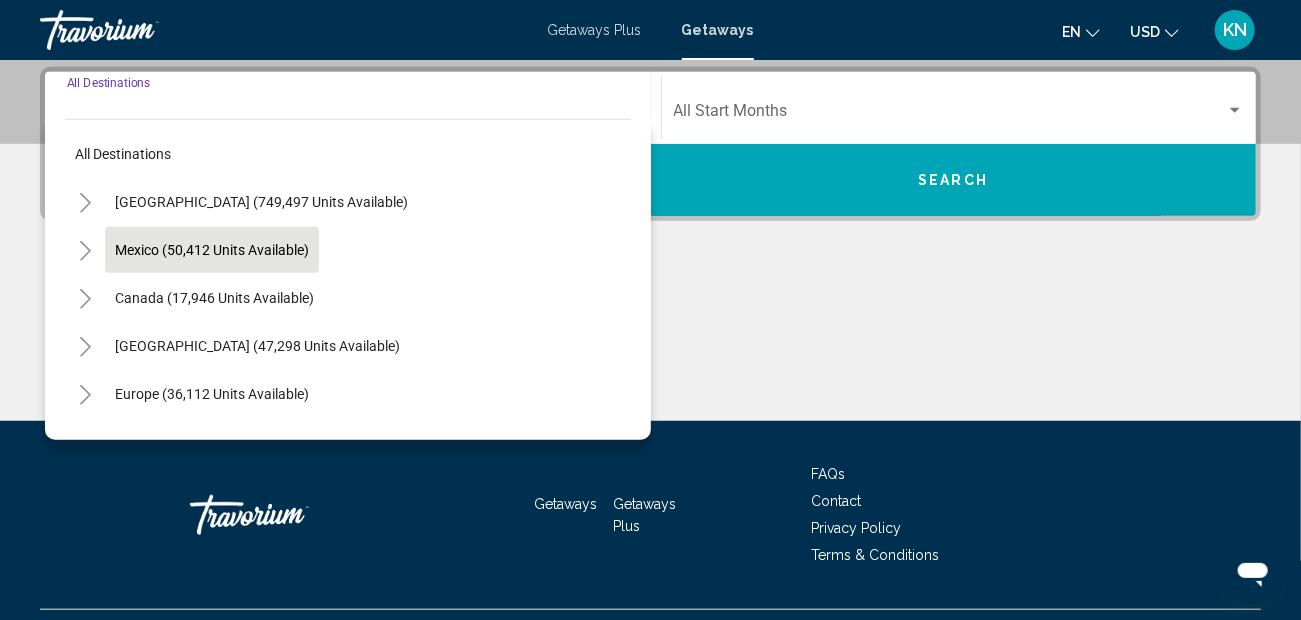 scroll, scrollTop: 457, scrollLeft: 0, axis: vertical 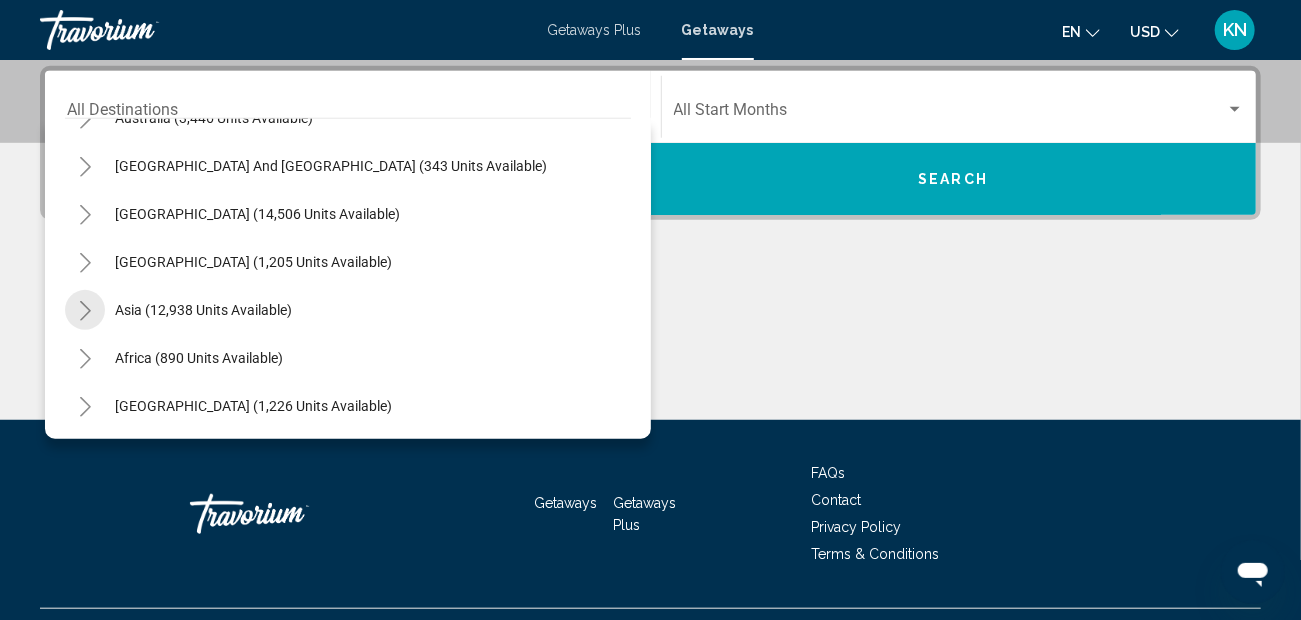 click 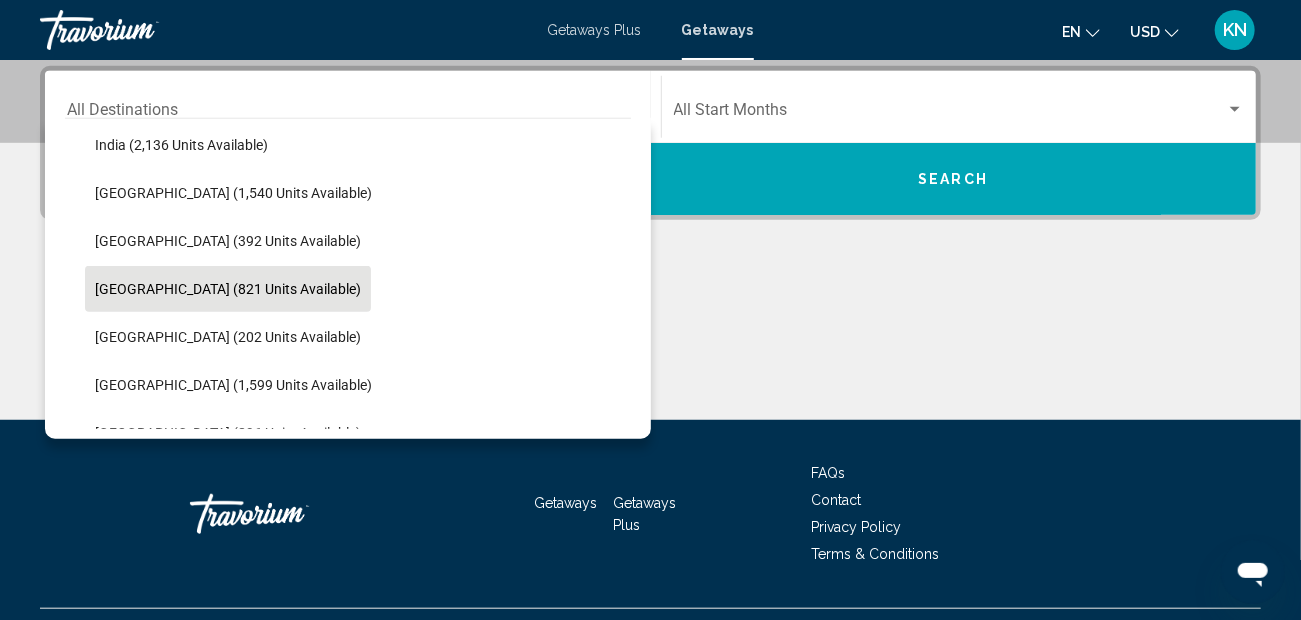 scroll, scrollTop: 723, scrollLeft: 0, axis: vertical 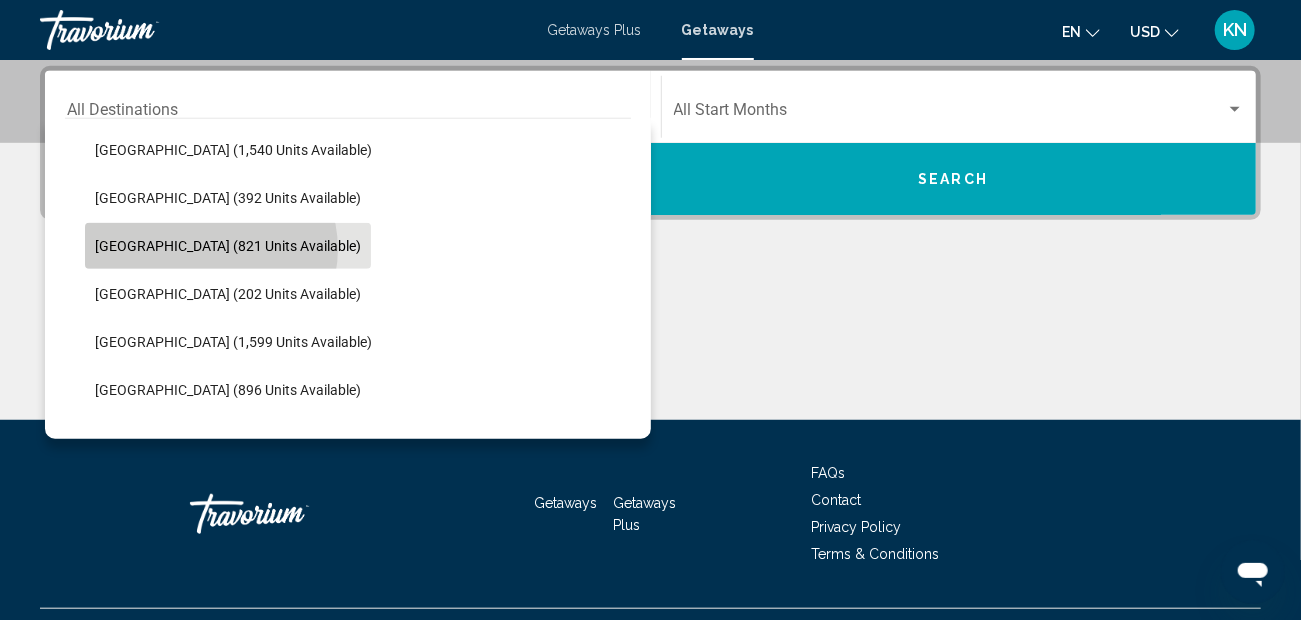 click on "Malaysia (821 units available)" 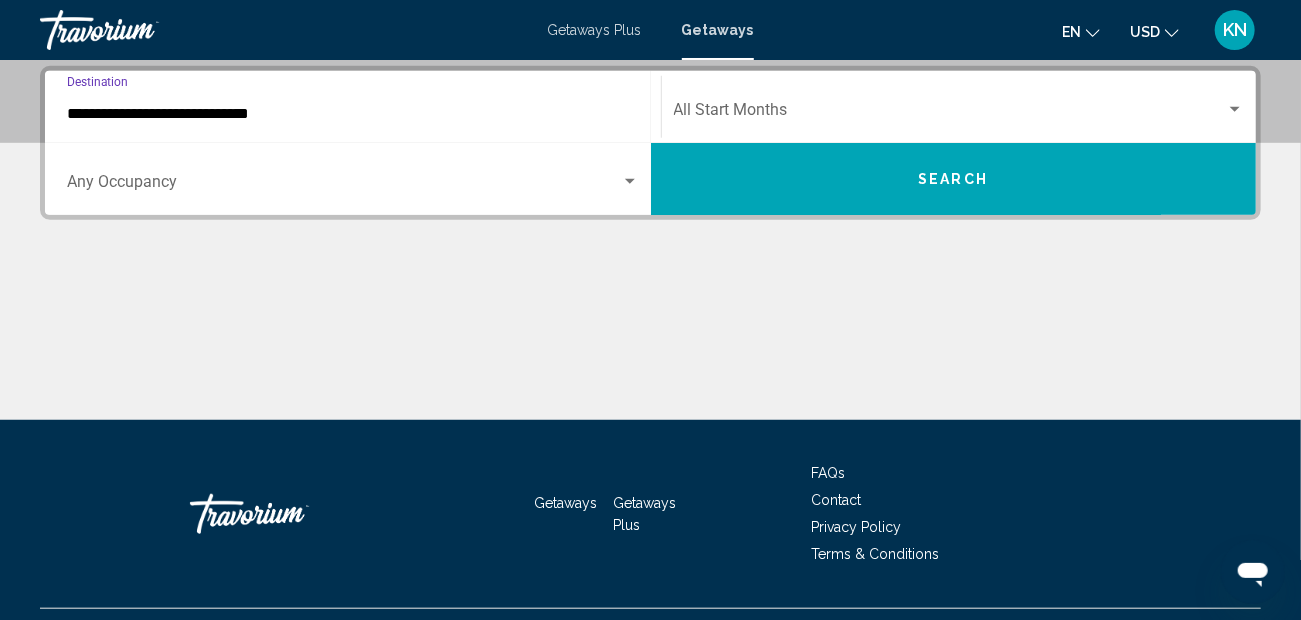 click on "**********" at bounding box center [353, 114] 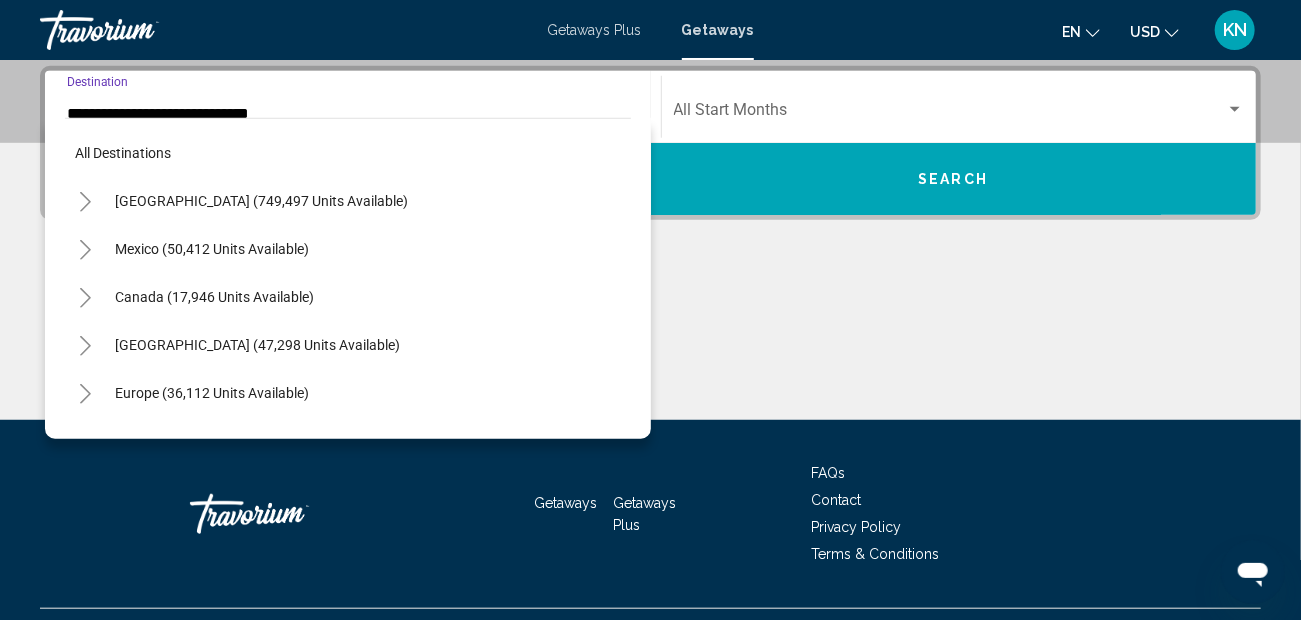 scroll, scrollTop: 419, scrollLeft: 0, axis: vertical 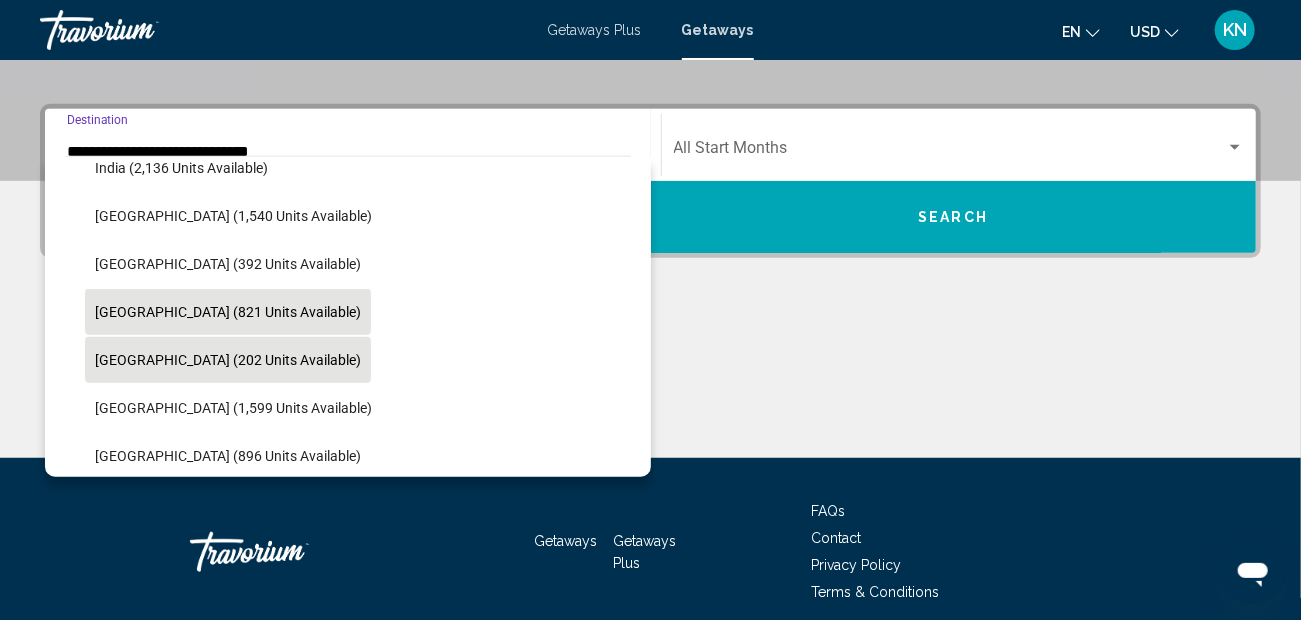 click on "Maldives (202 units available)" 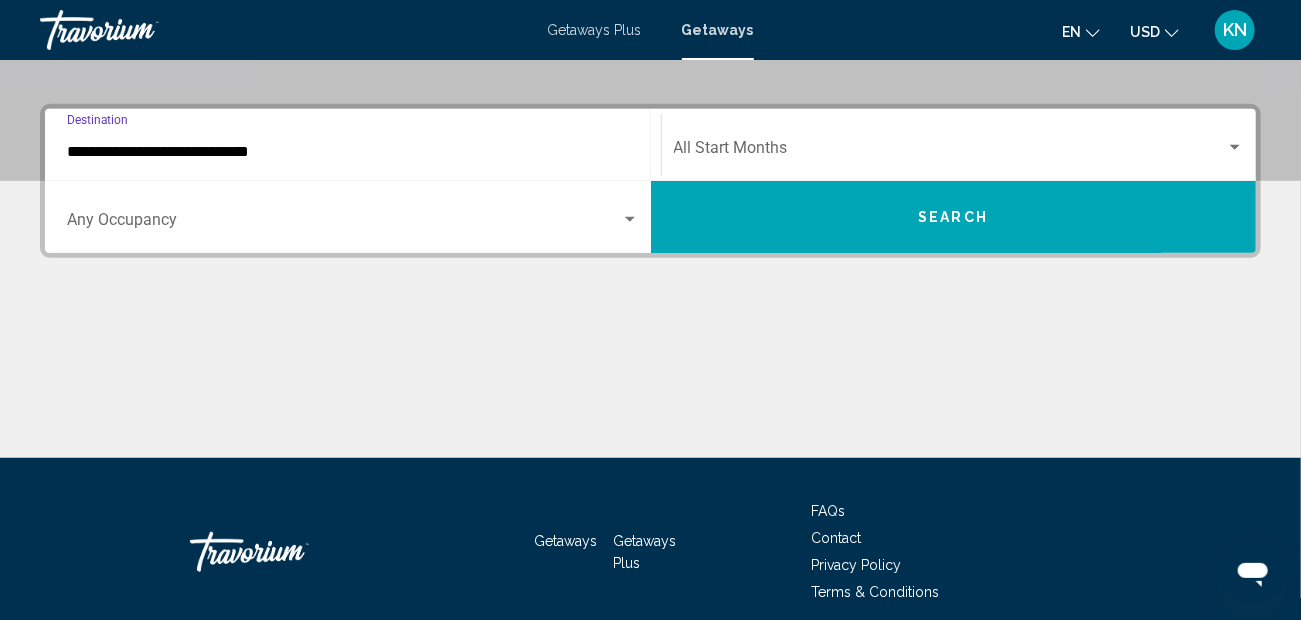 scroll, scrollTop: 457, scrollLeft: 0, axis: vertical 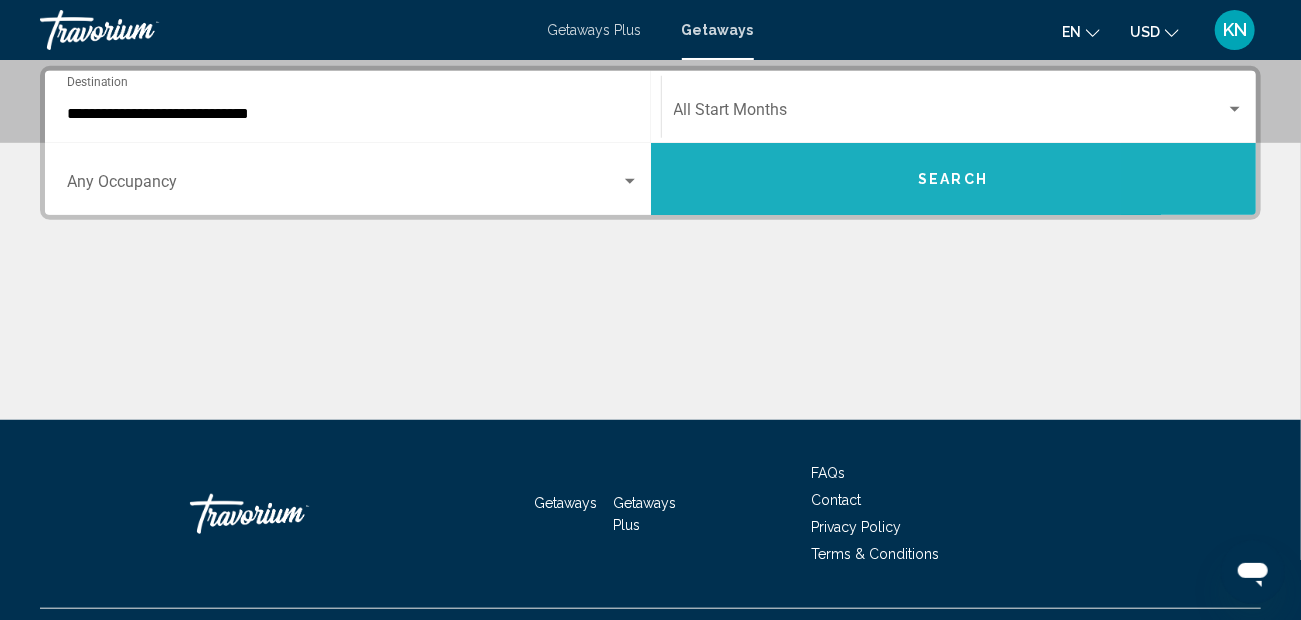 click on "Search" at bounding box center [954, 179] 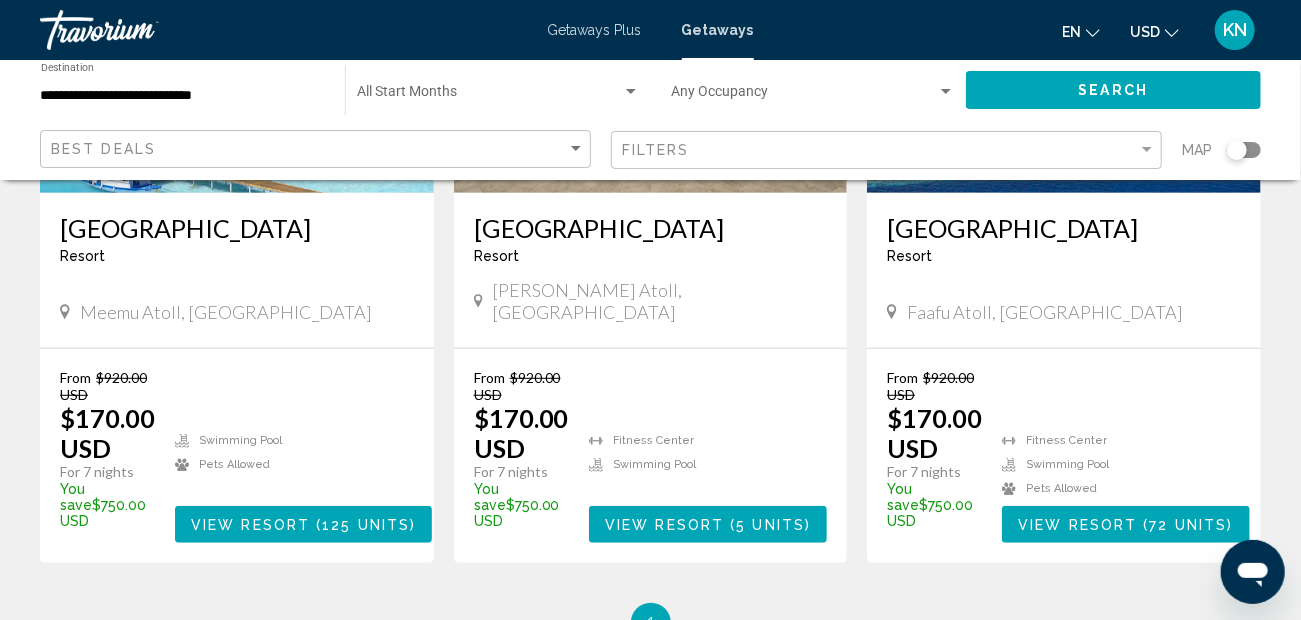 scroll, scrollTop: 400, scrollLeft: 0, axis: vertical 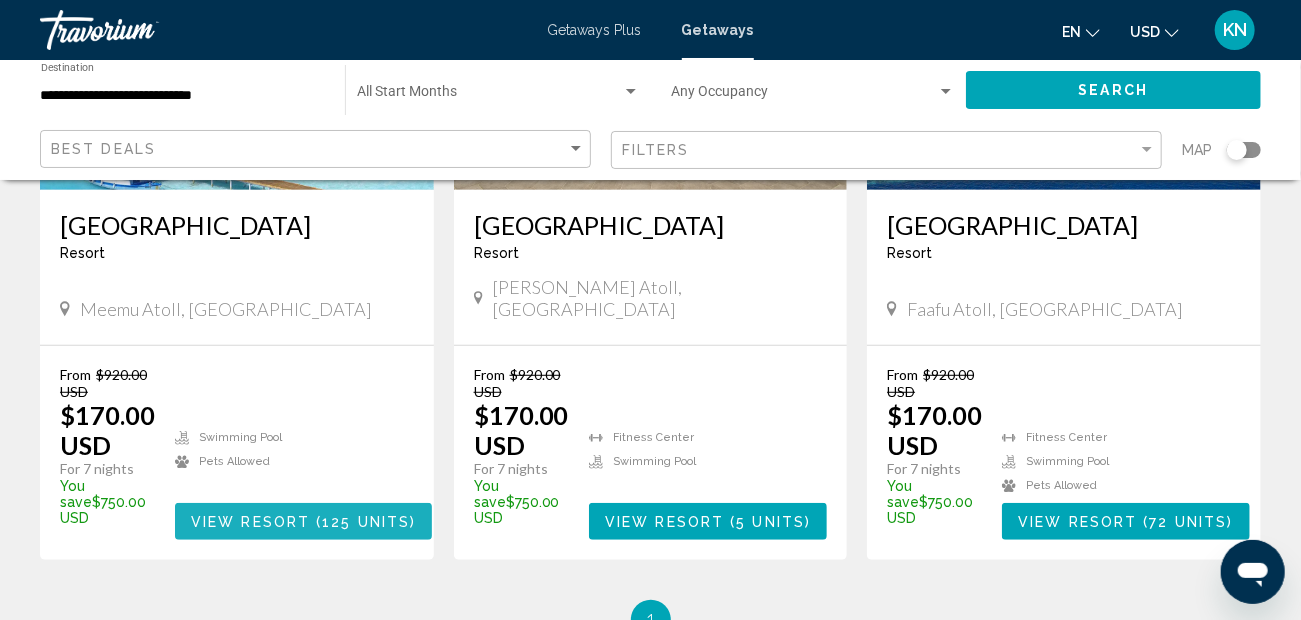 click on "( 125 units )" at bounding box center (363, 522) 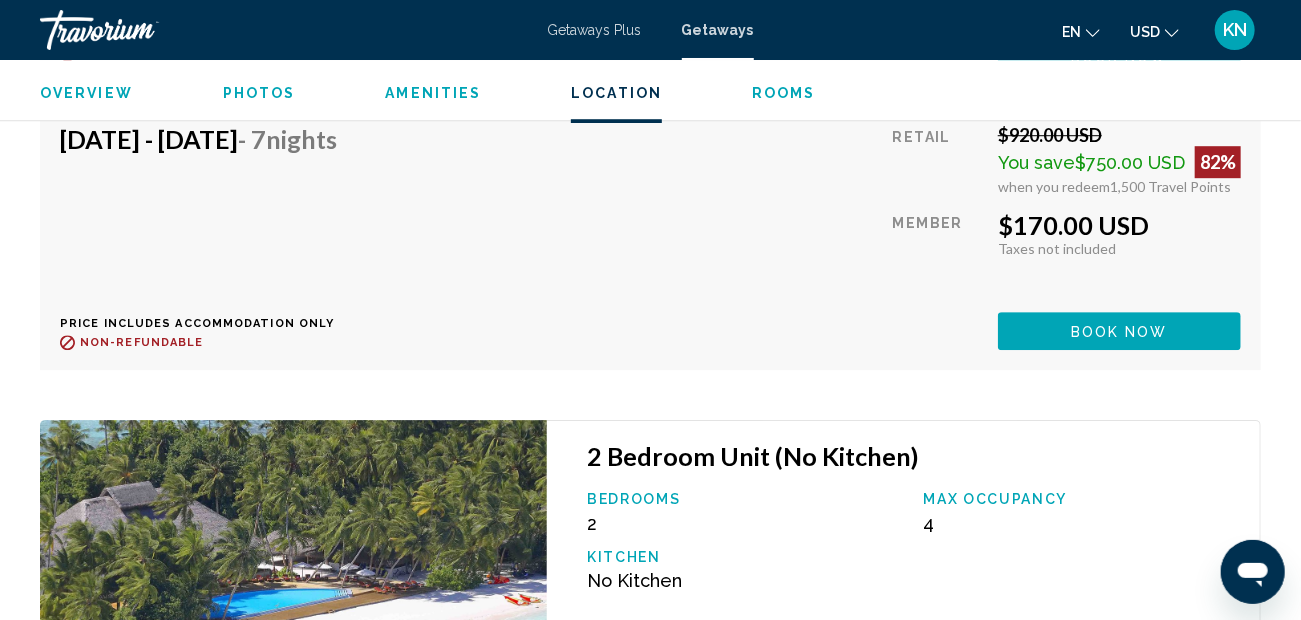 scroll, scrollTop: 20184, scrollLeft: 0, axis: vertical 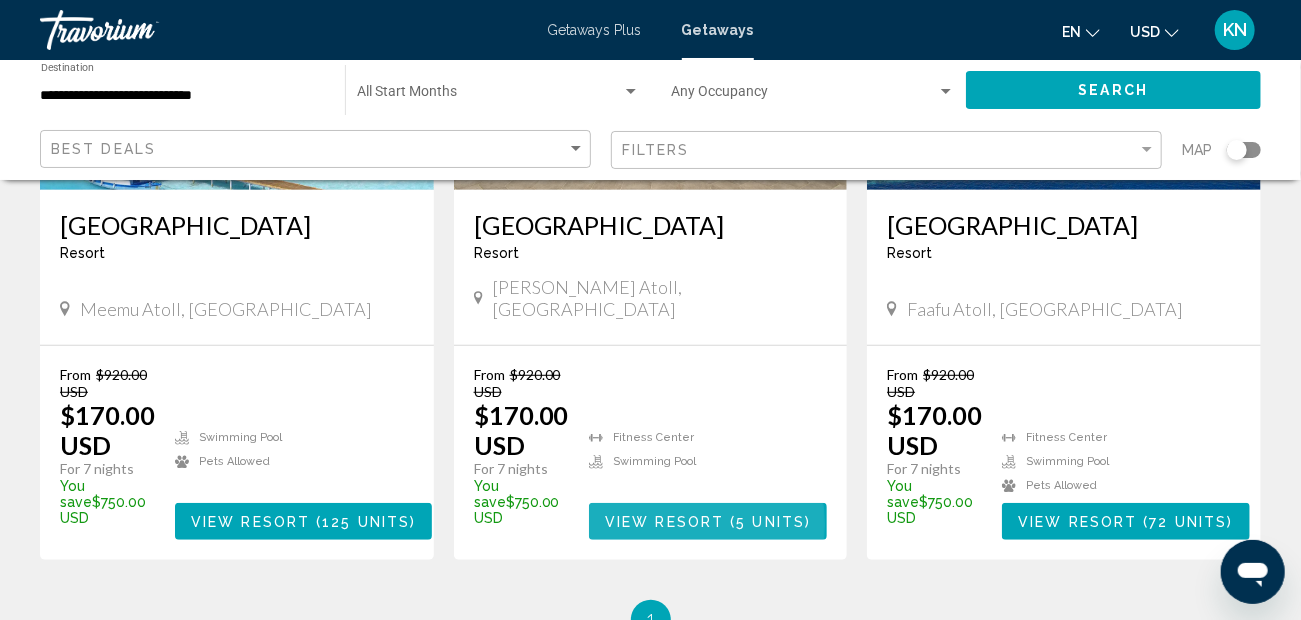 click on "View Resort" at bounding box center (664, 522) 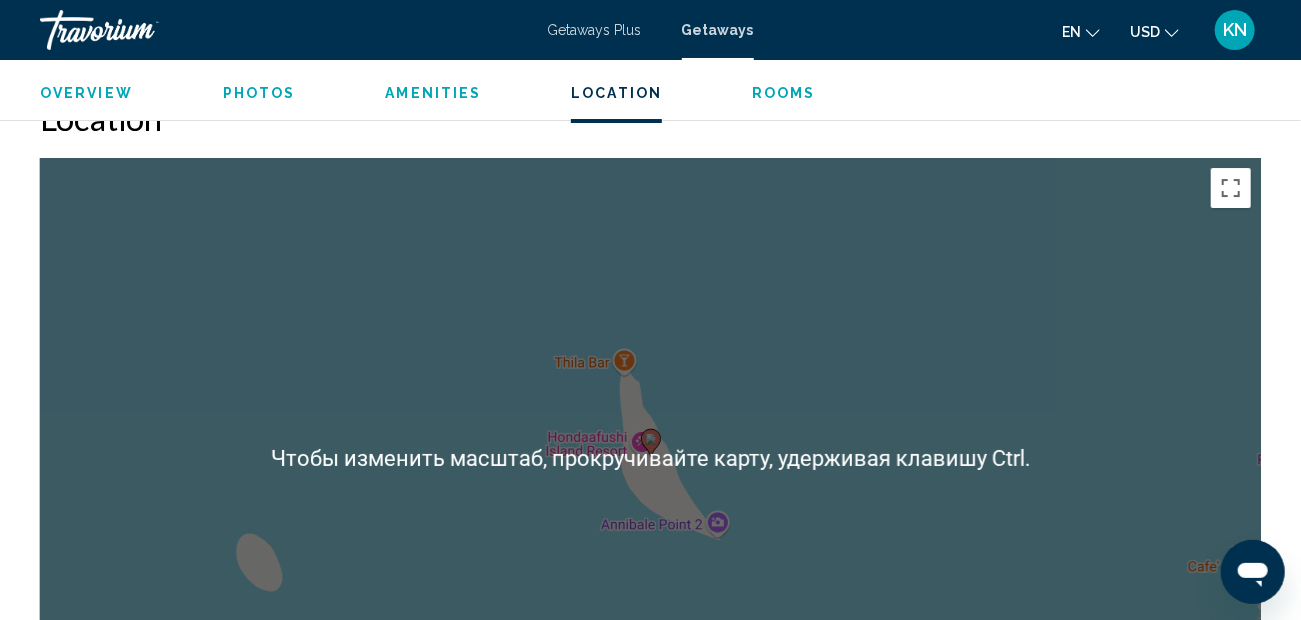 scroll, scrollTop: 3426, scrollLeft: 0, axis: vertical 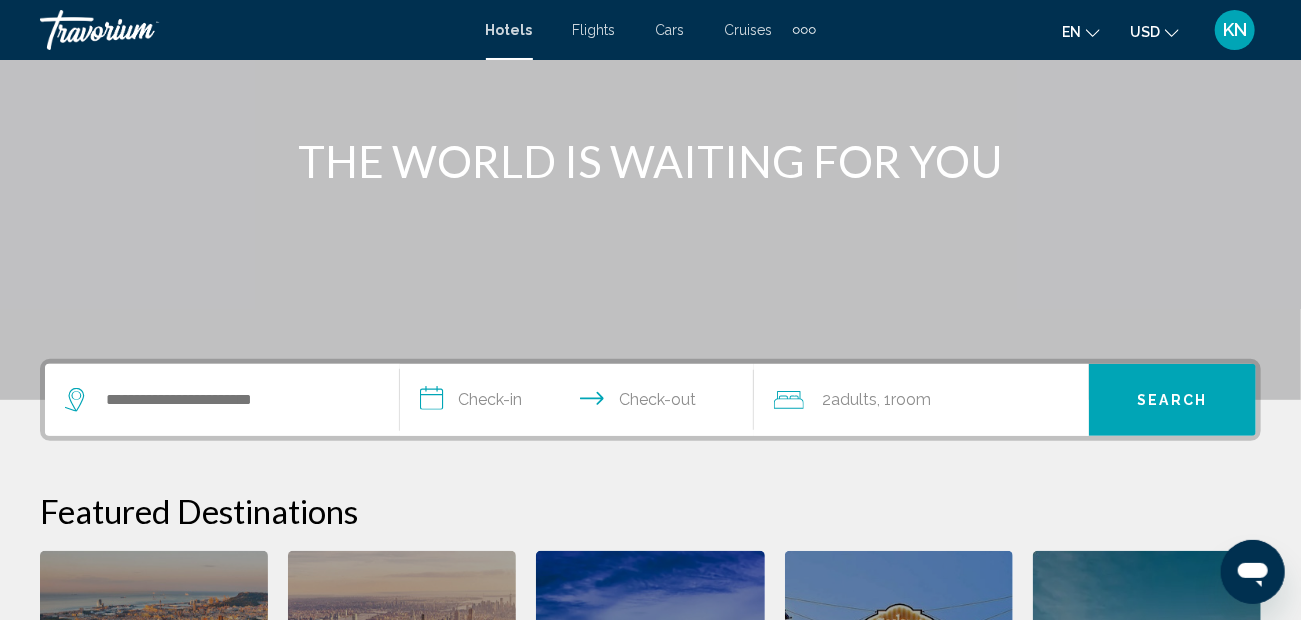 click at bounding box center [222, 400] 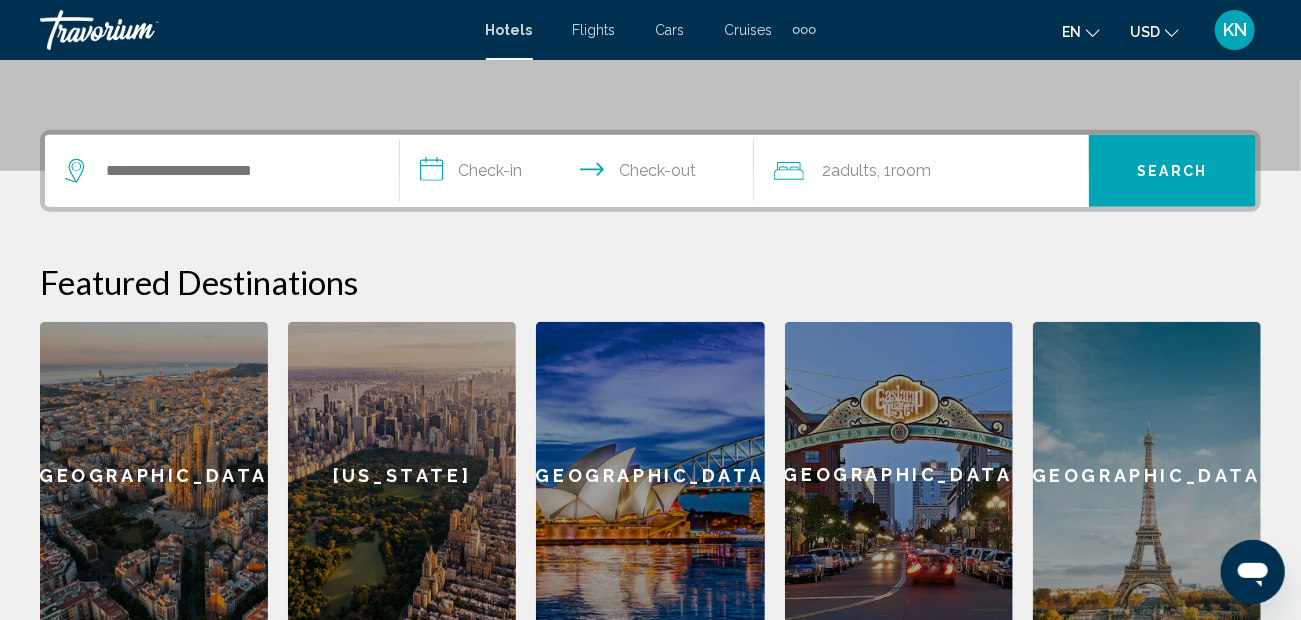 scroll, scrollTop: 493, scrollLeft: 0, axis: vertical 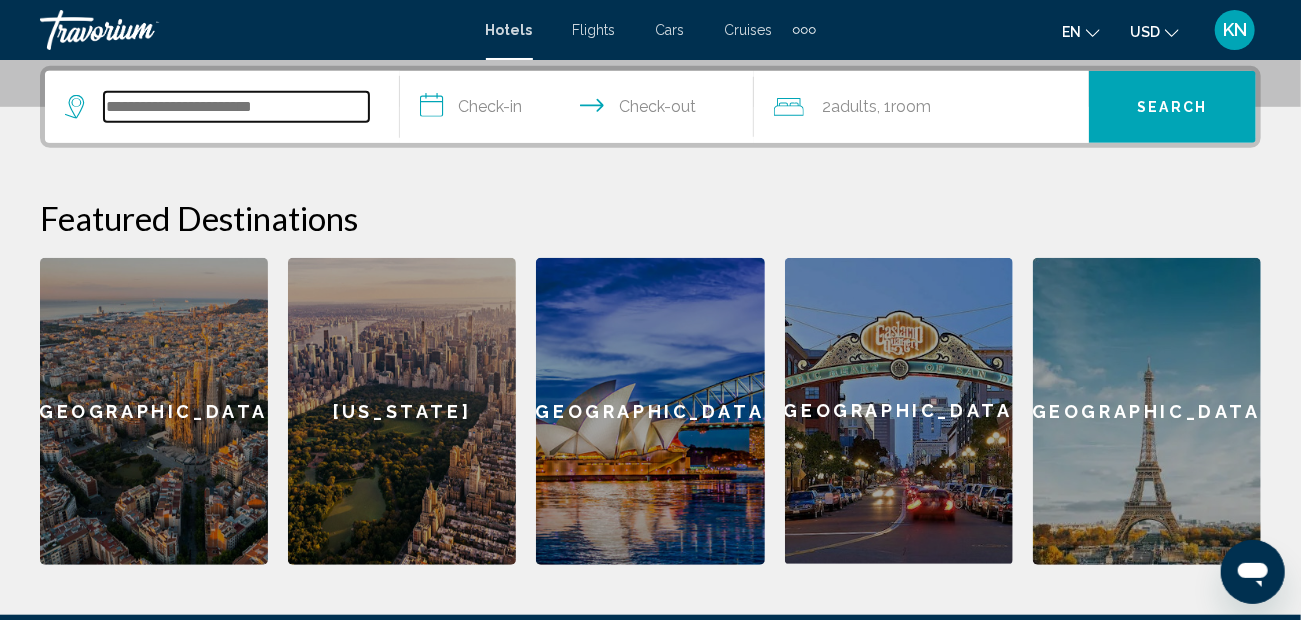 click at bounding box center [236, 107] 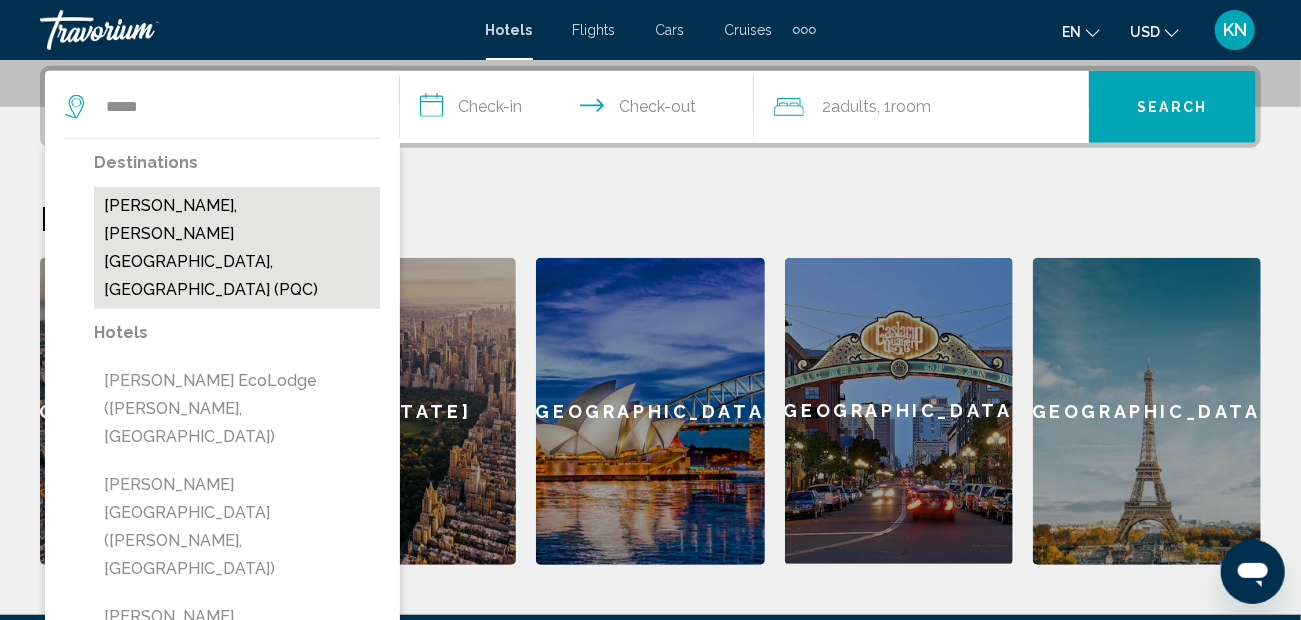 click on "[PERSON_NAME], [PERSON_NAME][GEOGRAPHIC_DATA], [GEOGRAPHIC_DATA] (PQC)" at bounding box center [237, 248] 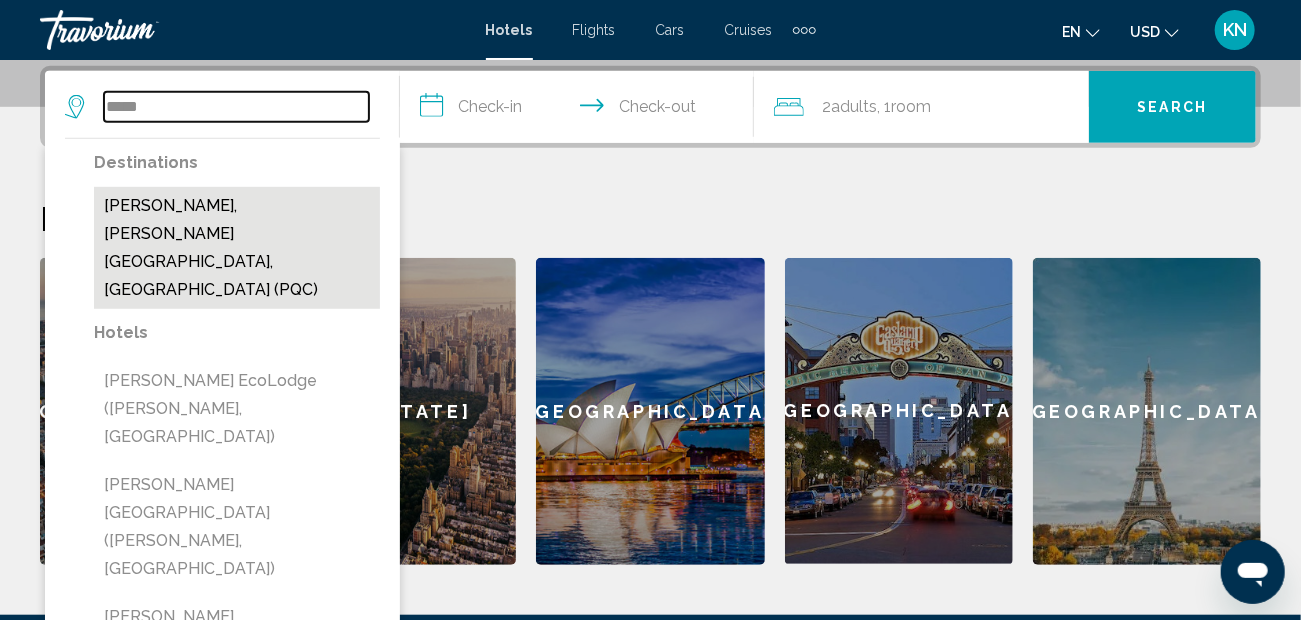 type on "**********" 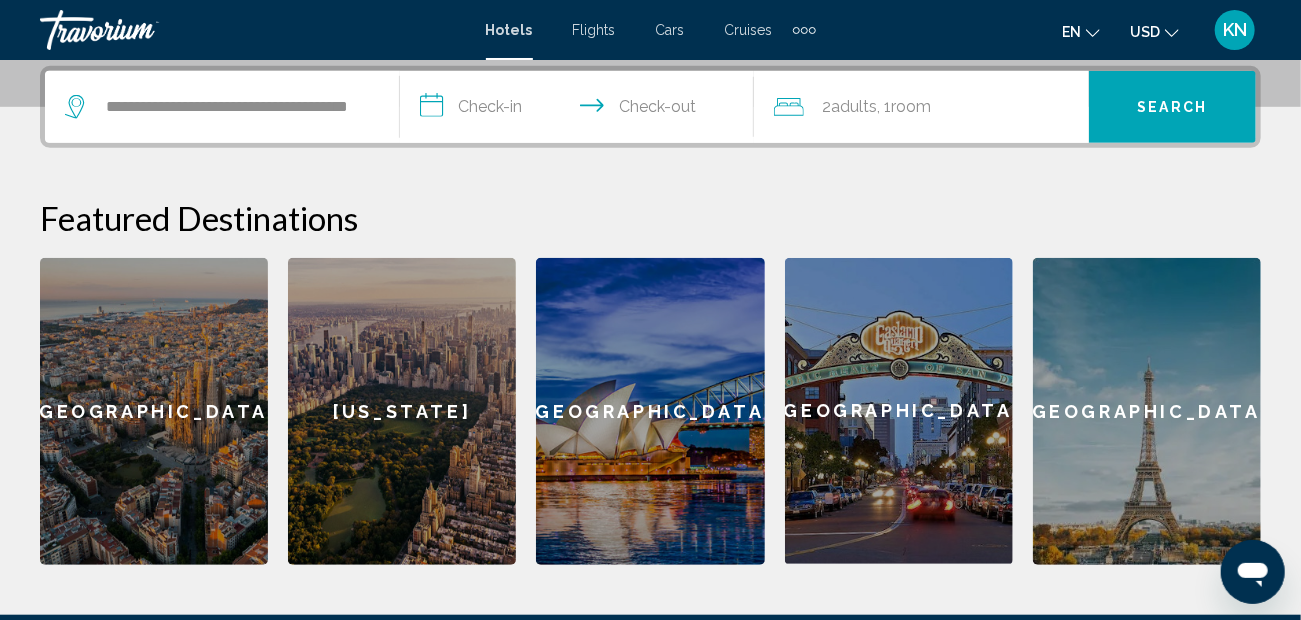click on "**********" at bounding box center (581, 110) 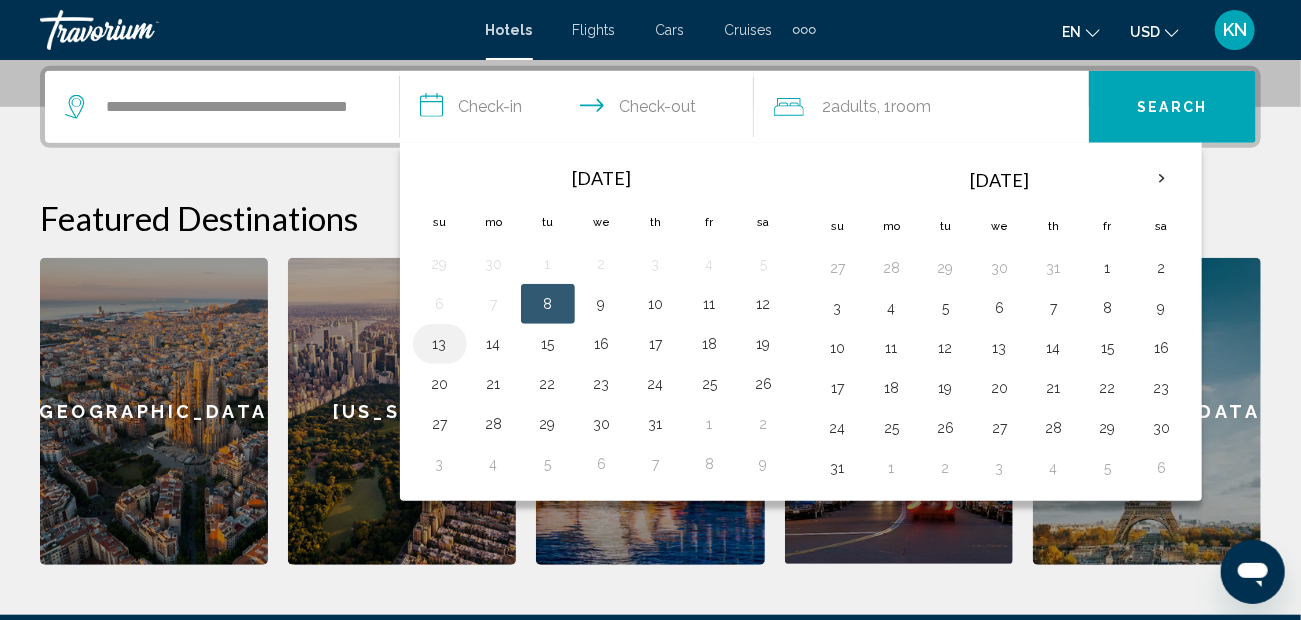 click on "13" at bounding box center (440, 344) 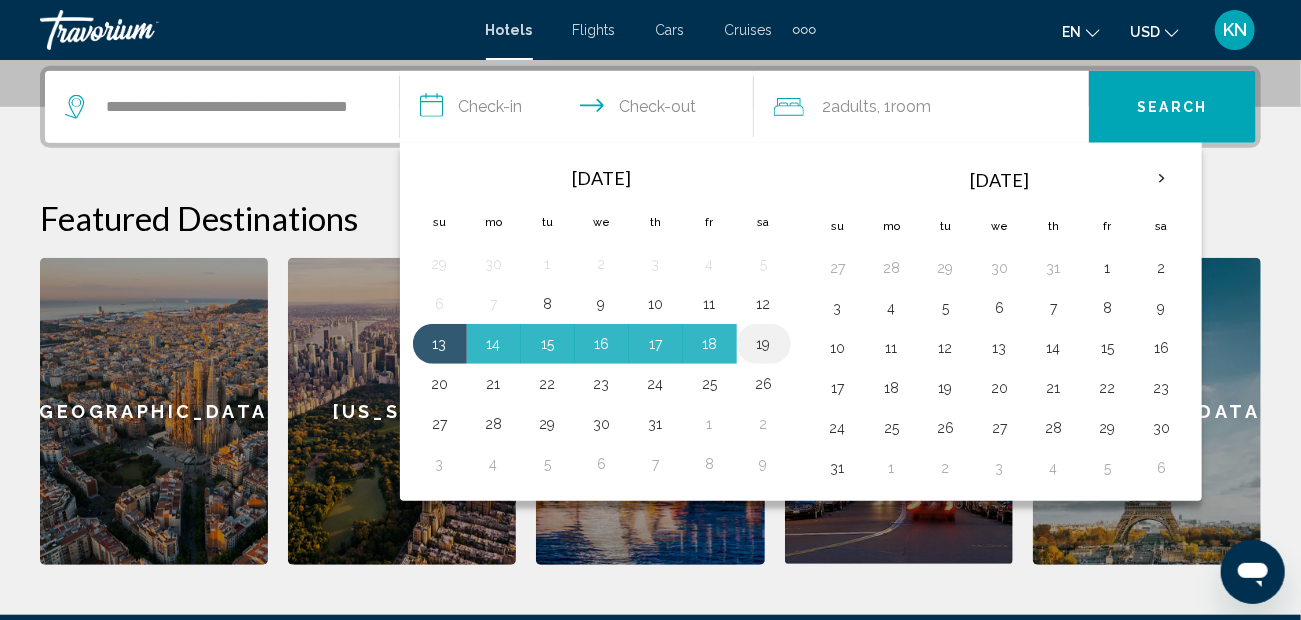 click on "19" at bounding box center [764, 344] 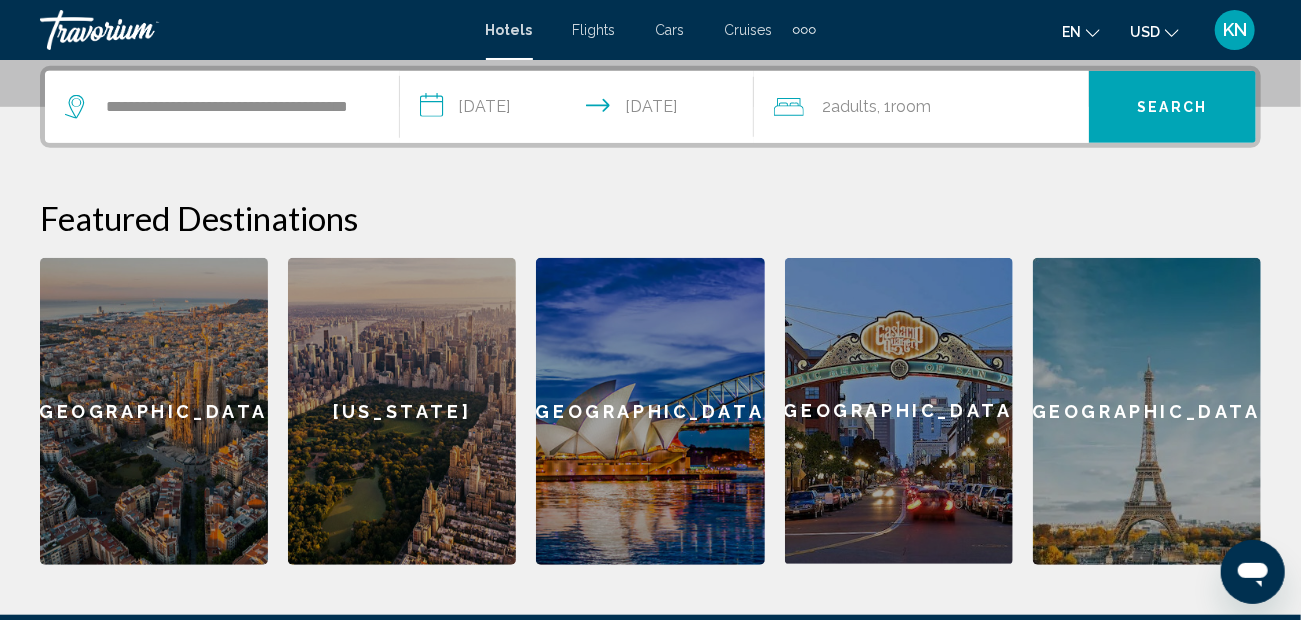 click on "Search" at bounding box center [1173, 108] 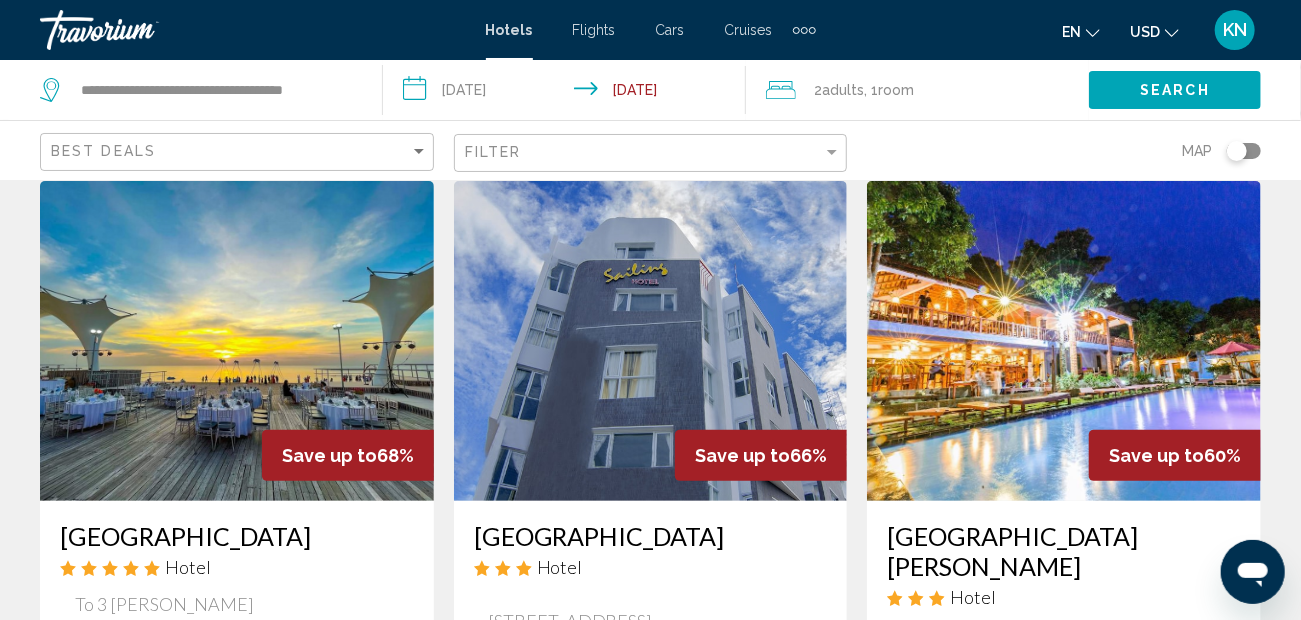 scroll, scrollTop: 100, scrollLeft: 0, axis: vertical 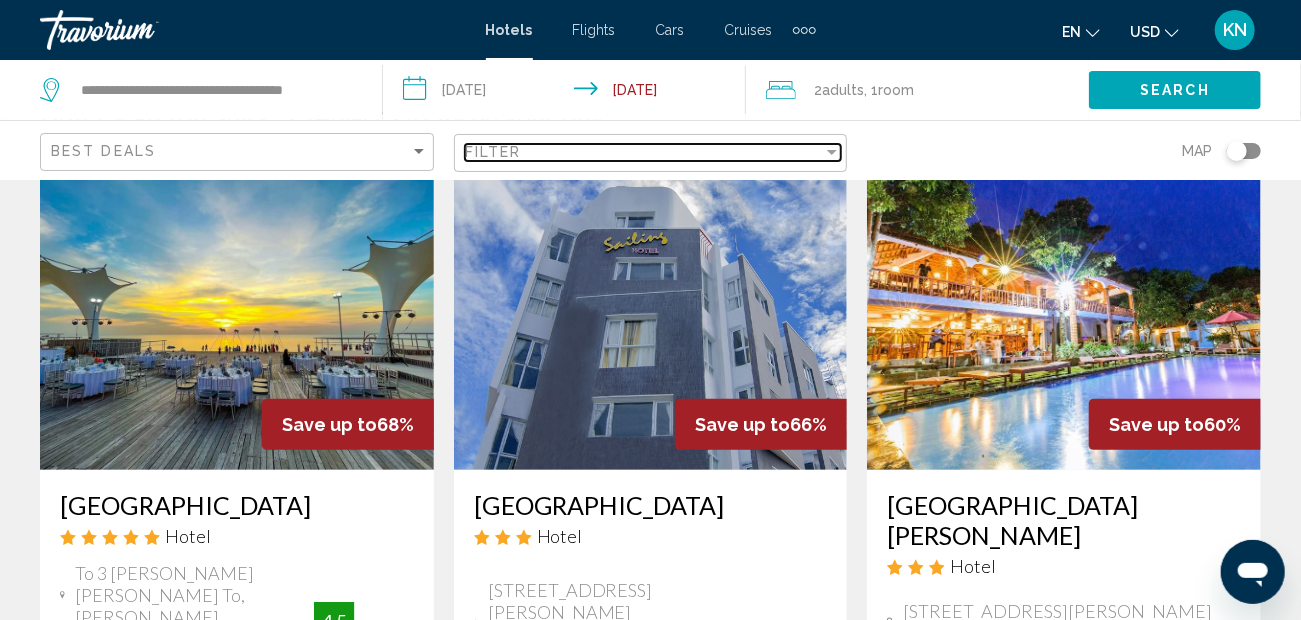 click on "Filter" at bounding box center [644, 152] 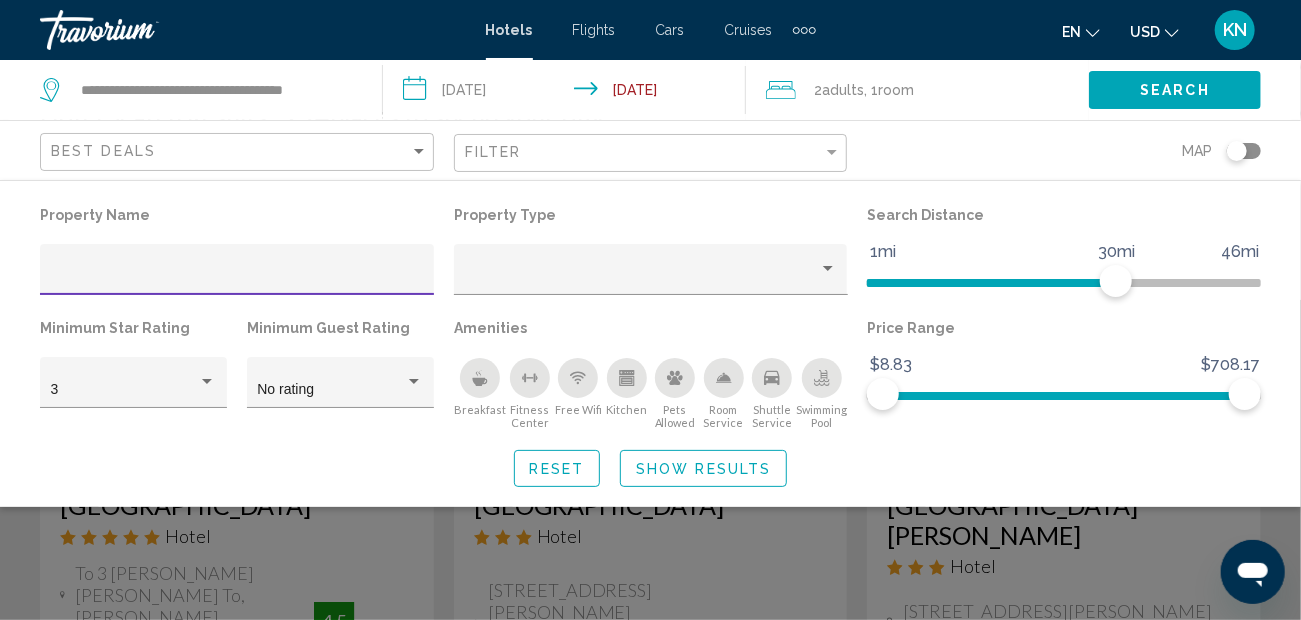 click at bounding box center (237, 277) 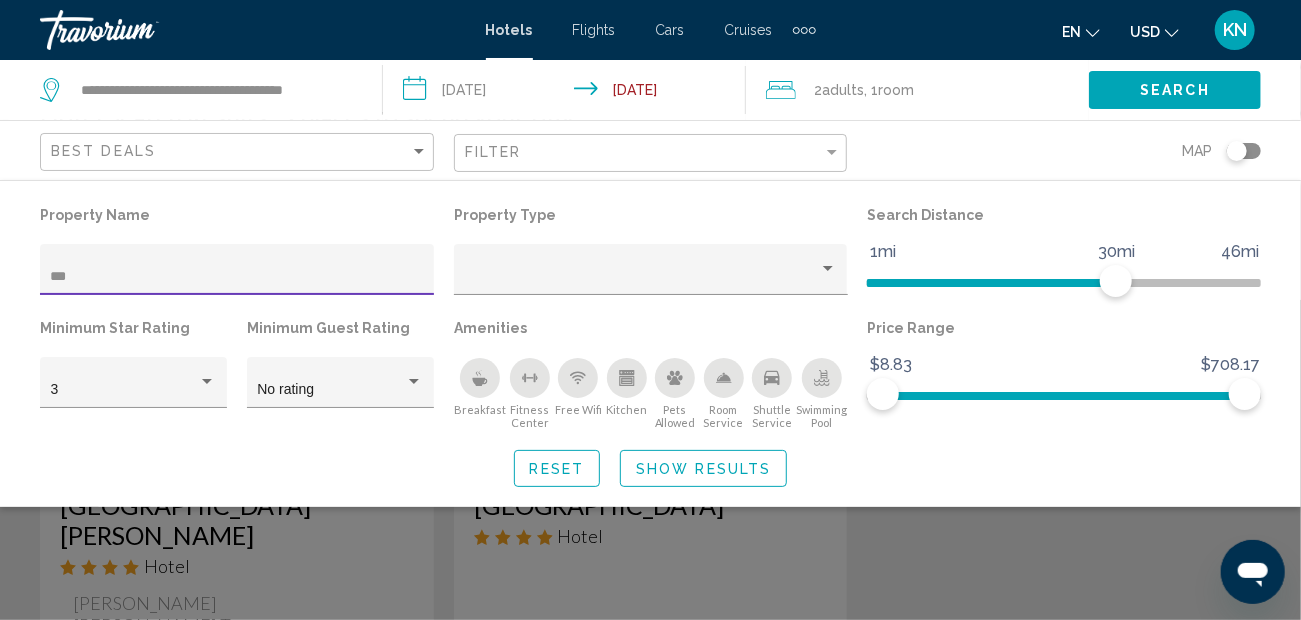 type on "***" 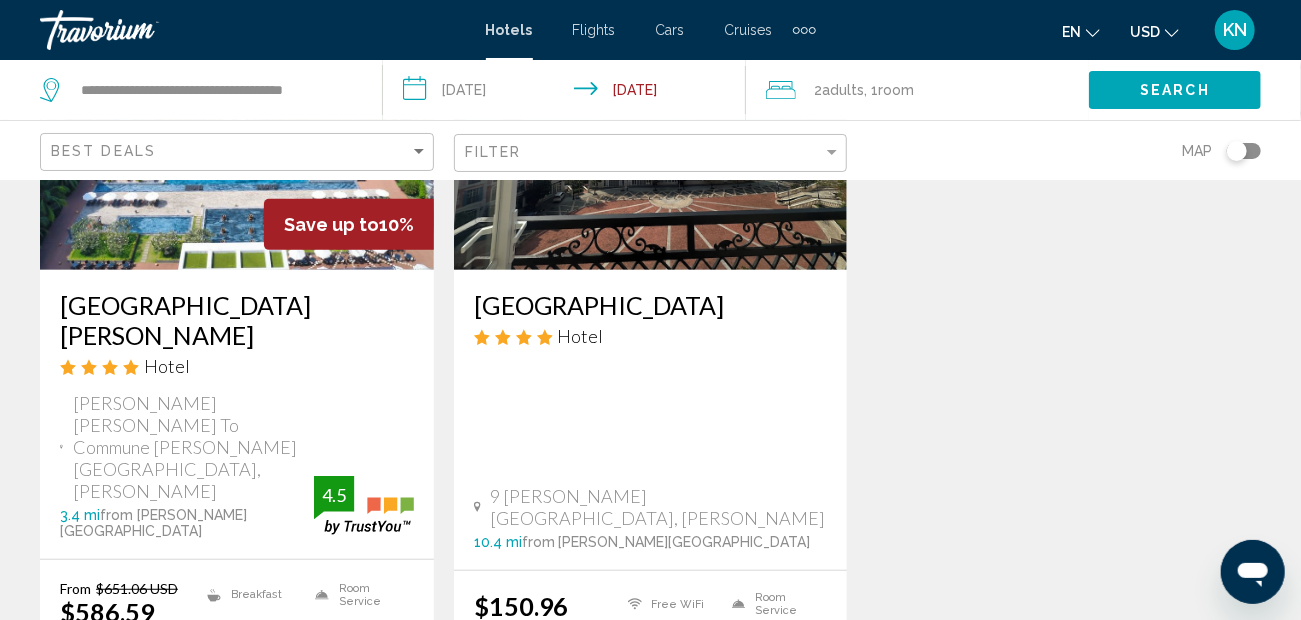 scroll, scrollTop: 200, scrollLeft: 0, axis: vertical 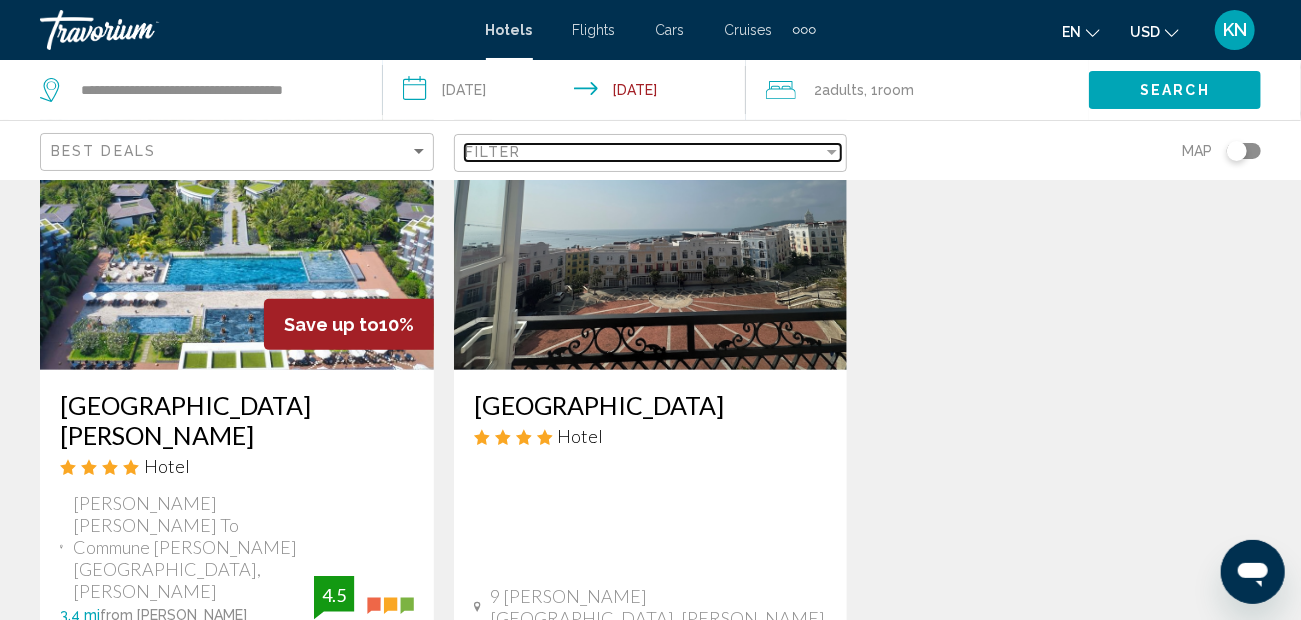 click on "Filter" at bounding box center [644, 152] 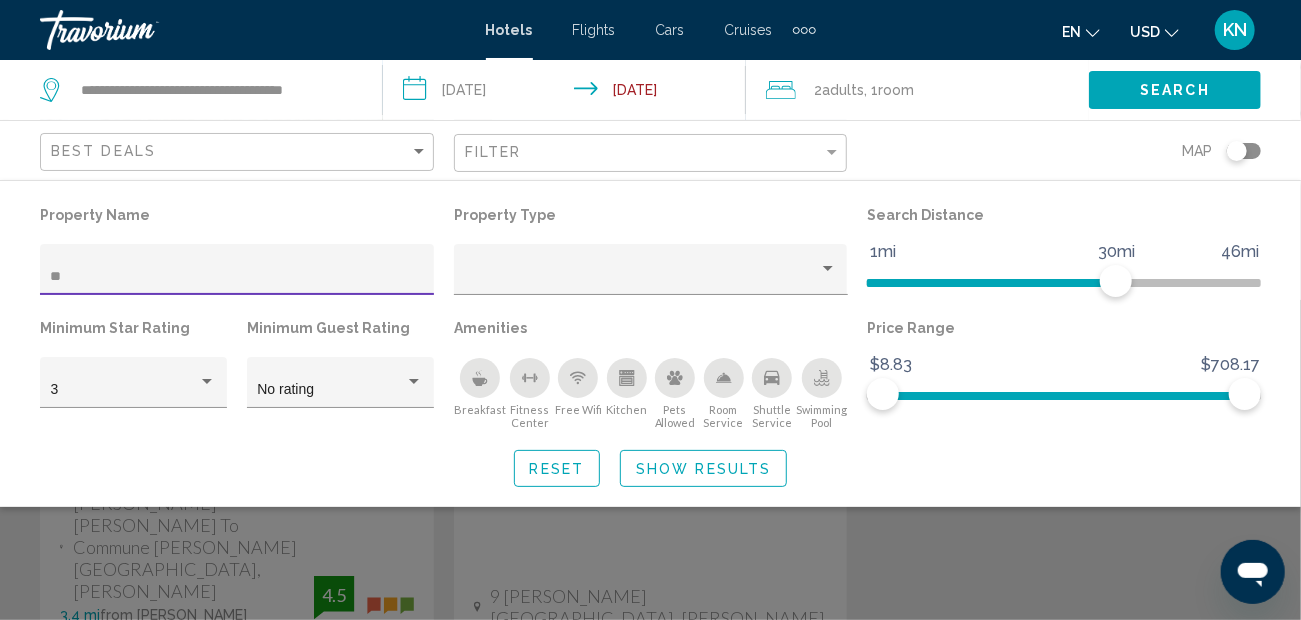 type on "*" 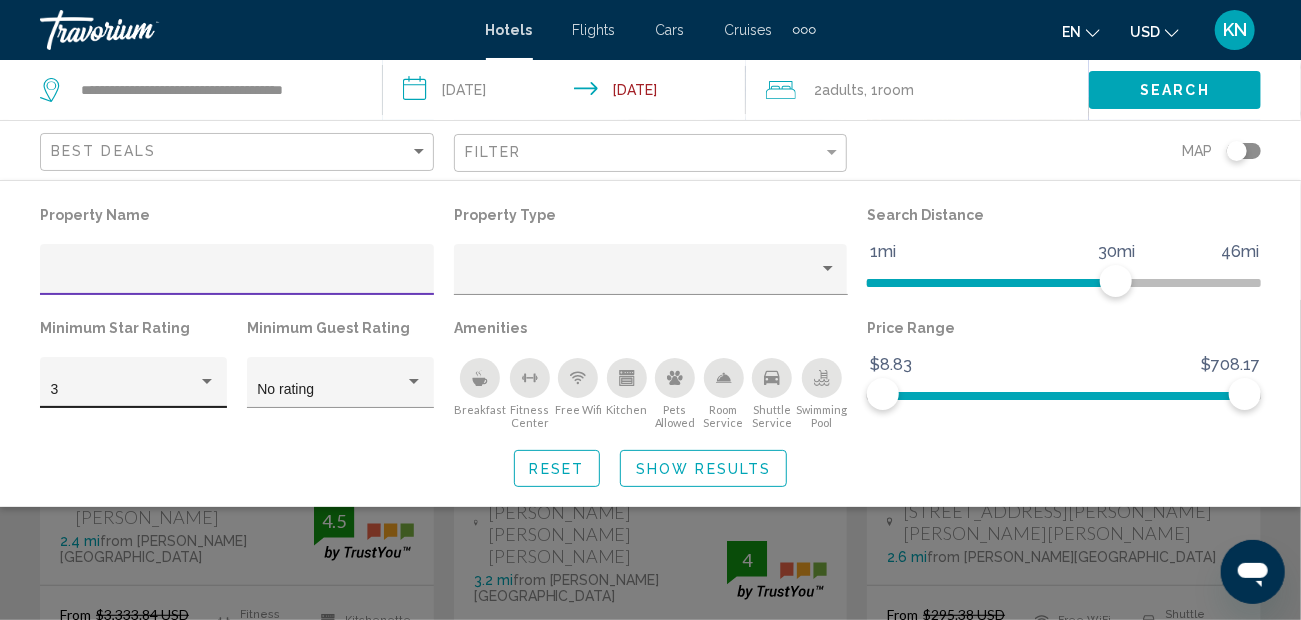 type 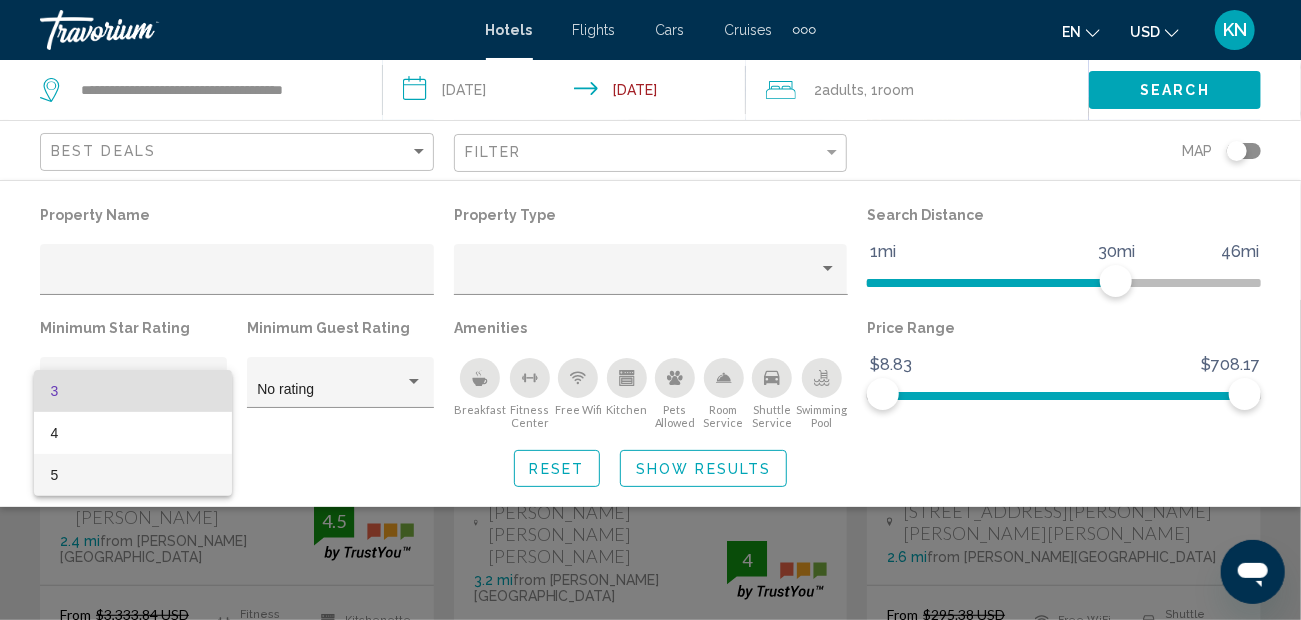 click on "5" at bounding box center (133, 475) 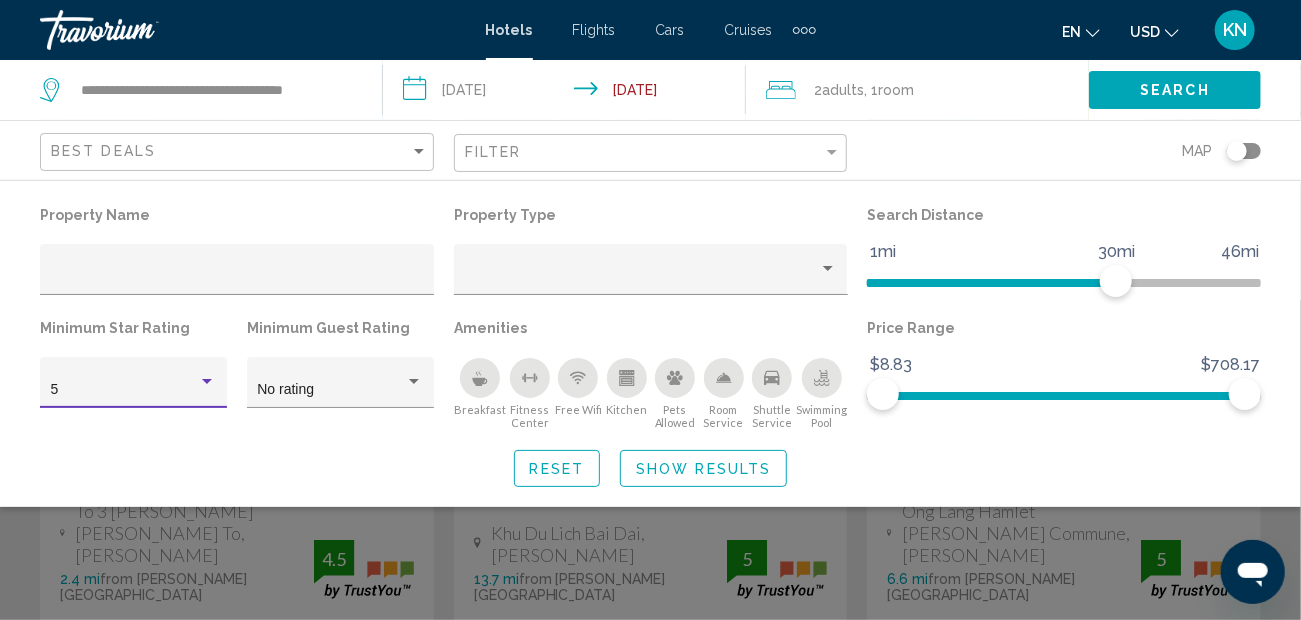 click on "Show Results" 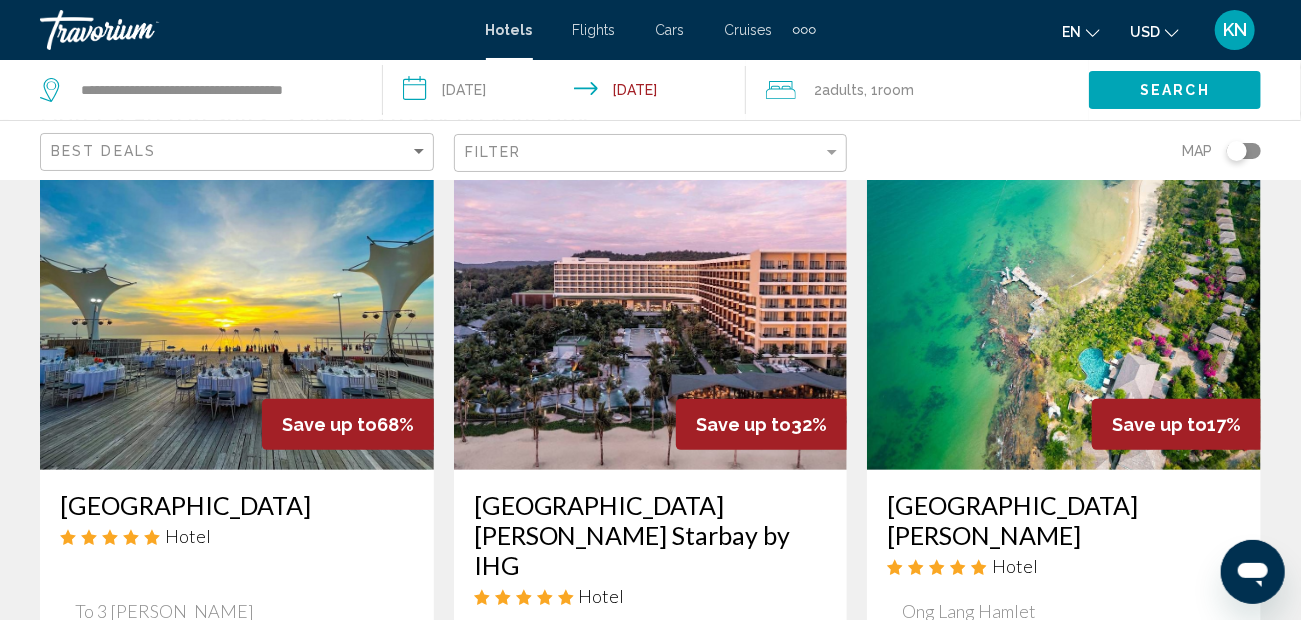 scroll, scrollTop: 0, scrollLeft: 0, axis: both 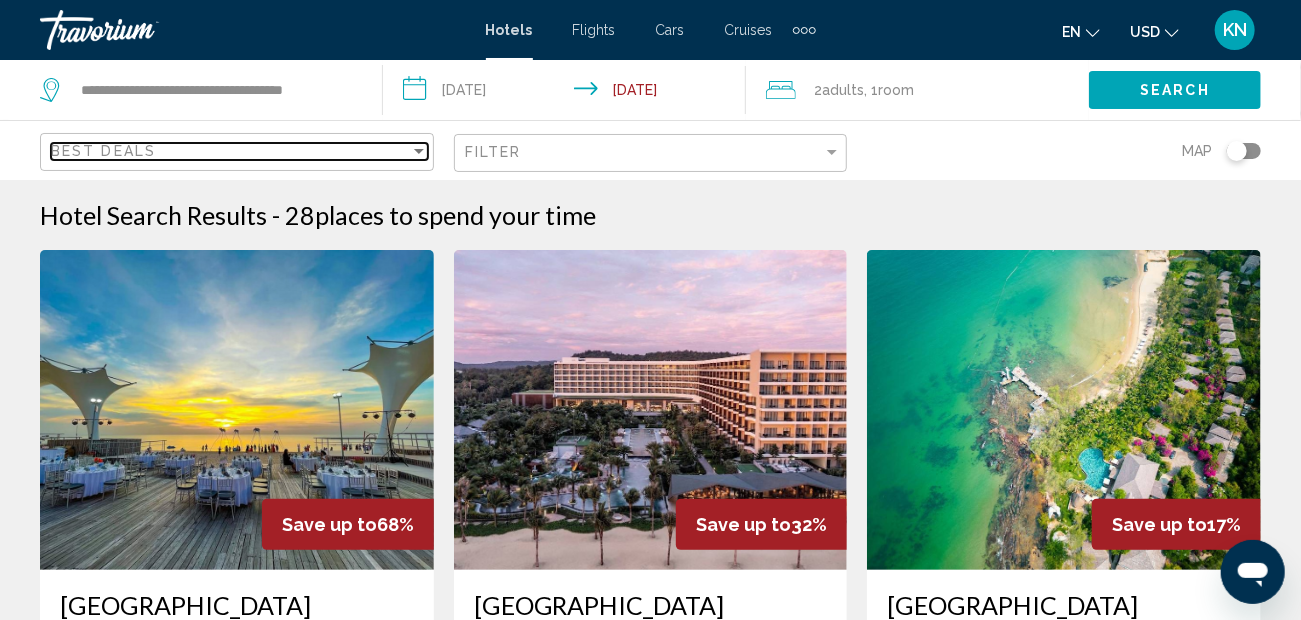 click on "Best Deals" at bounding box center [230, 151] 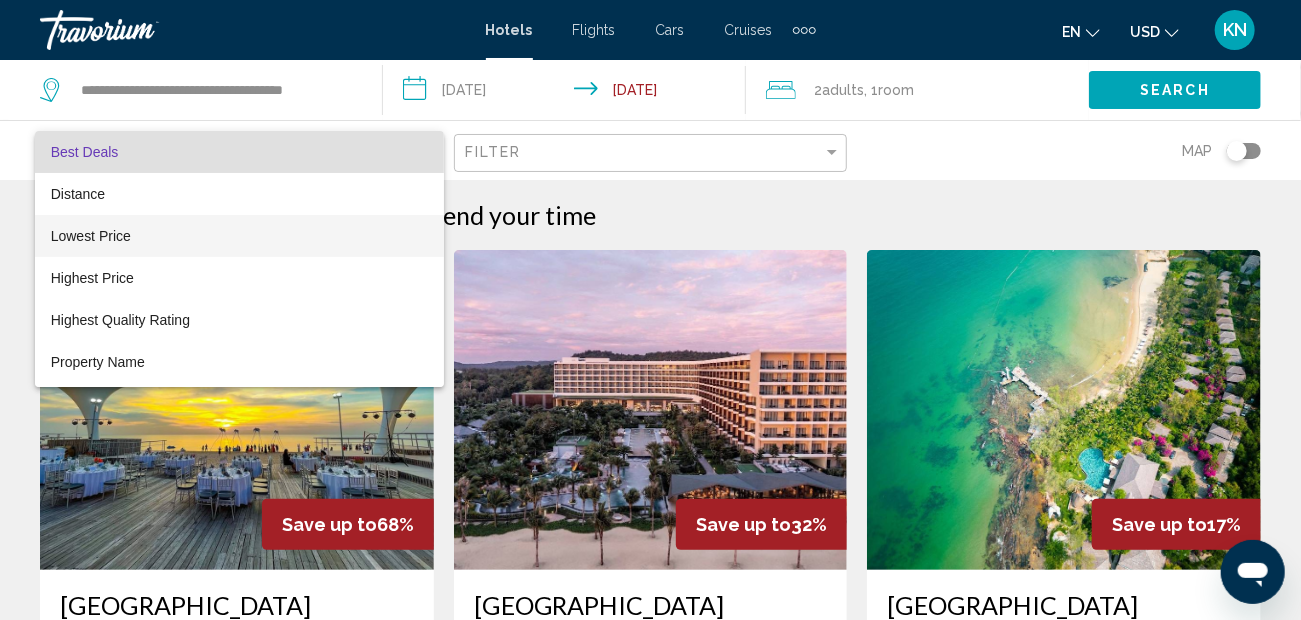 click on "Lowest Price" at bounding box center (239, 236) 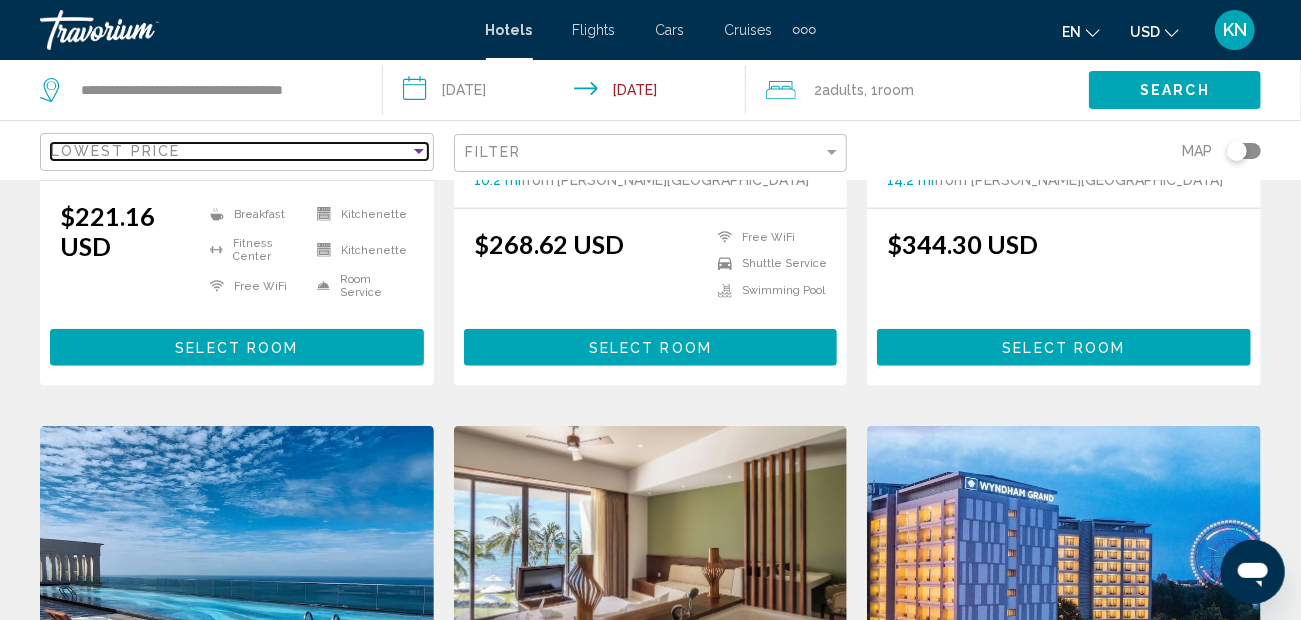 scroll, scrollTop: 600, scrollLeft: 0, axis: vertical 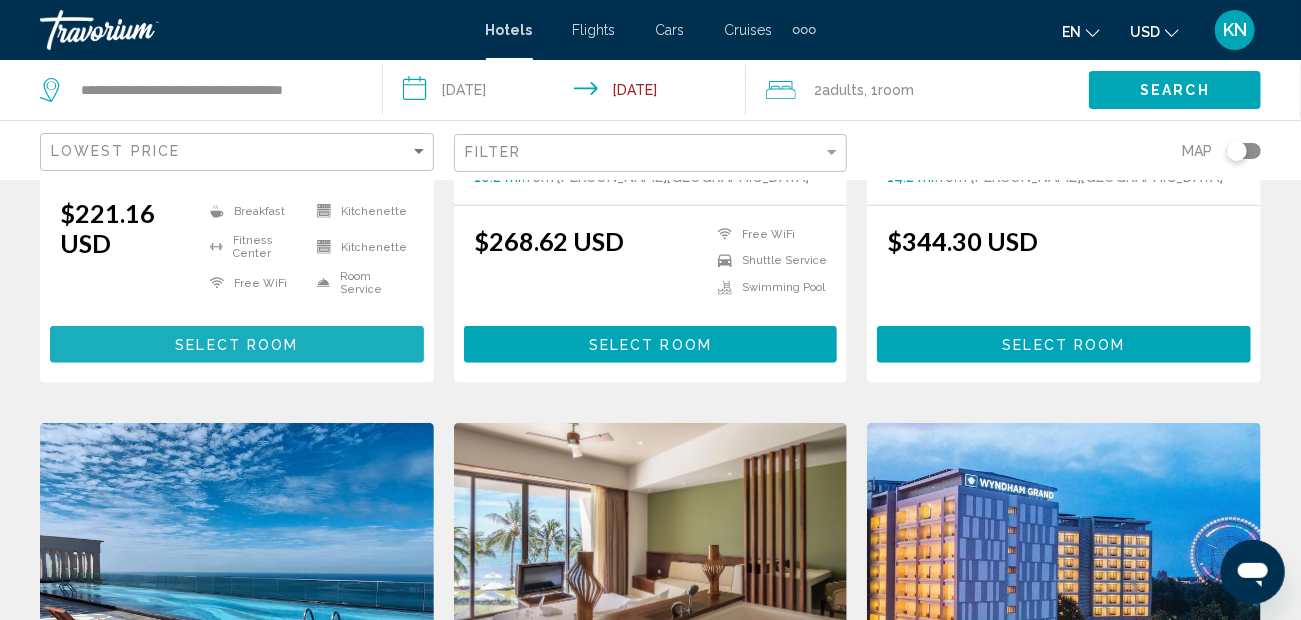 click on "Select Room" at bounding box center (237, 344) 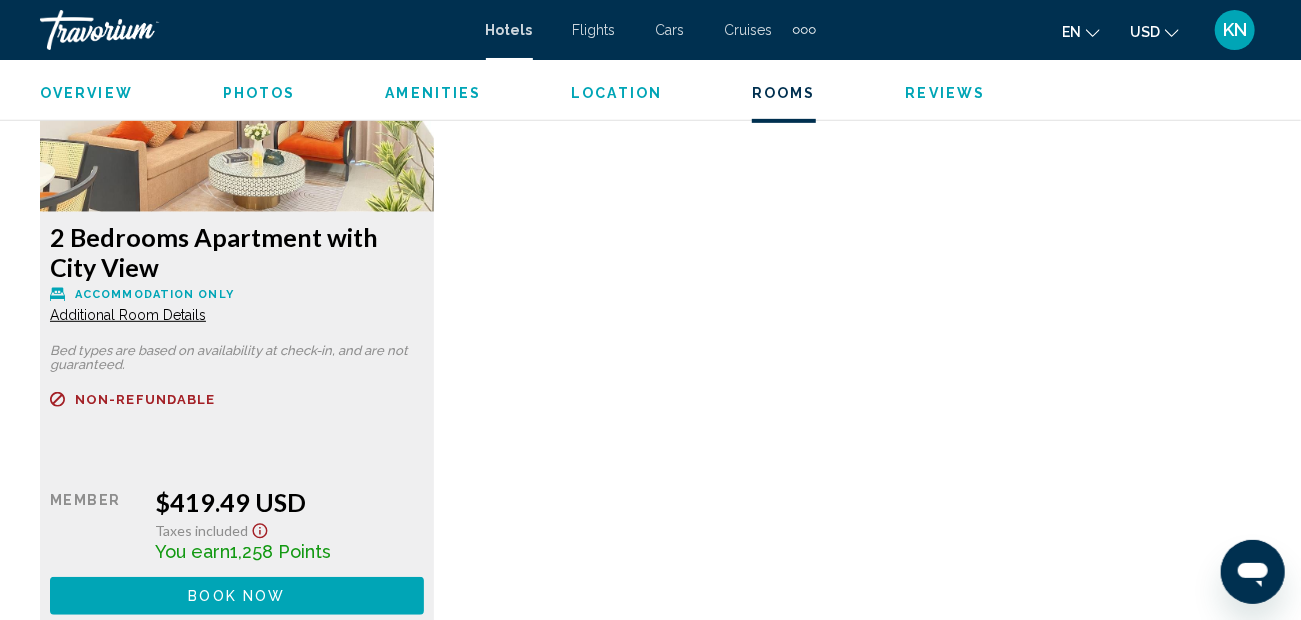 scroll, scrollTop: 4024, scrollLeft: 0, axis: vertical 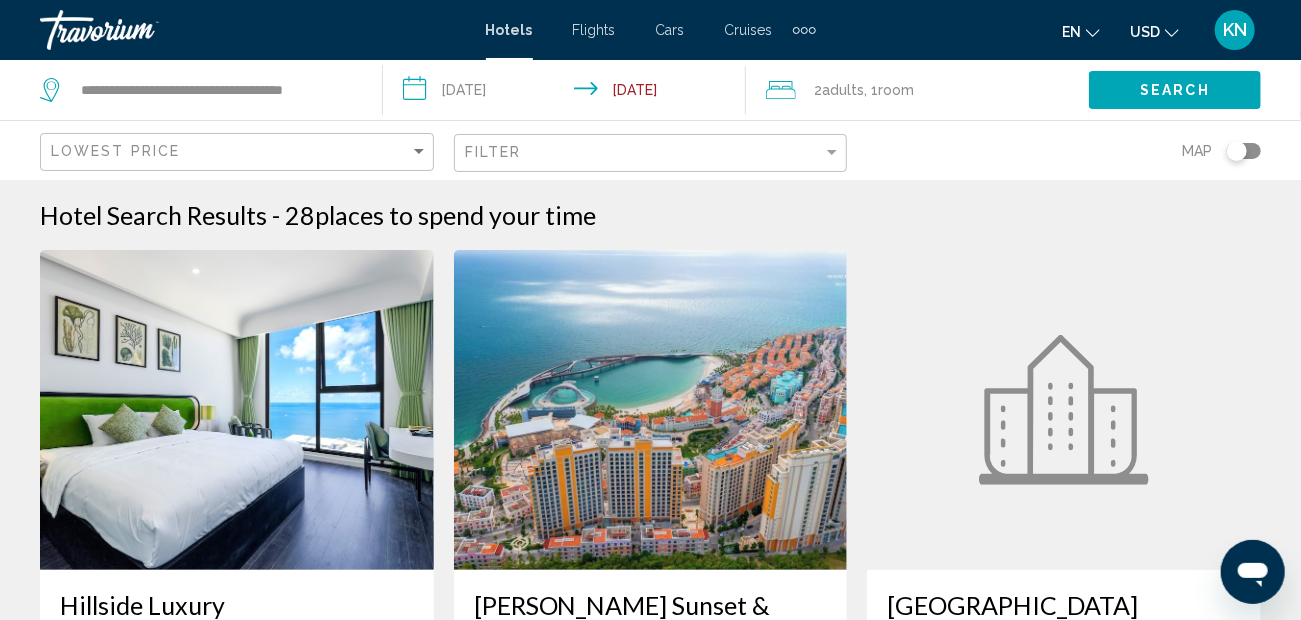 click 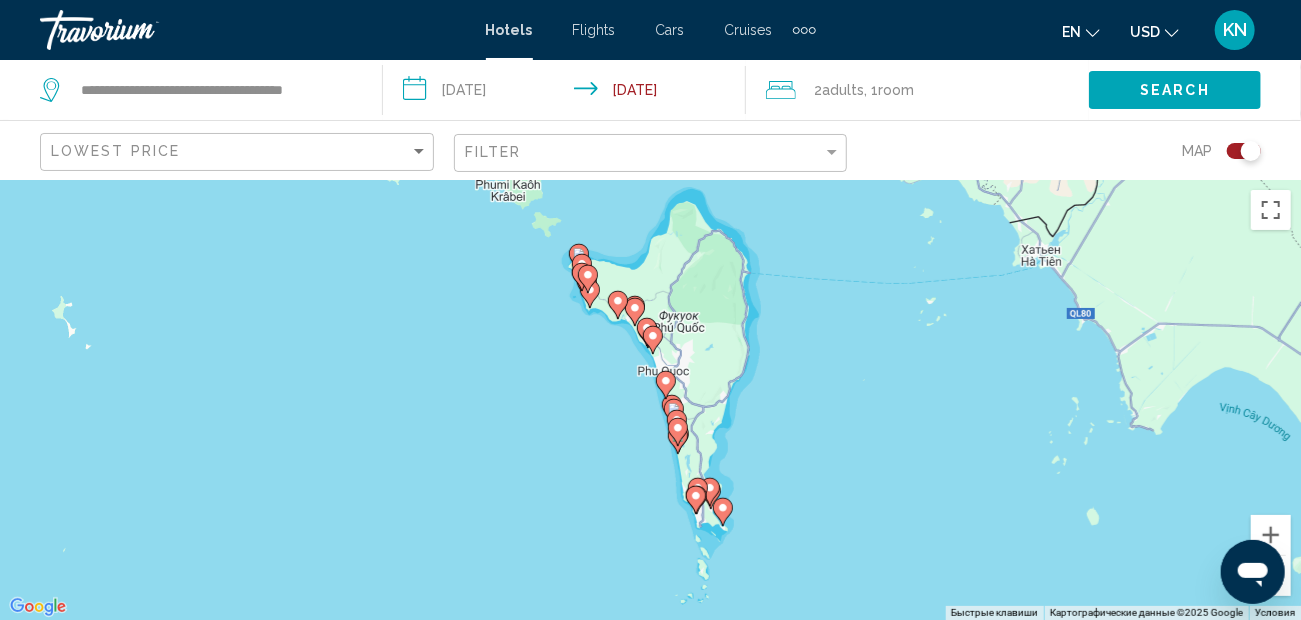 click 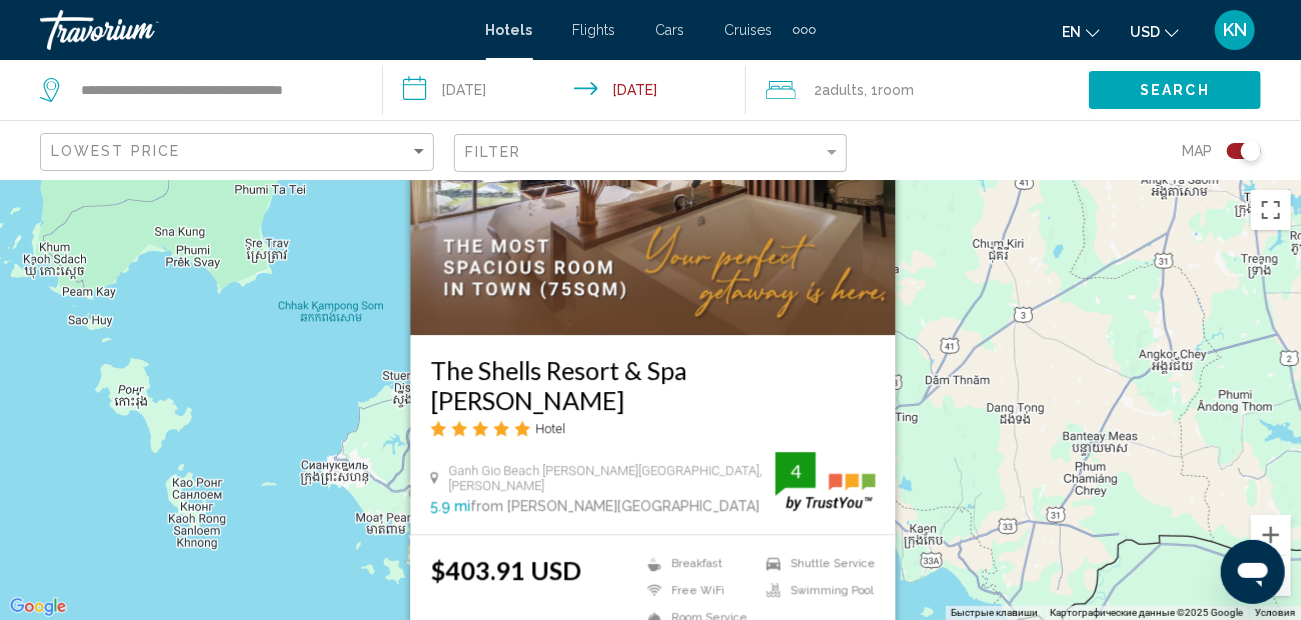 click on "Для навигации используйте клавиши со стрелками. Чтобы активировать перетаскивание с помощью клавиатуры, нажмите Alt + Ввод. После этого перемещайте маркер, используя клавиши со стрелками. Чтобы завершить перетаскивание, нажмите клавишу Ввод. Чтобы отменить действие, нажмите клавишу Esc.  The [GEOGRAPHIC_DATA][PERSON_NAME]
Hotel
[GEOGRAPHIC_DATA][PERSON_NAME], [PERSON_NAME] 5.9 mi  from [PERSON_NAME][GEOGRAPHIC_DATA] from hotel 4 $403.91 USD
Breakfast
Free WiFi
Room Service
4" at bounding box center [650, 400] 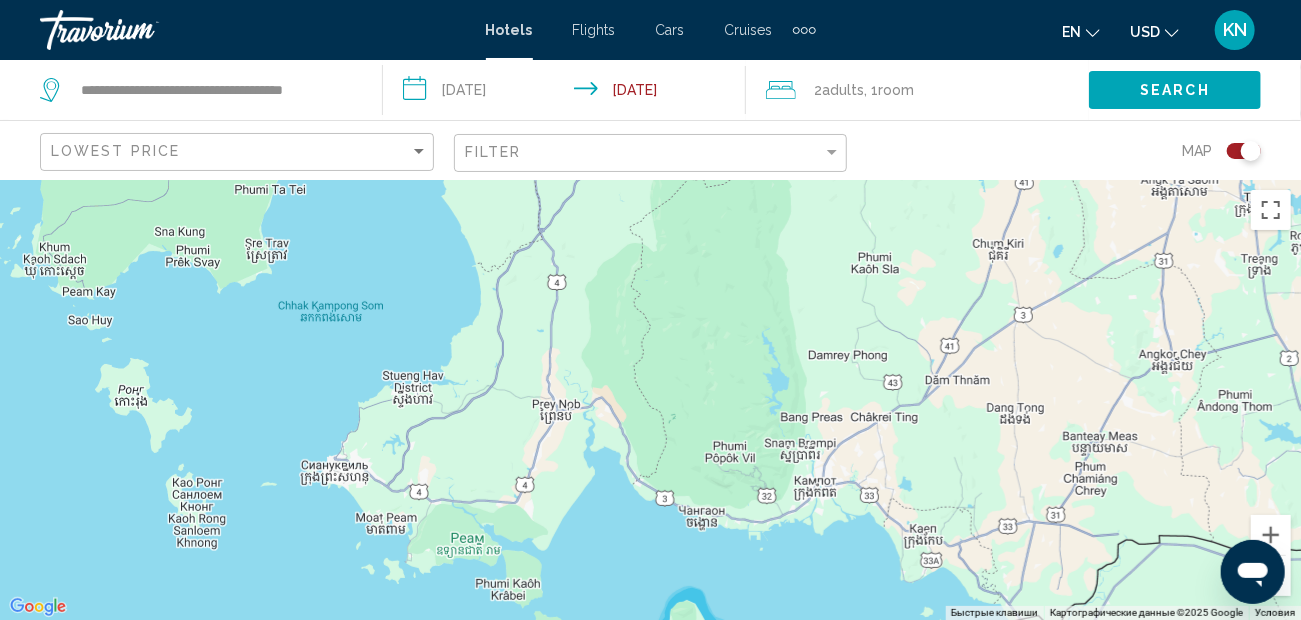 click on "**********" 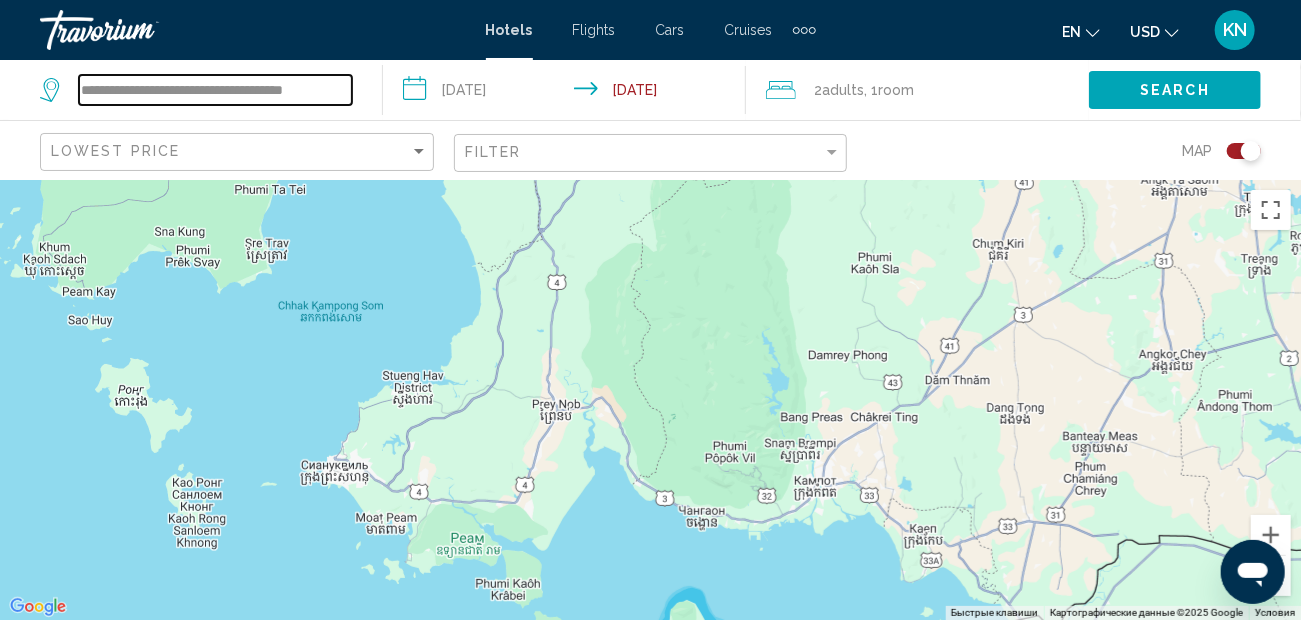 click on "**********" at bounding box center (215, 90) 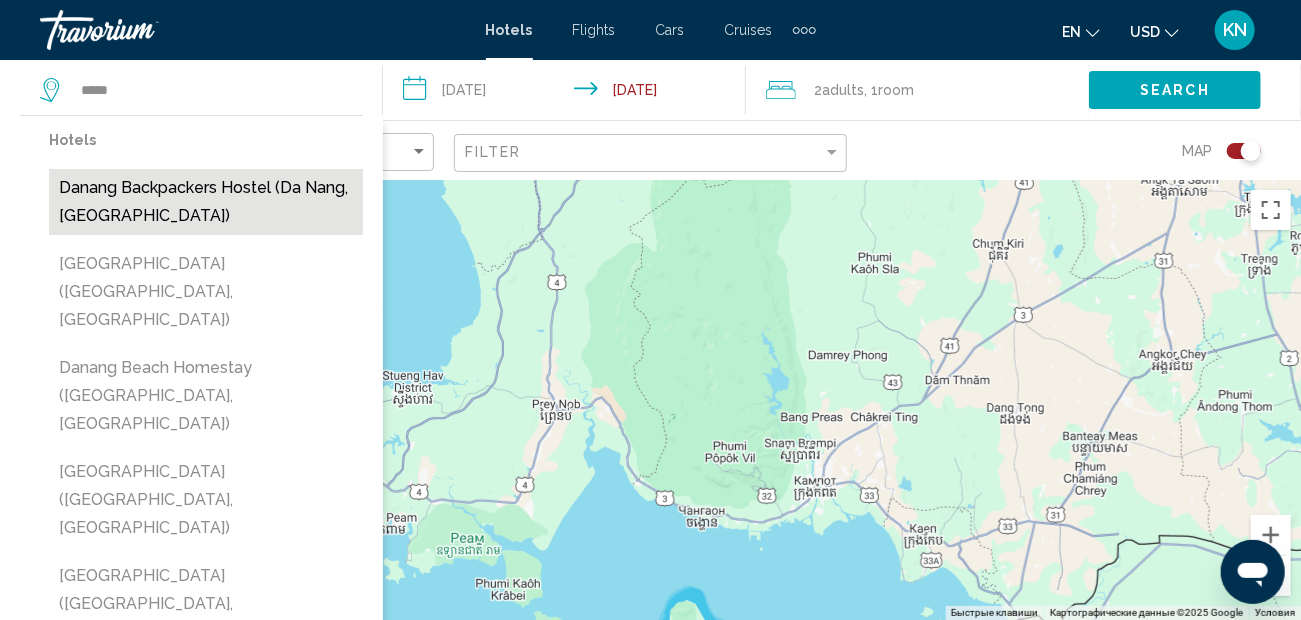 click on "Danang Backpackers Hostel (Da Nang, [GEOGRAPHIC_DATA])" at bounding box center (206, 202) 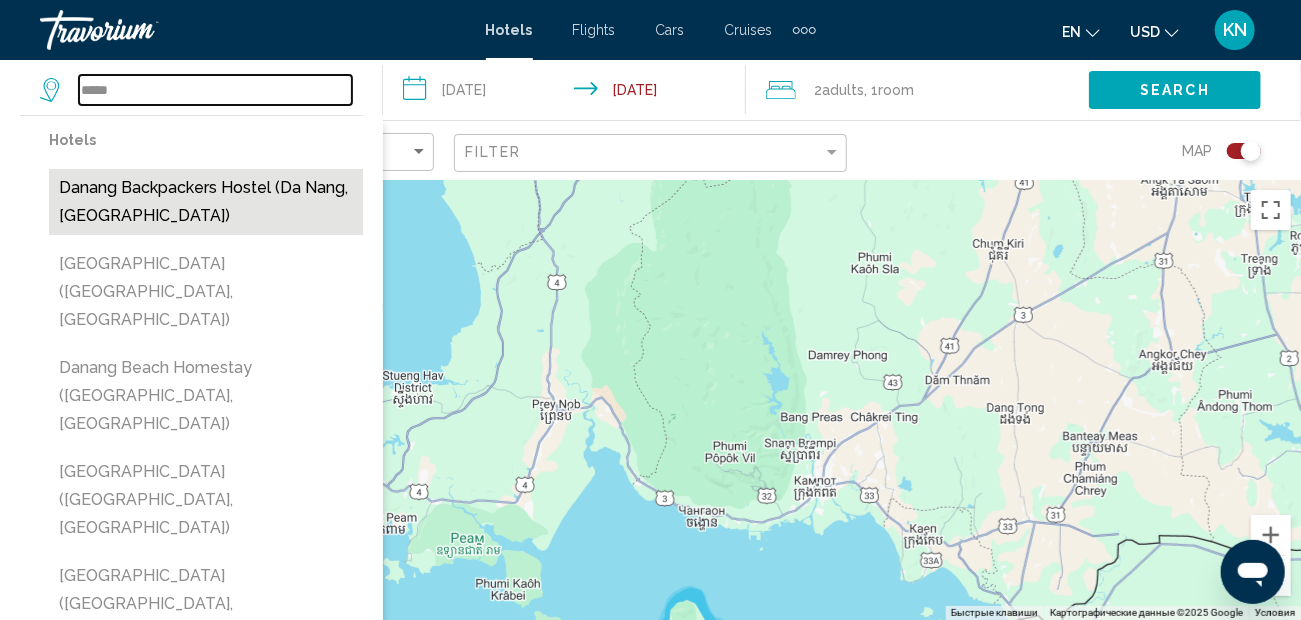 type on "**********" 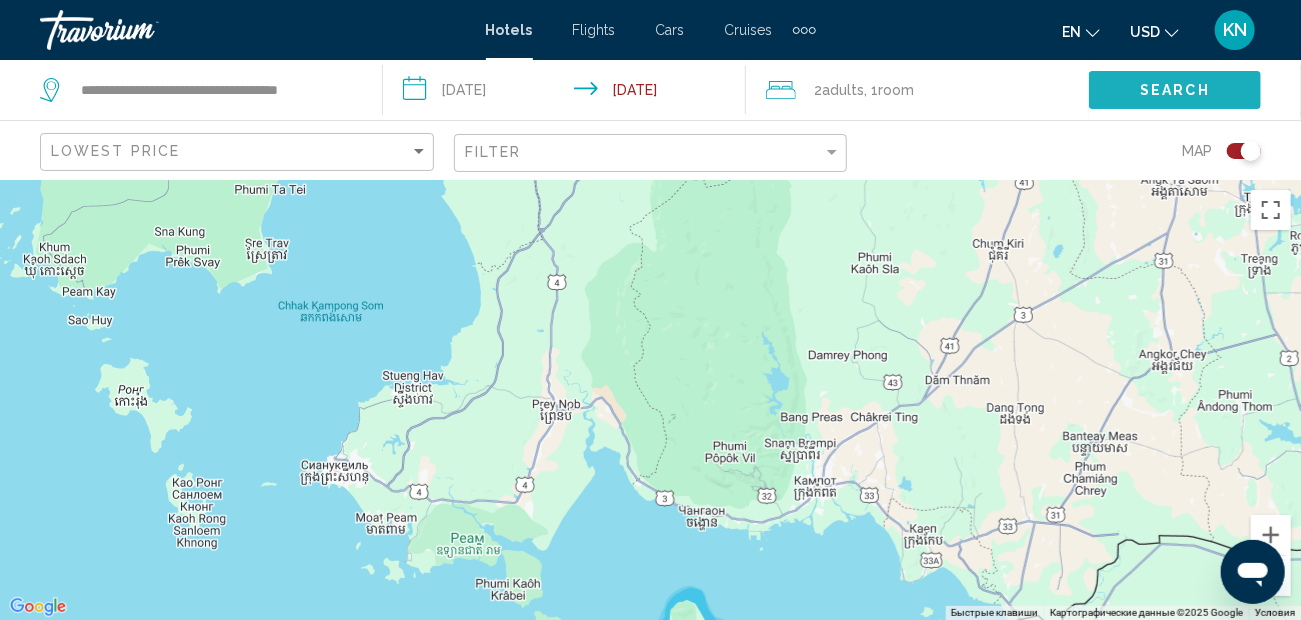 click on "Search" 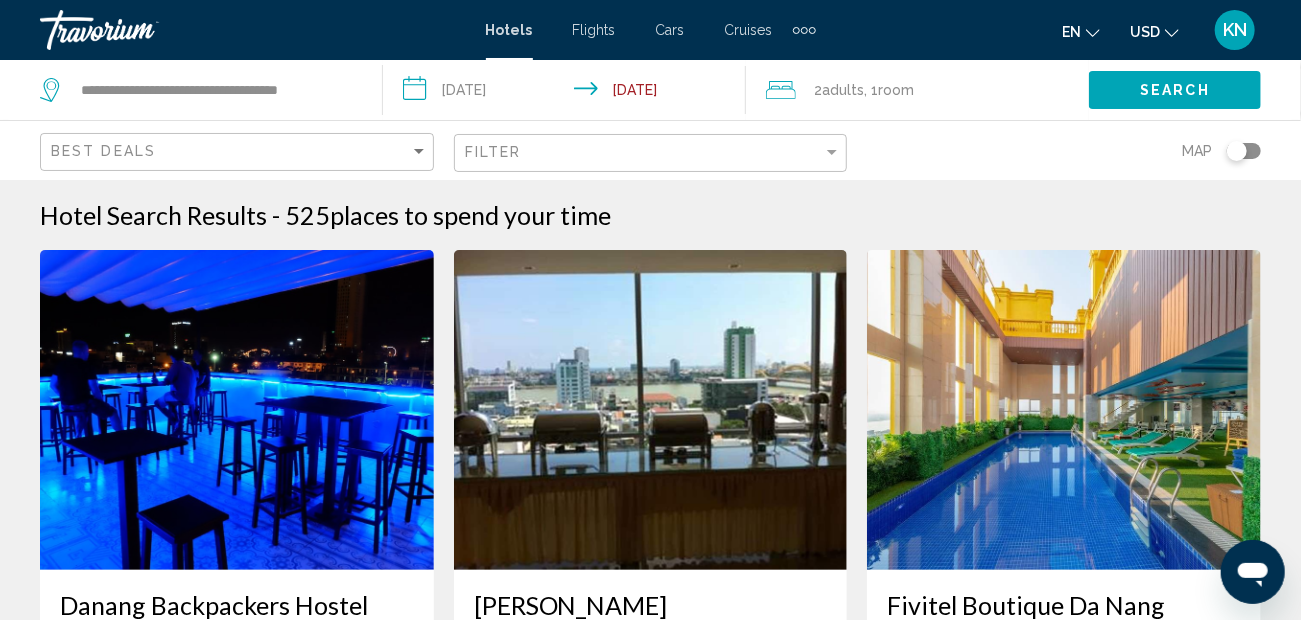 click 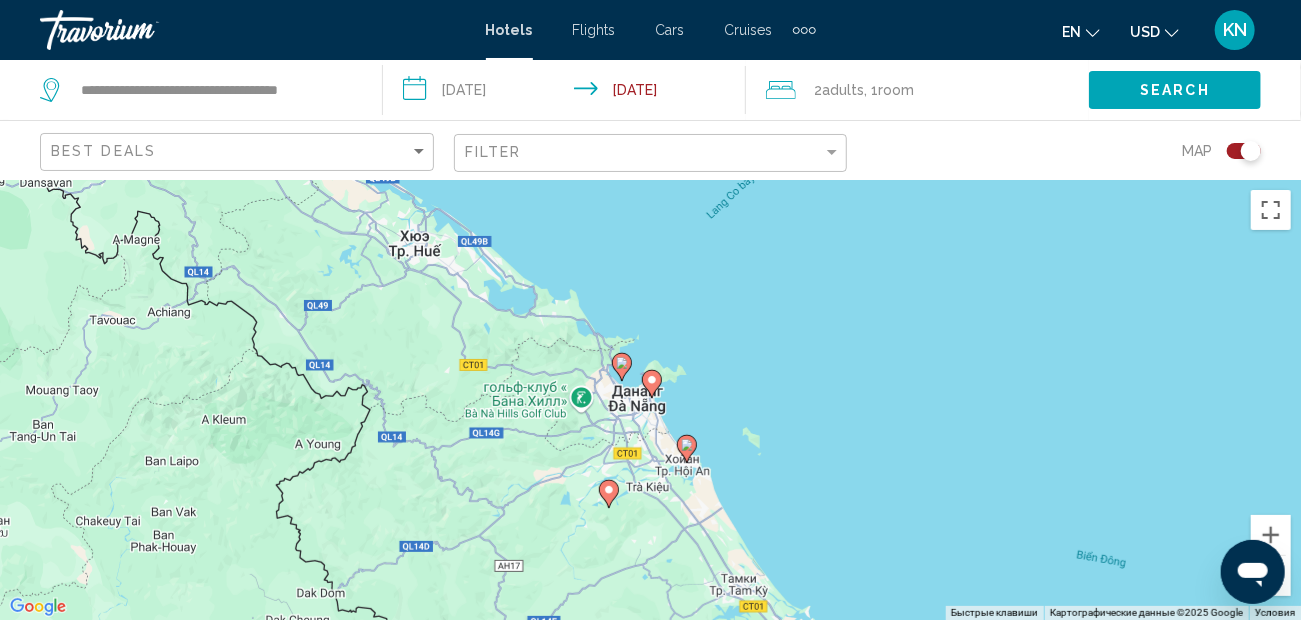 click 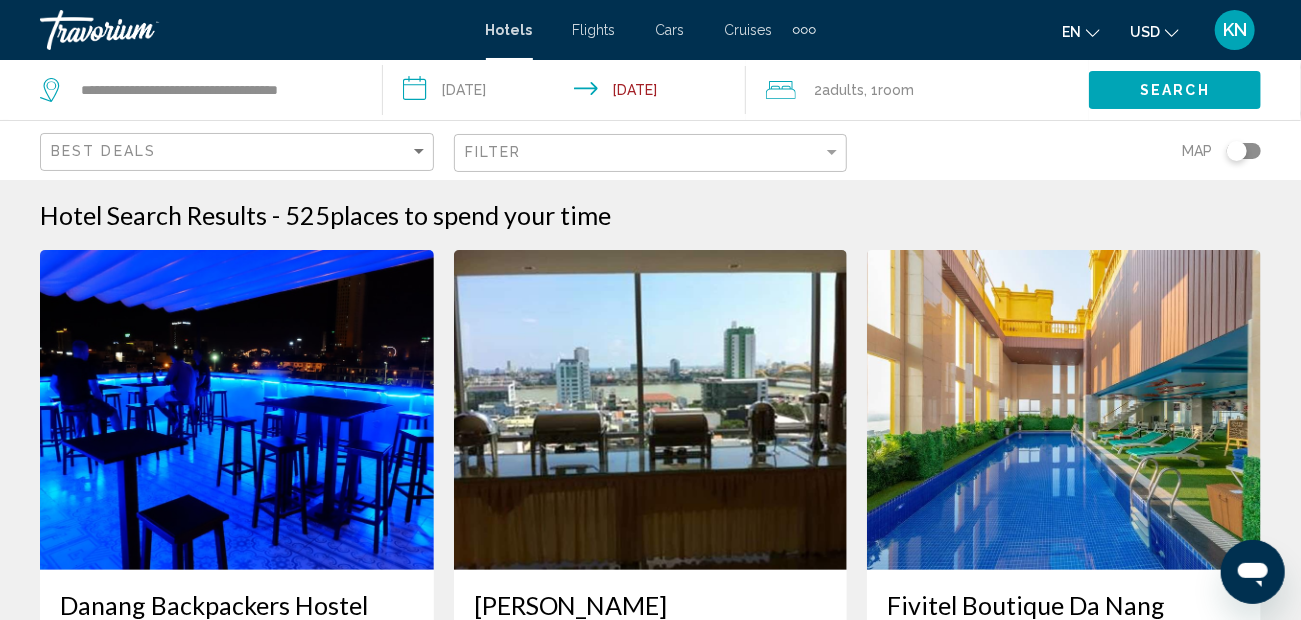 click on "Best Deals" 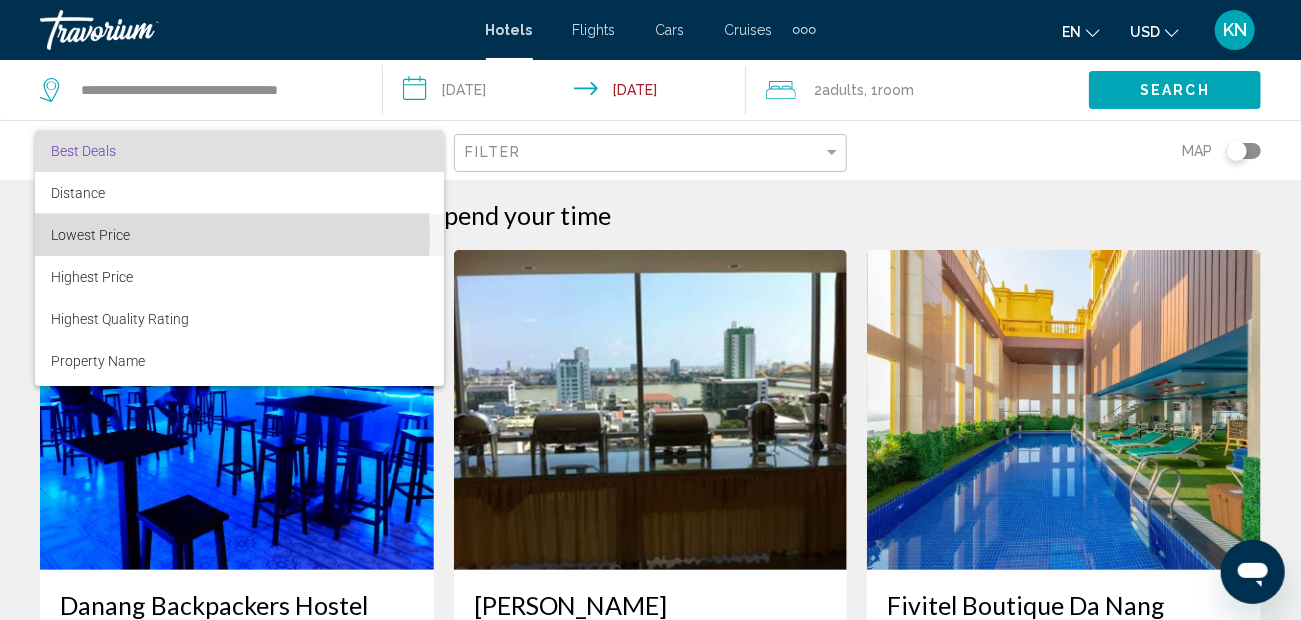 click on "Lowest Price" at bounding box center (239, 235) 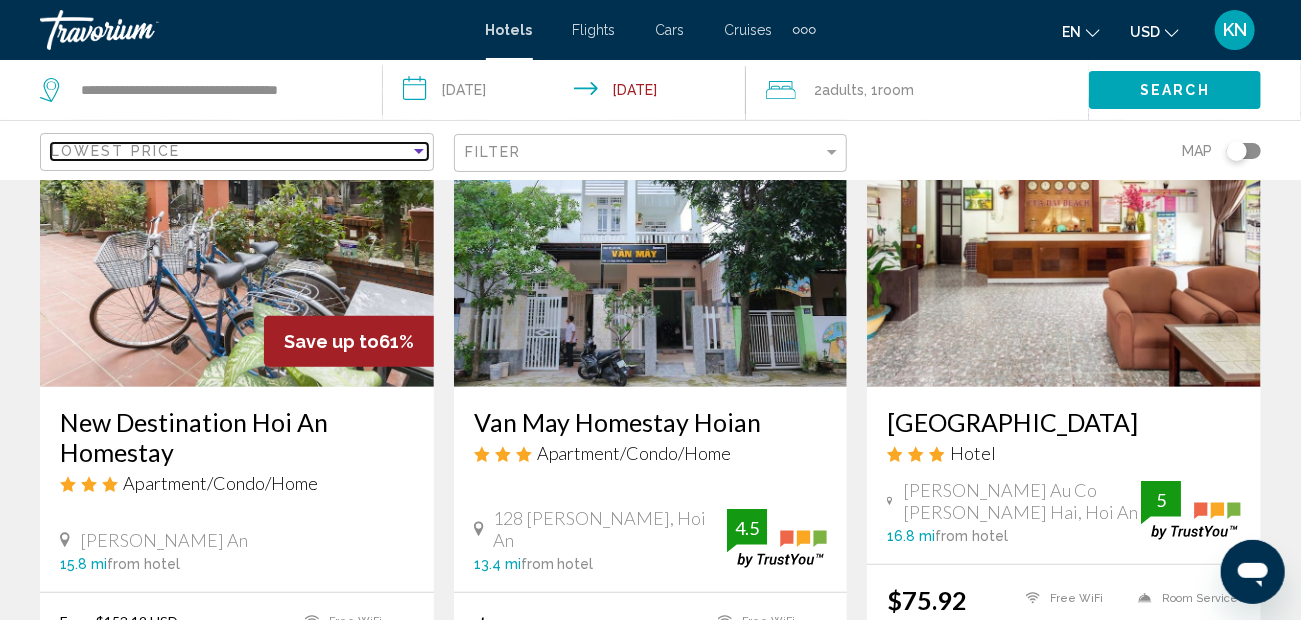 scroll, scrollTop: 100, scrollLeft: 0, axis: vertical 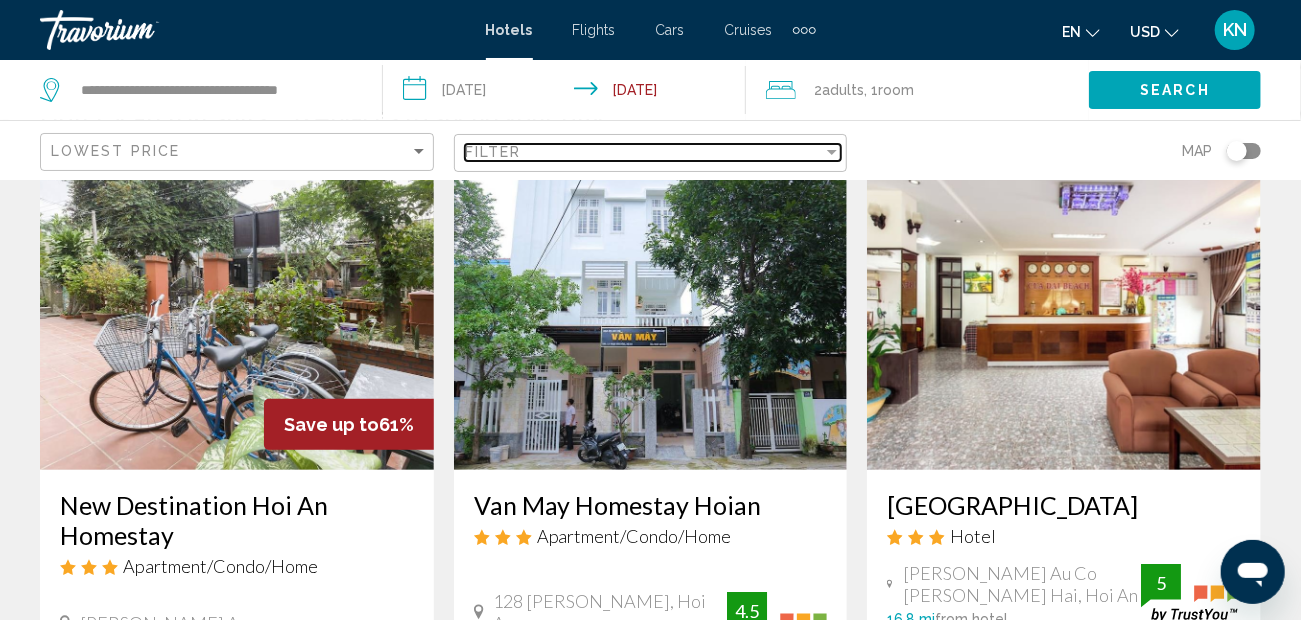 click on "Filter" at bounding box center (644, 152) 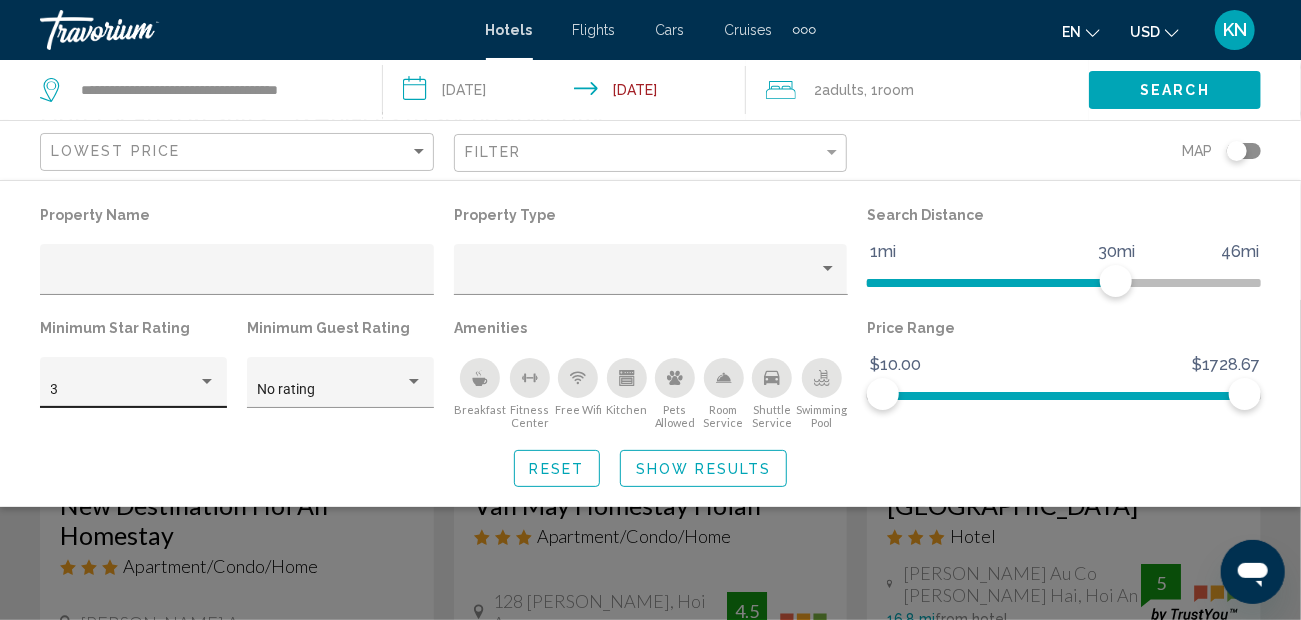 click on "3" 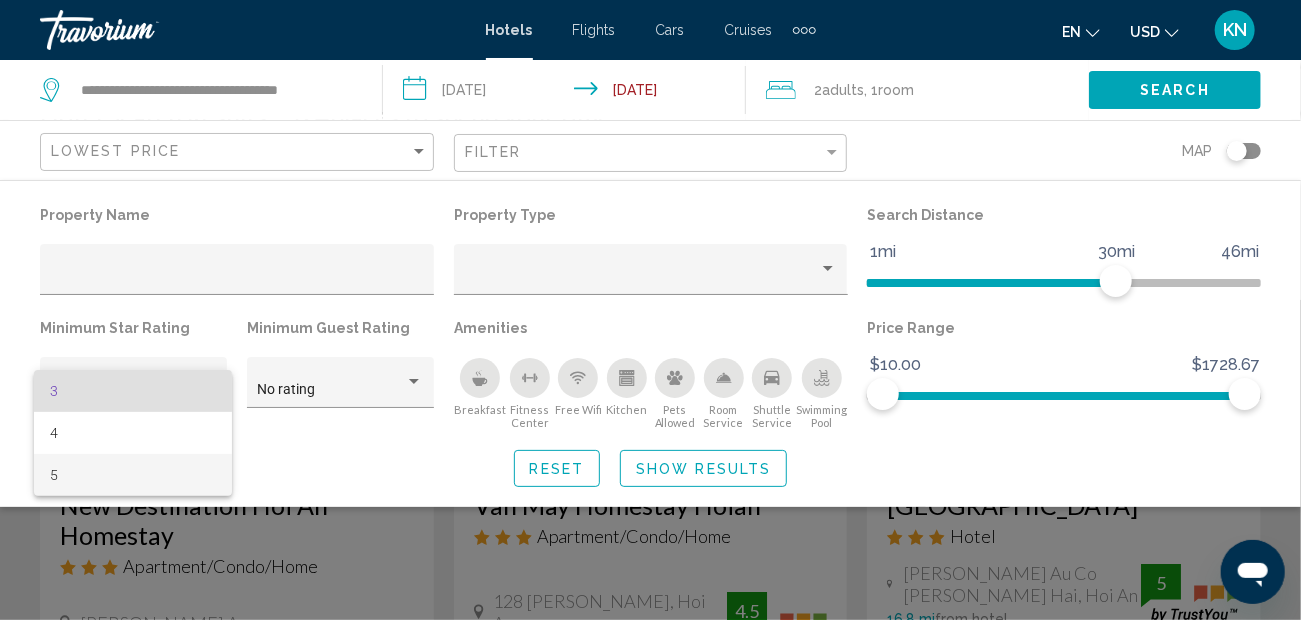 click on "5" at bounding box center (133, 475) 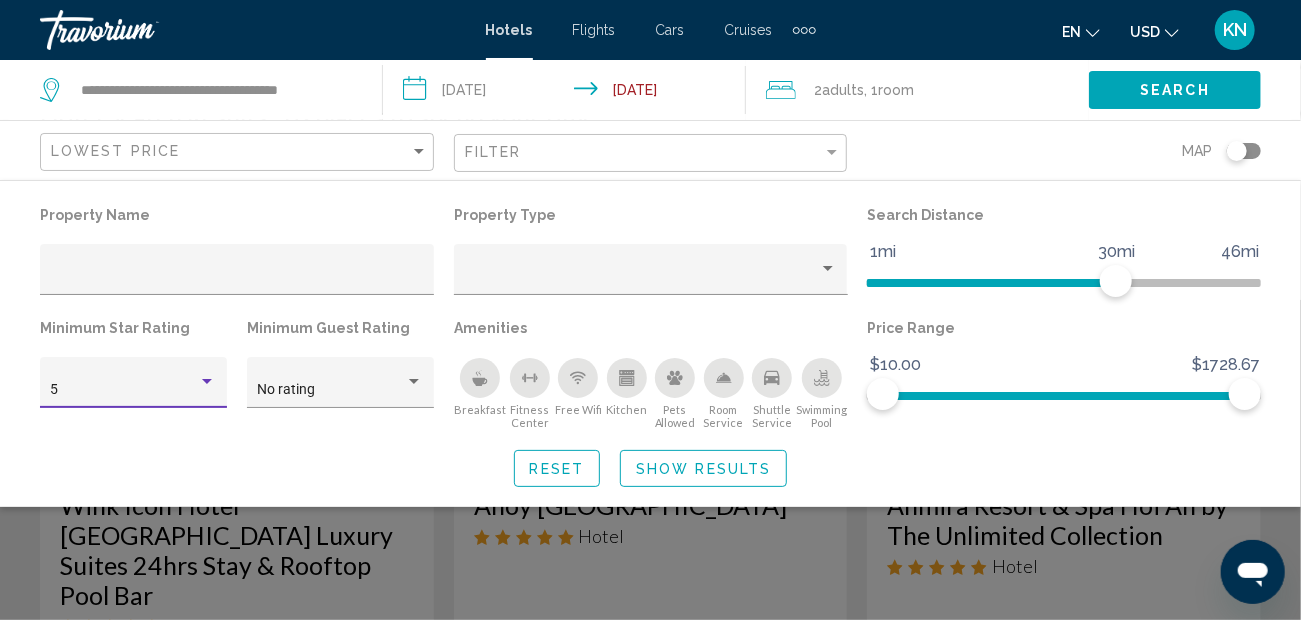click on "Show Results" 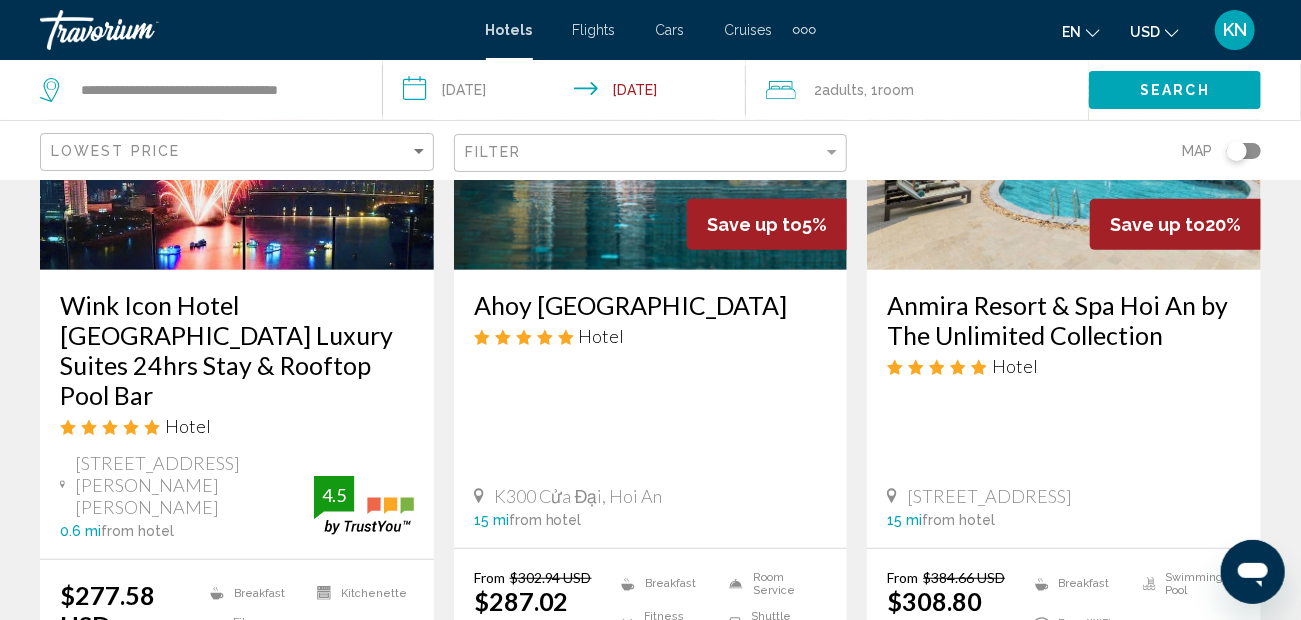 scroll, scrollTop: 600, scrollLeft: 0, axis: vertical 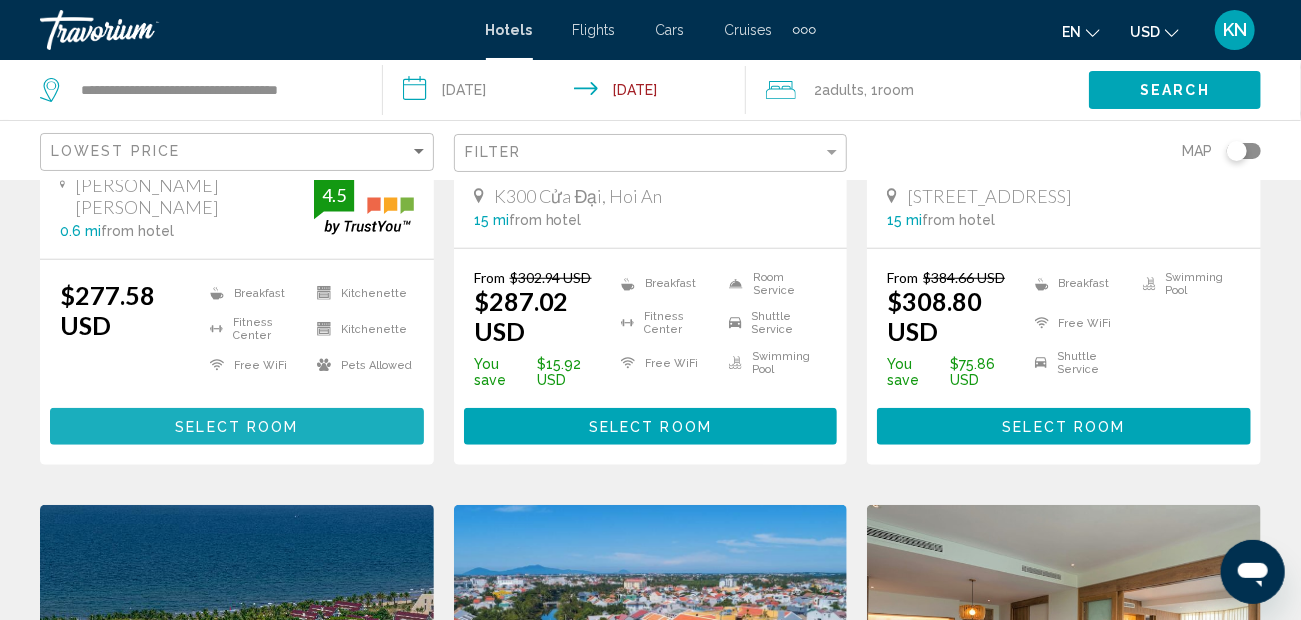 click on "Select Room" at bounding box center [236, 427] 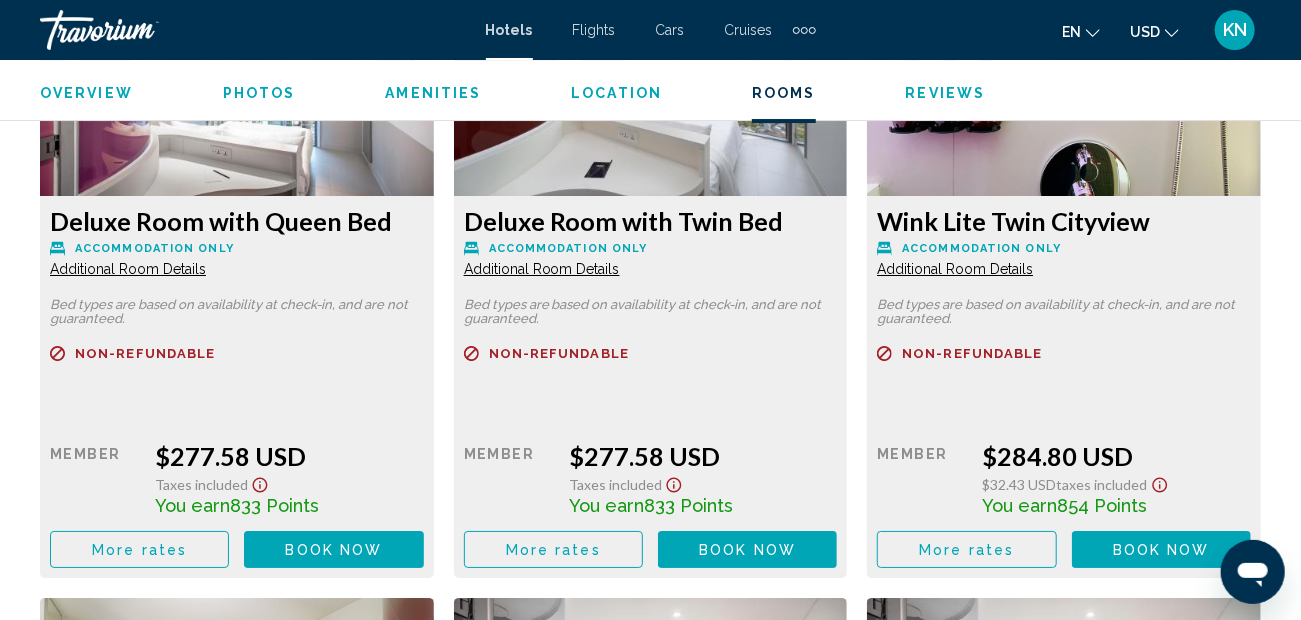 scroll, scrollTop: 3324, scrollLeft: 0, axis: vertical 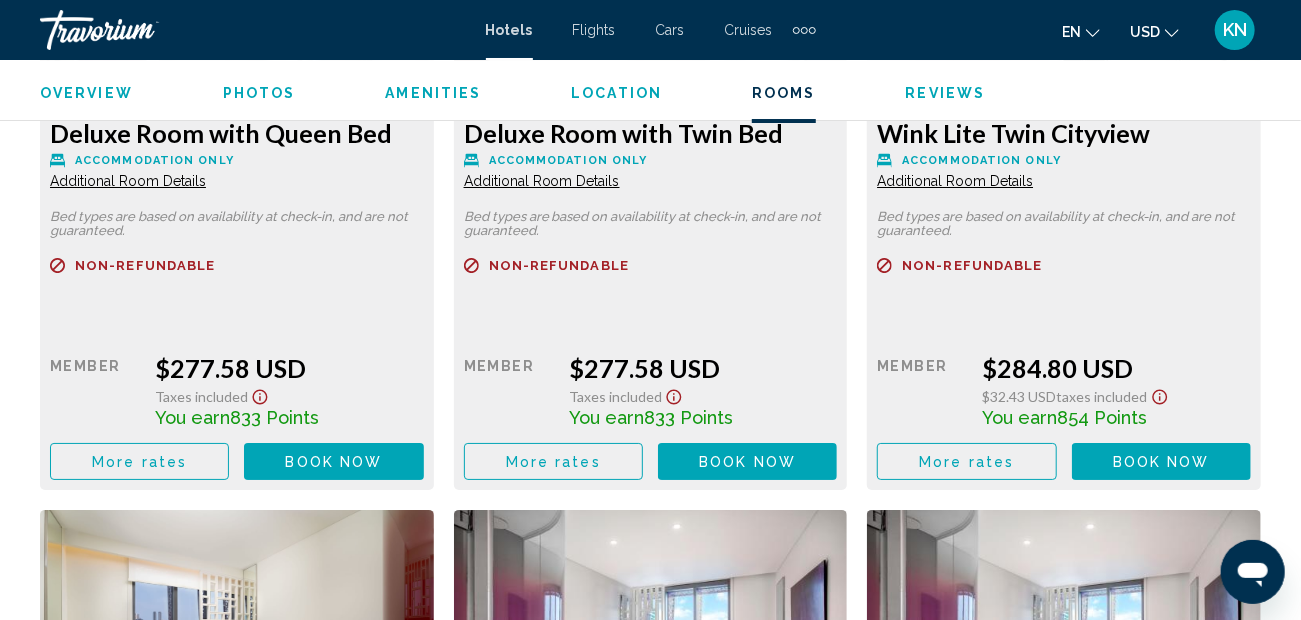click on "More rates" at bounding box center [139, 462] 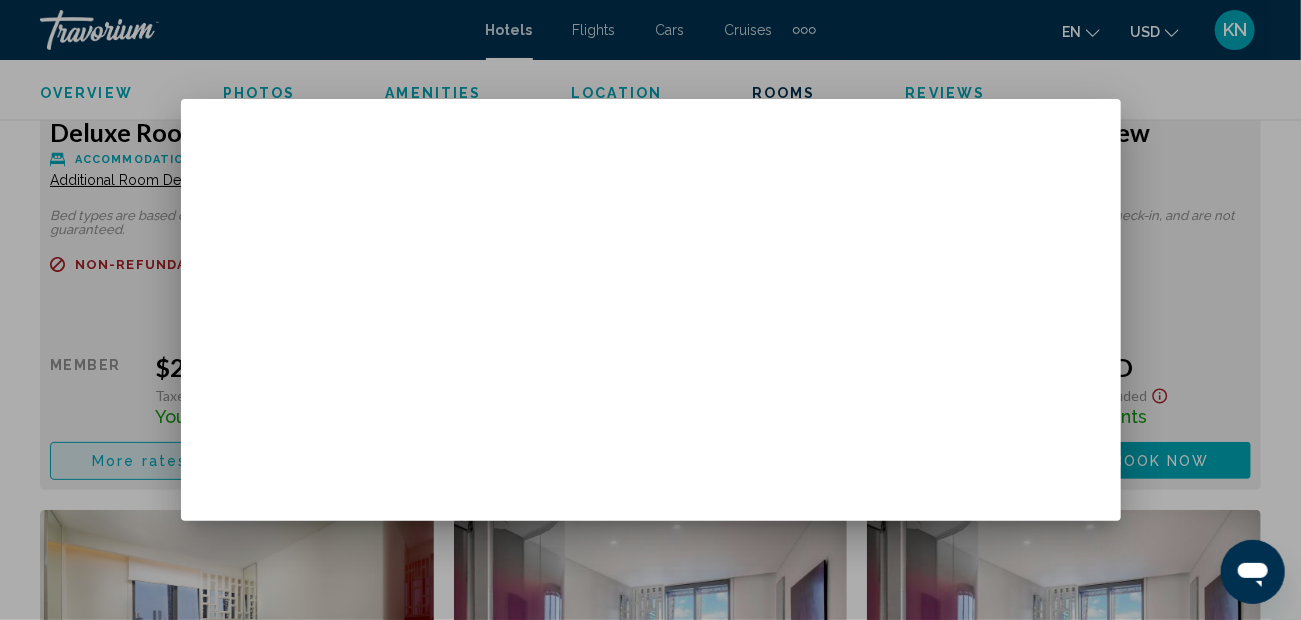 scroll, scrollTop: 0, scrollLeft: 0, axis: both 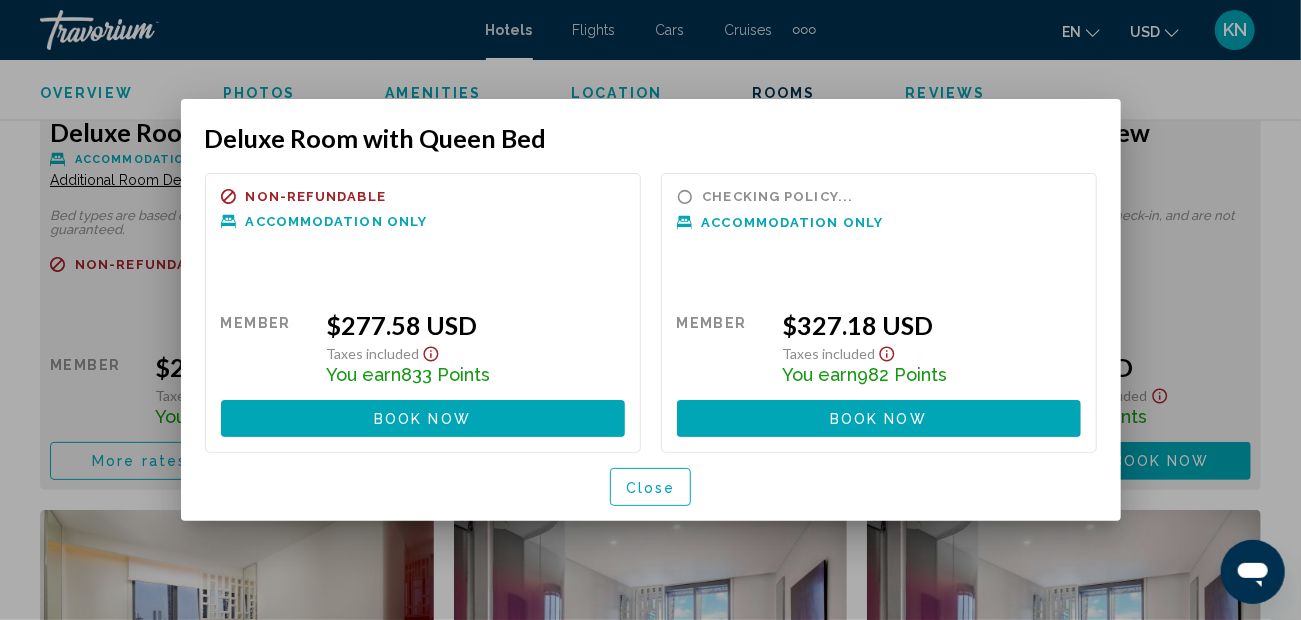 click at bounding box center (650, 310) 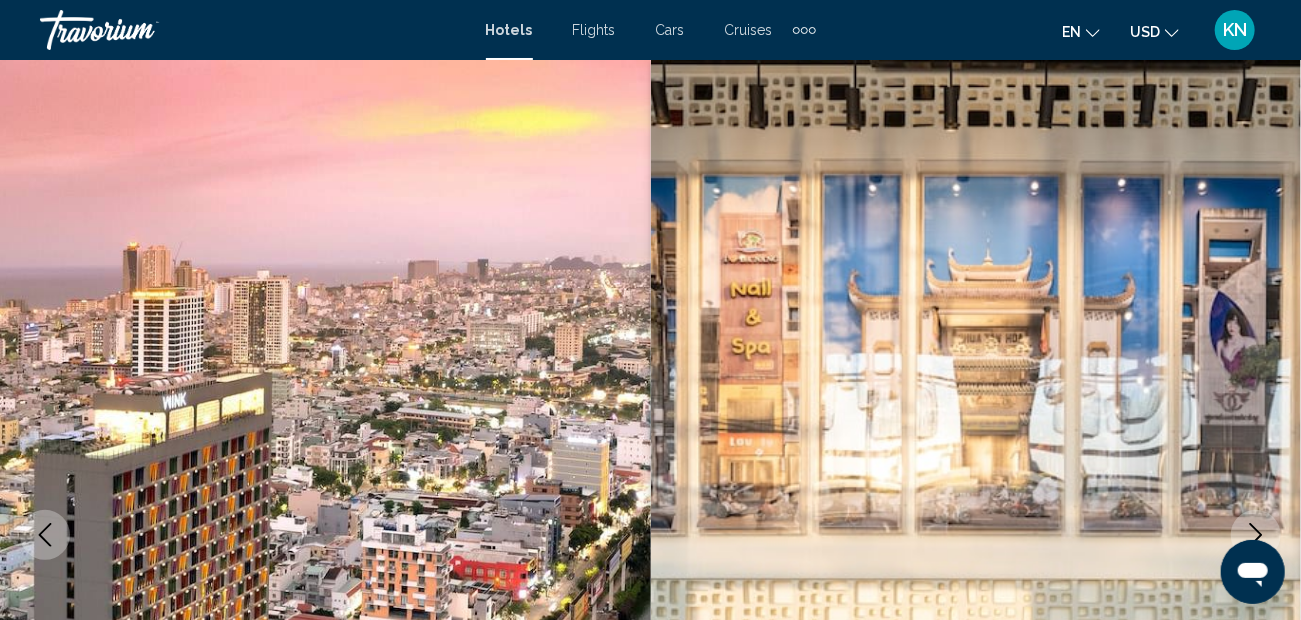 scroll, scrollTop: 3324, scrollLeft: 0, axis: vertical 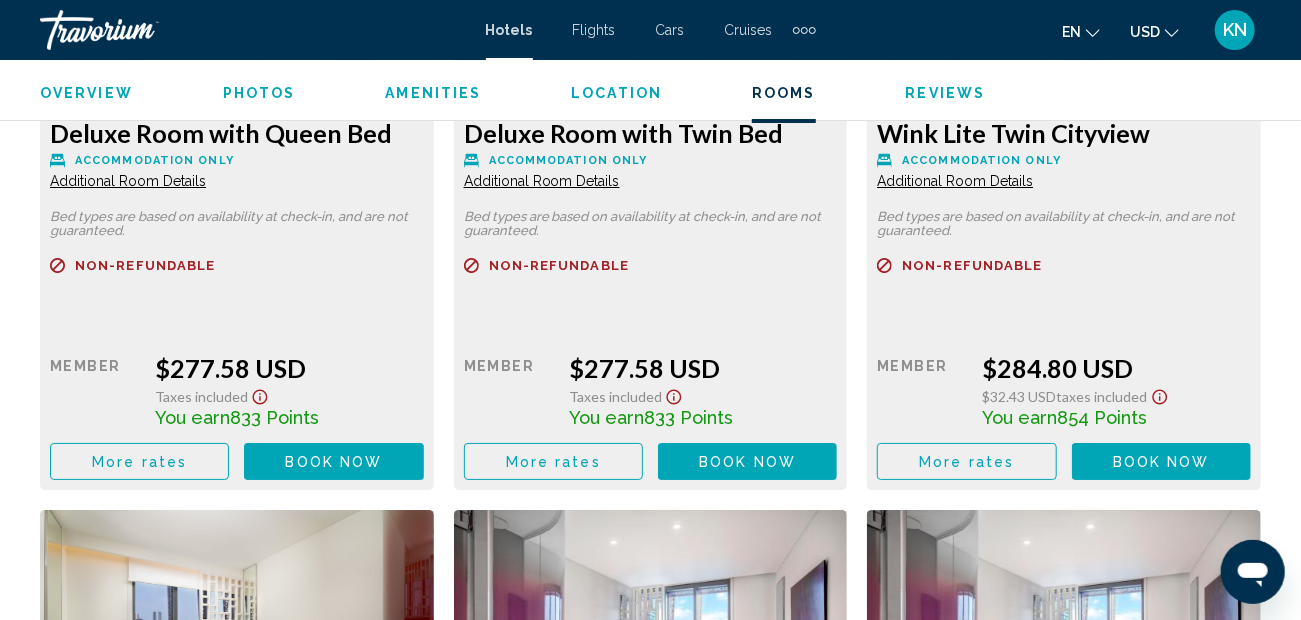 click on "More rates" at bounding box center [139, 462] 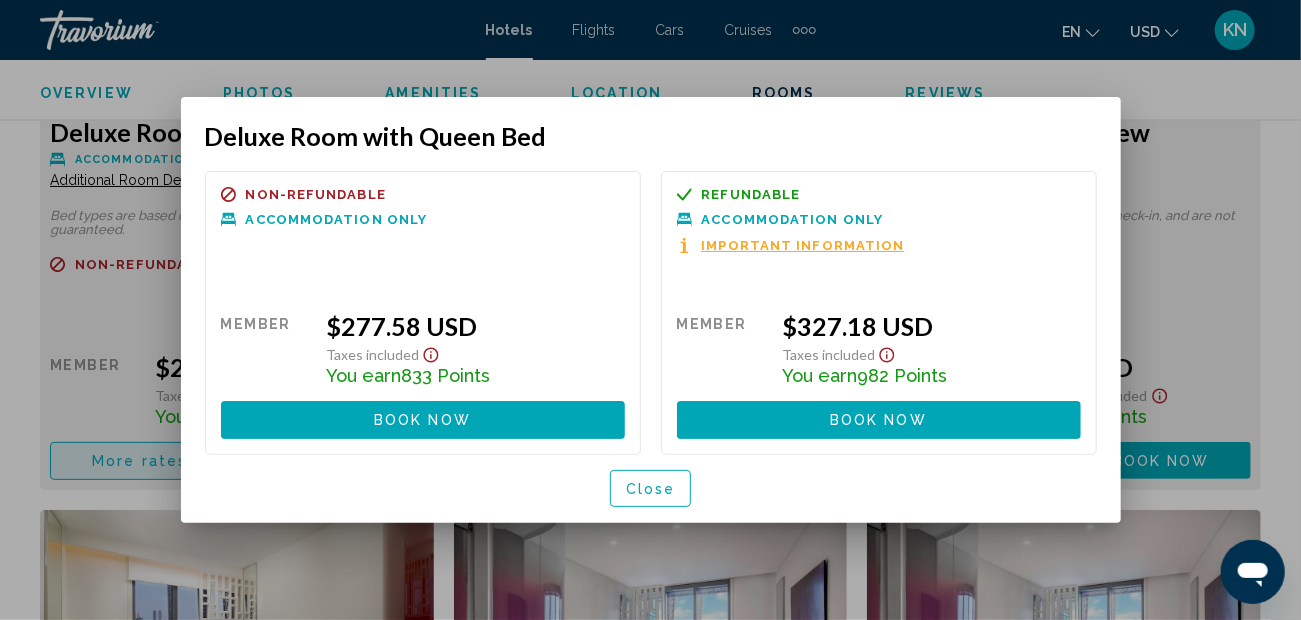 scroll, scrollTop: 0, scrollLeft: 0, axis: both 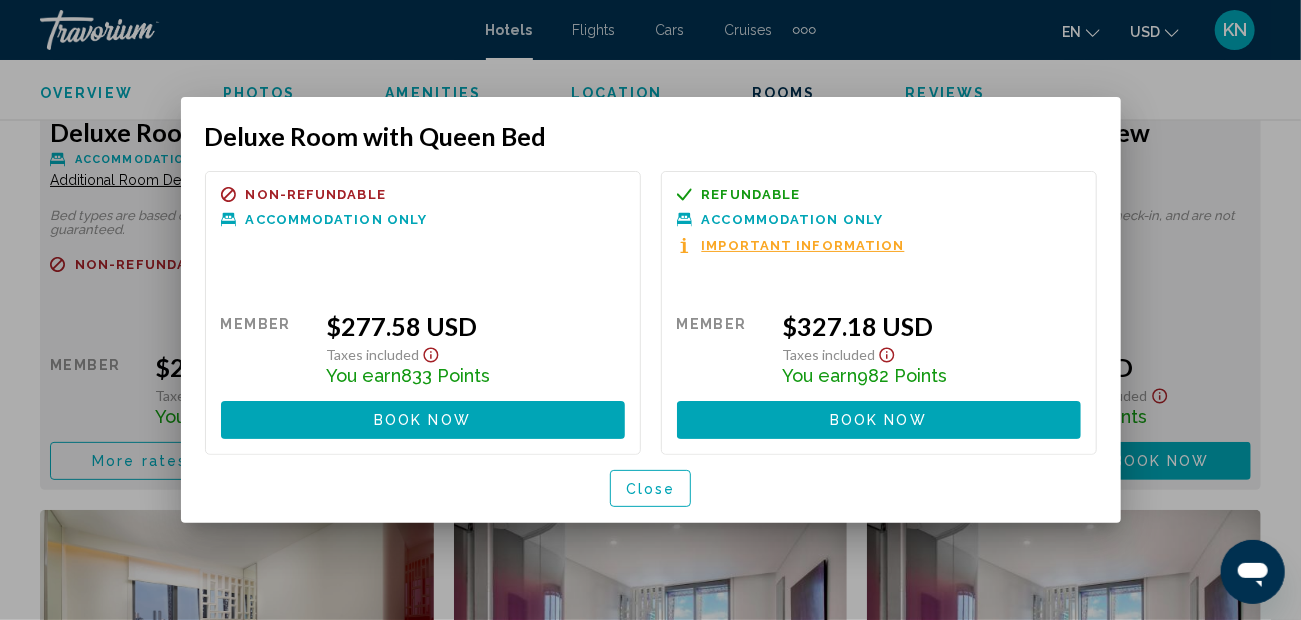 click on "Close" at bounding box center [651, 489] 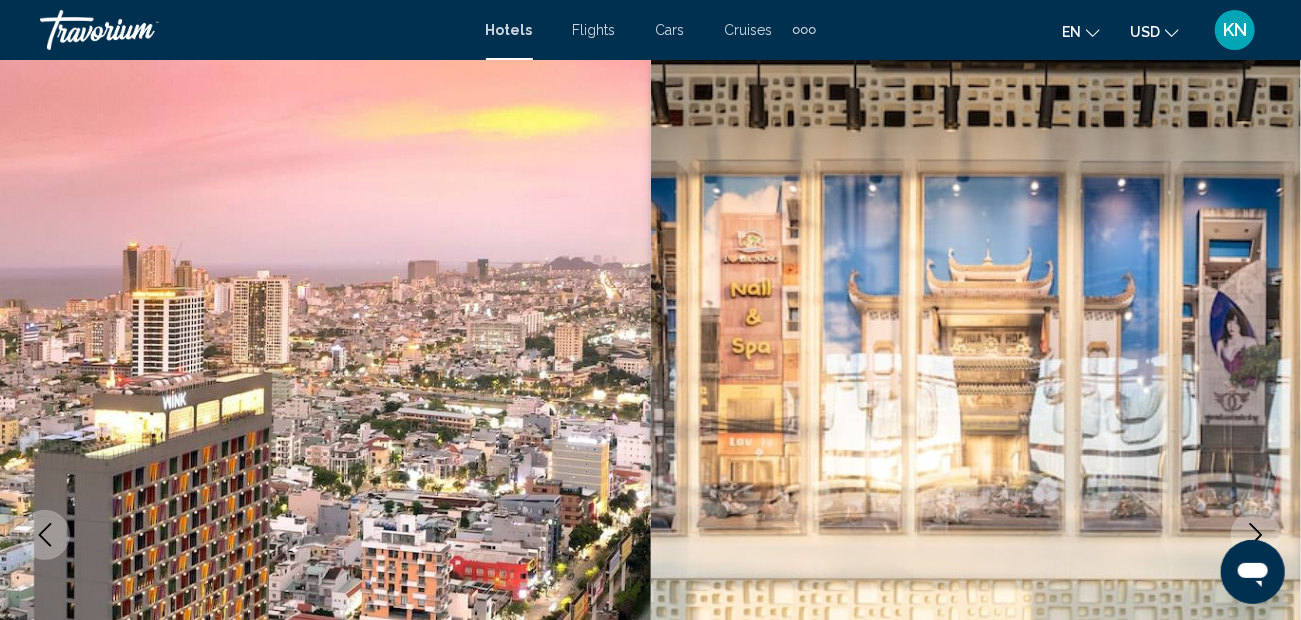 scroll, scrollTop: 3324, scrollLeft: 0, axis: vertical 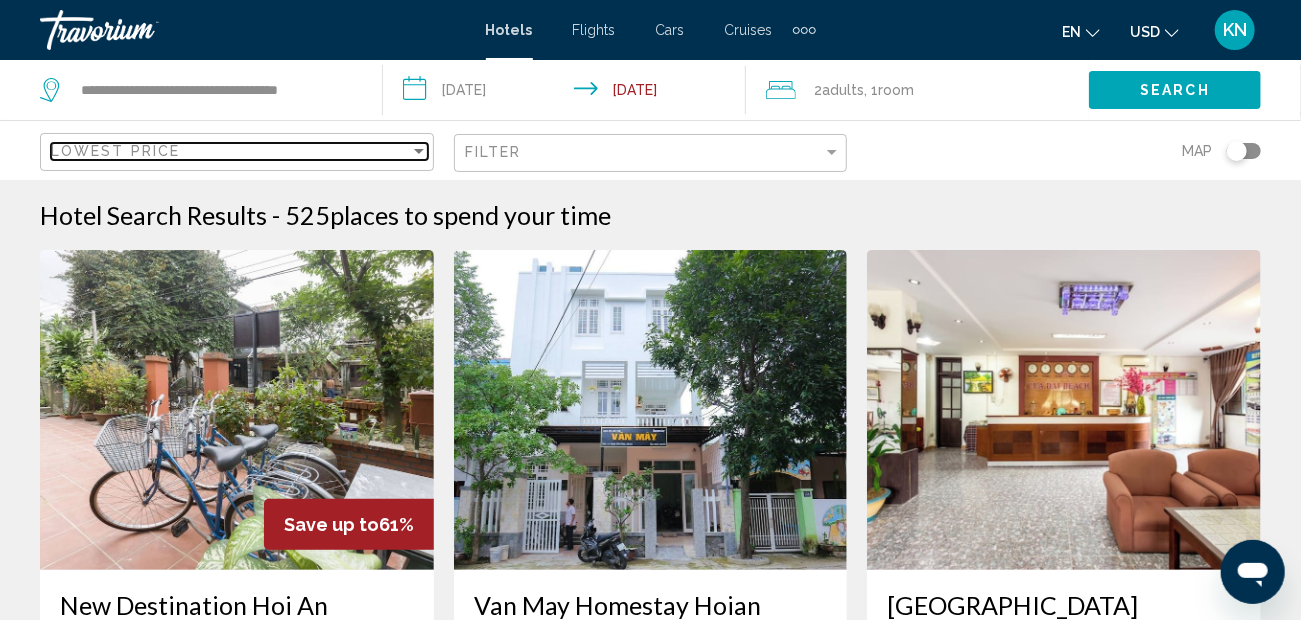 click on "Lowest Price" at bounding box center [230, 151] 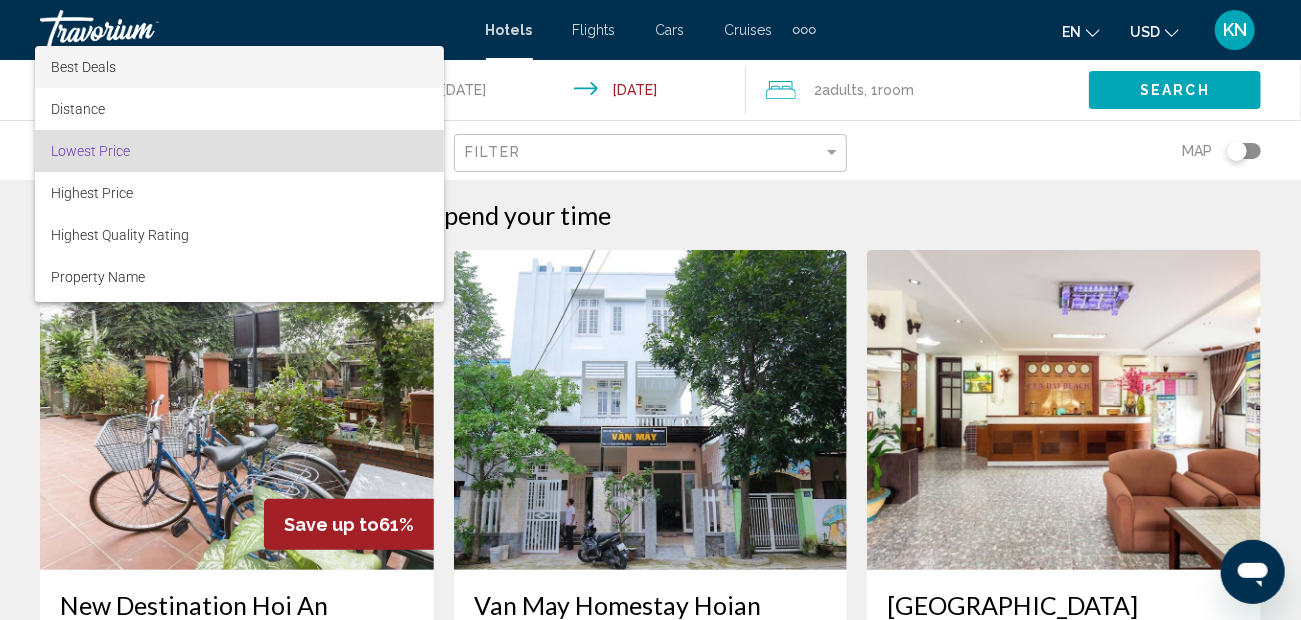 click on "Best Deals" at bounding box center (239, 67) 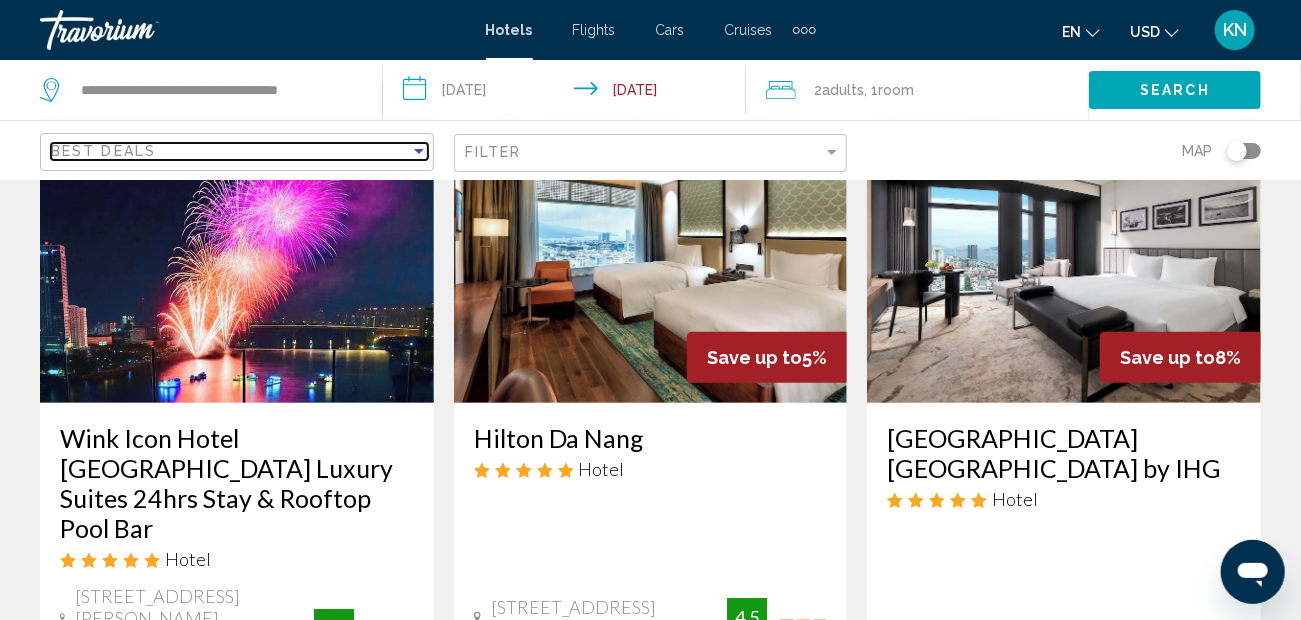 scroll, scrollTop: 200, scrollLeft: 0, axis: vertical 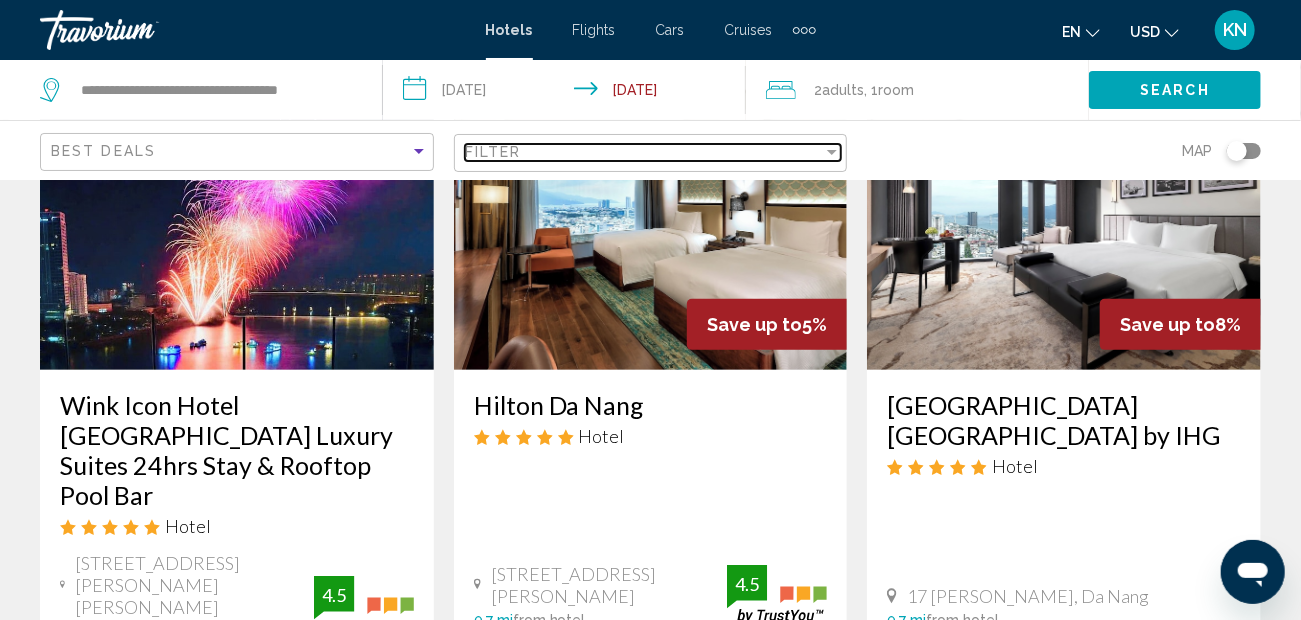 click on "Filter" at bounding box center [644, 152] 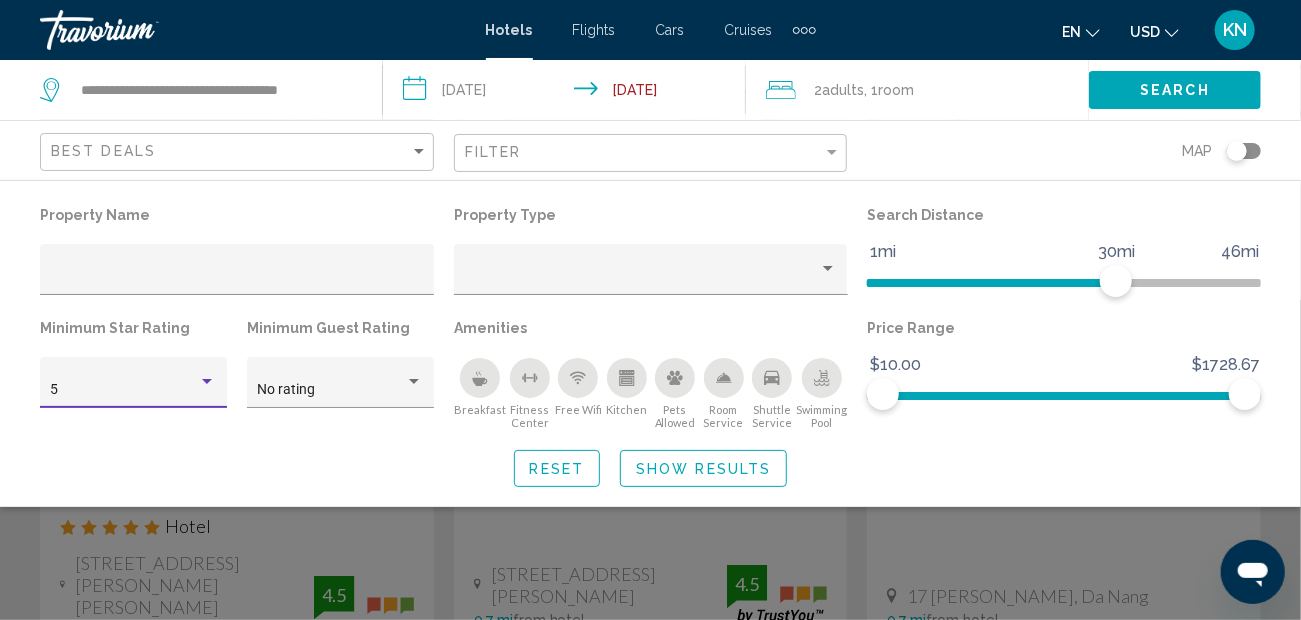 click at bounding box center [207, 381] 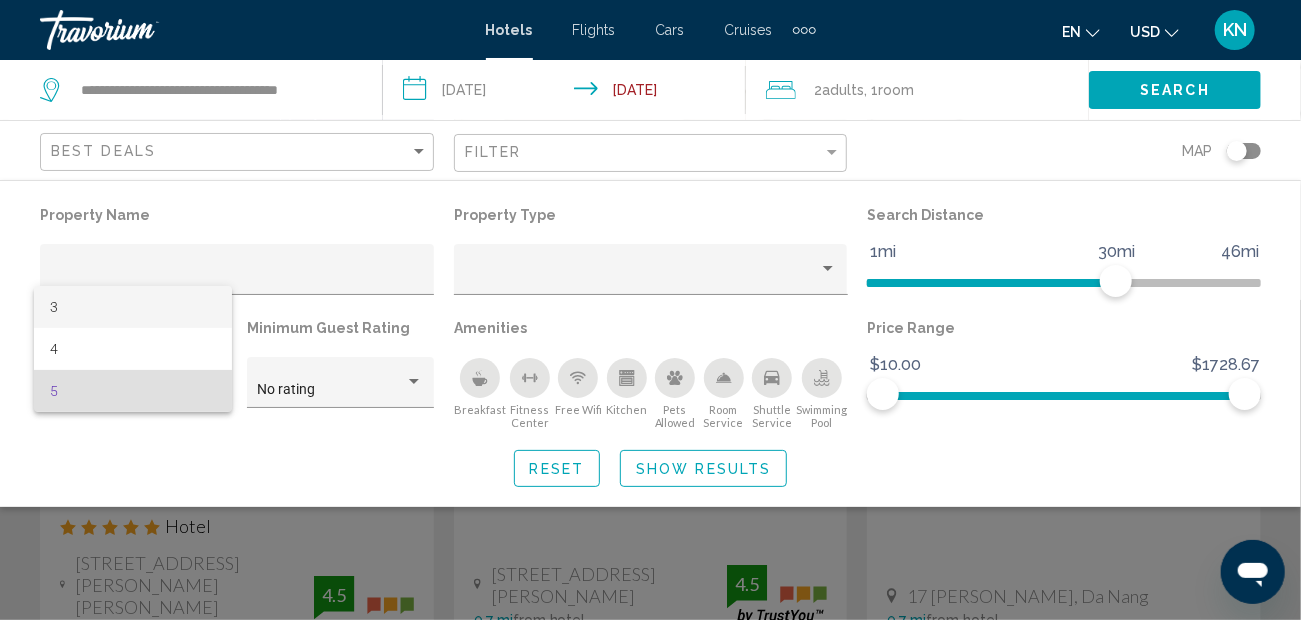 click on "3" at bounding box center (133, 307) 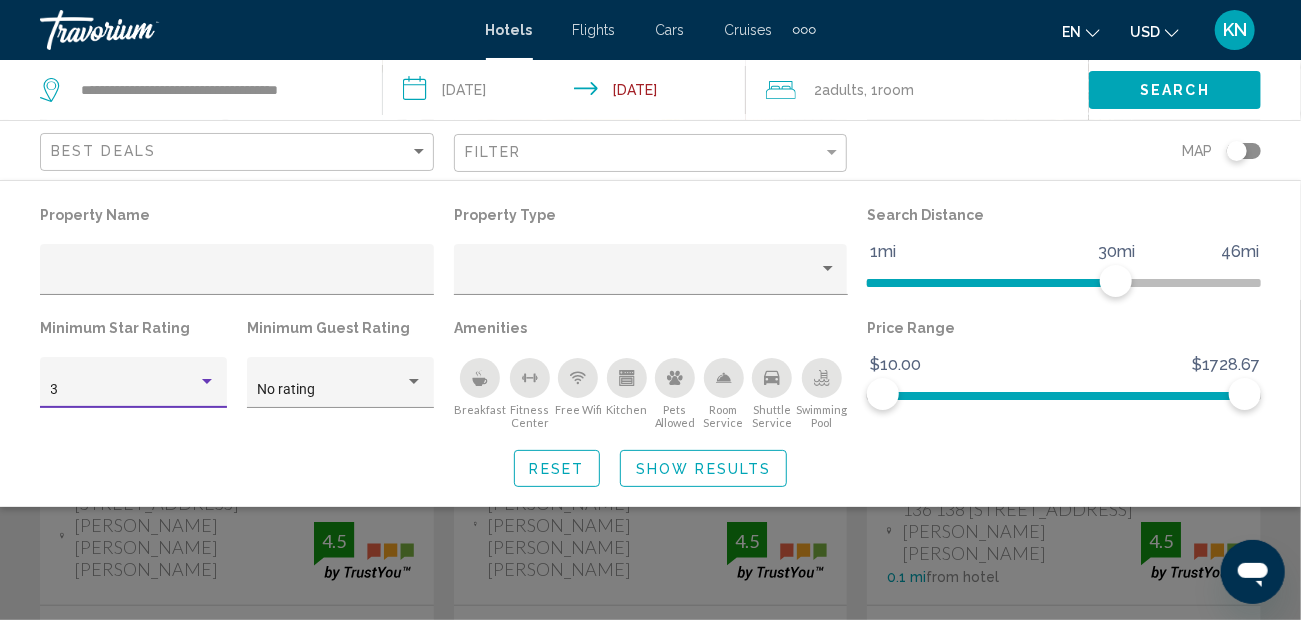 click on "Show Results" 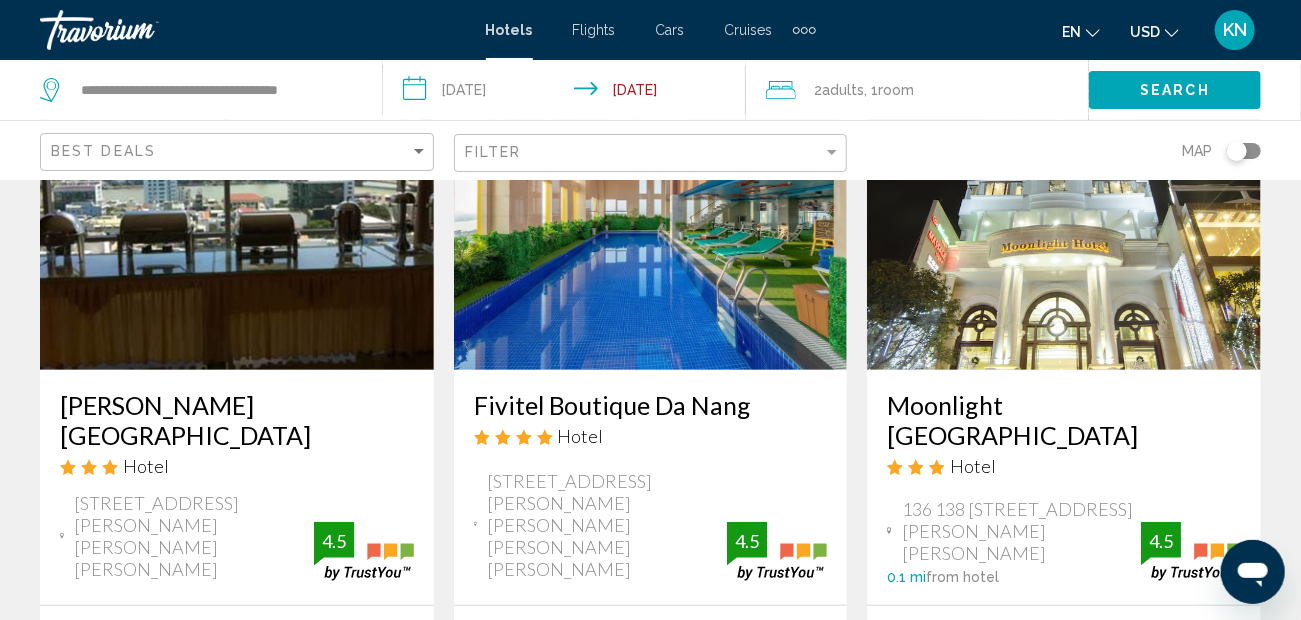 scroll, scrollTop: 0, scrollLeft: 0, axis: both 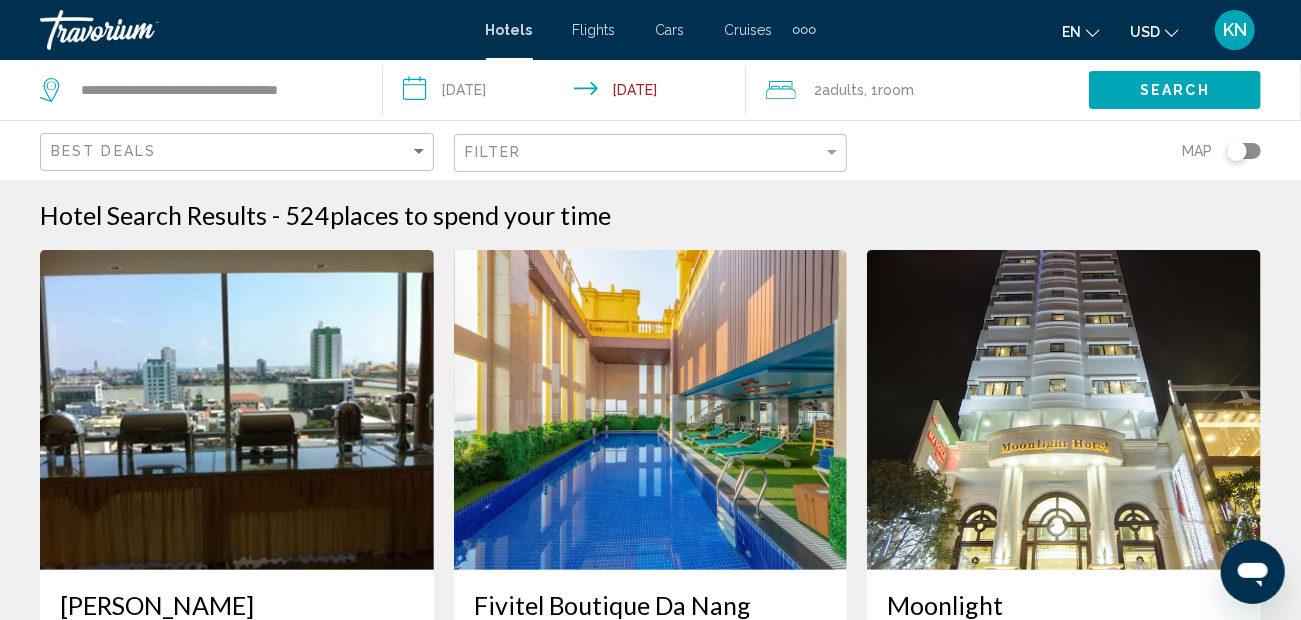 click on "Best Deals" 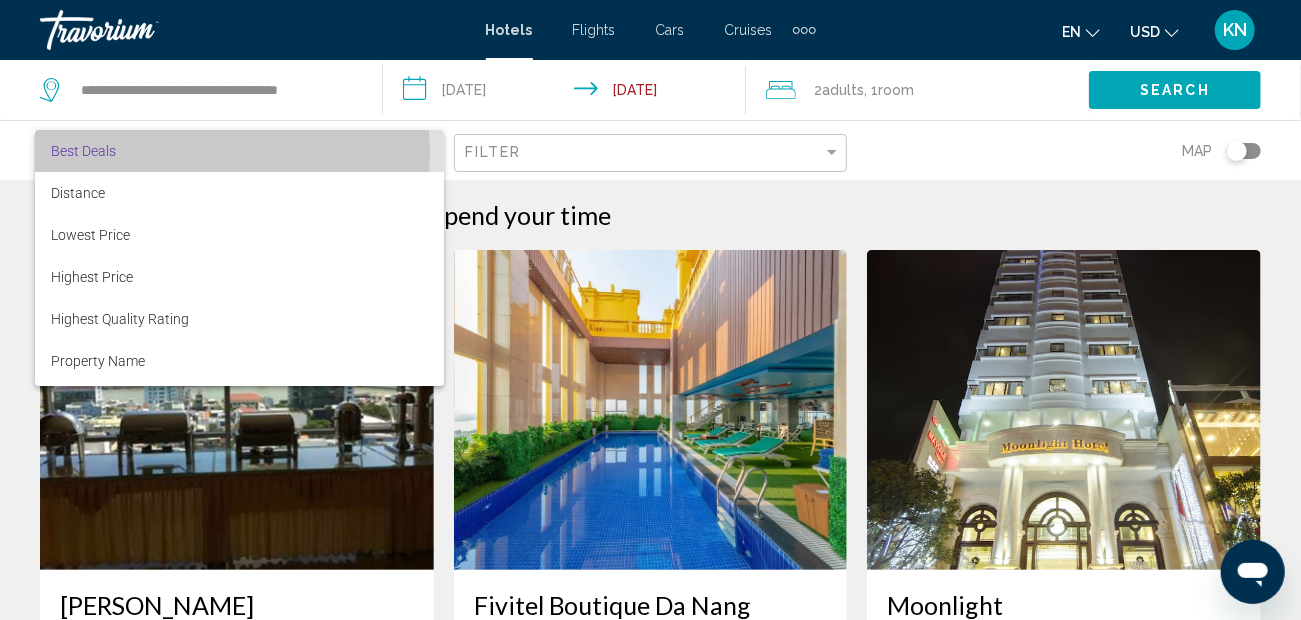click on "Best Deals" at bounding box center (239, 151) 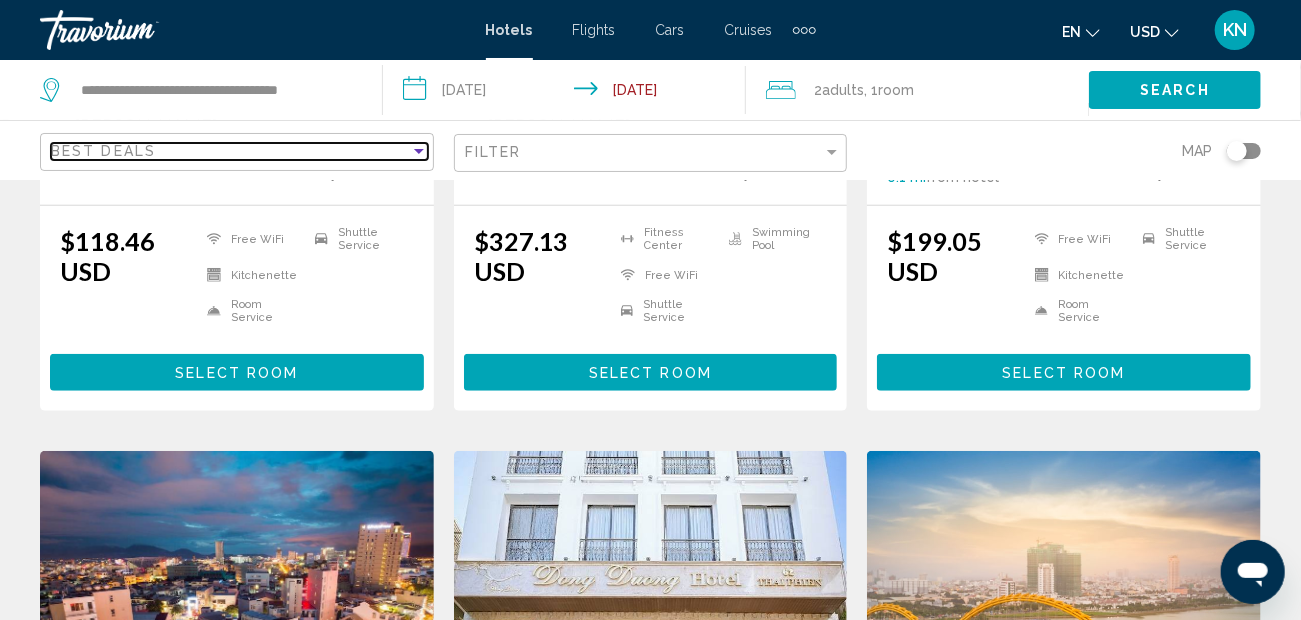 scroll, scrollTop: 0, scrollLeft: 0, axis: both 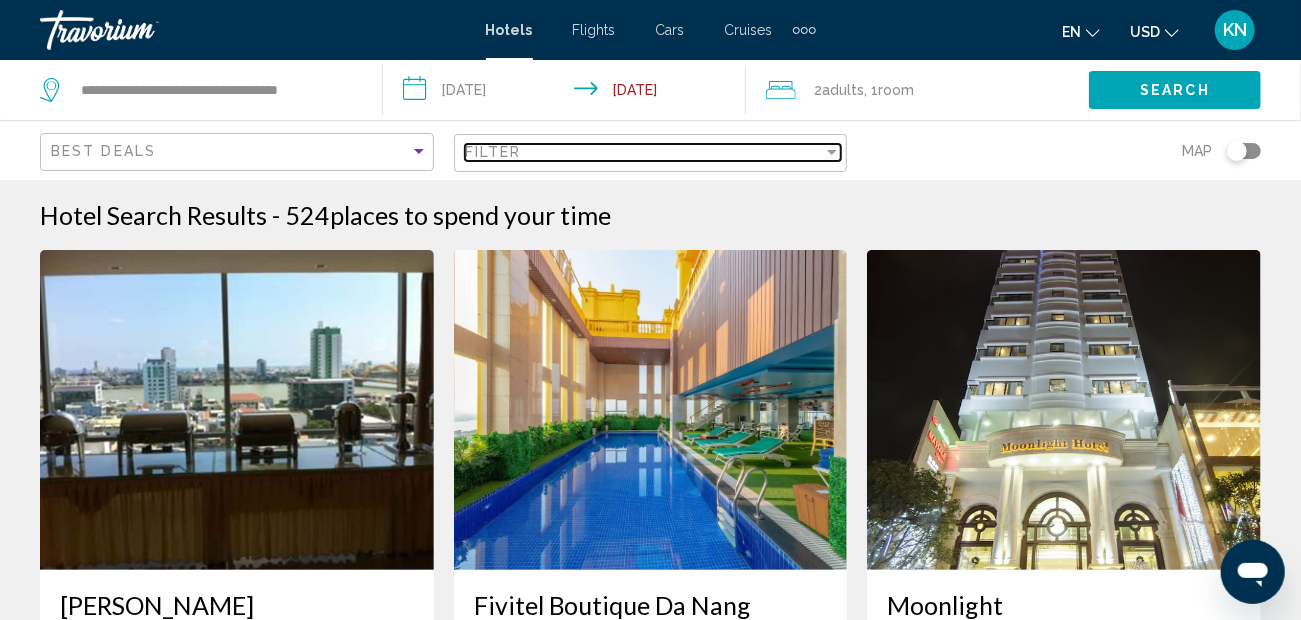 click on "Filter" at bounding box center [644, 152] 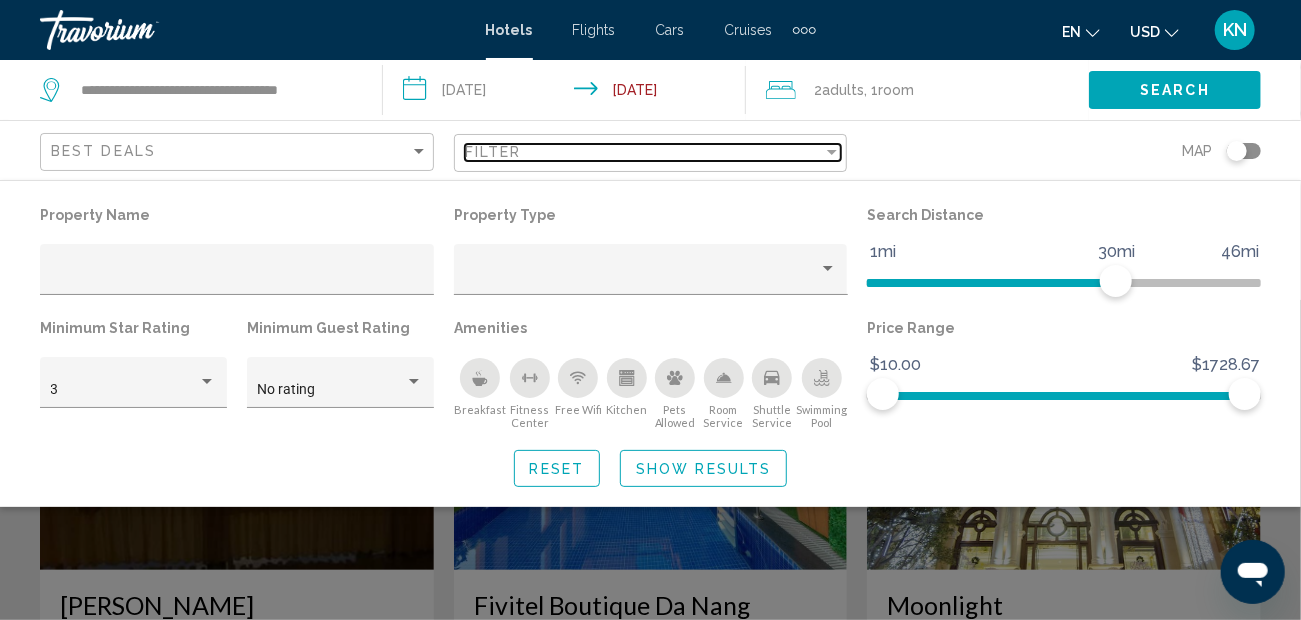 click on "Filter" at bounding box center (644, 152) 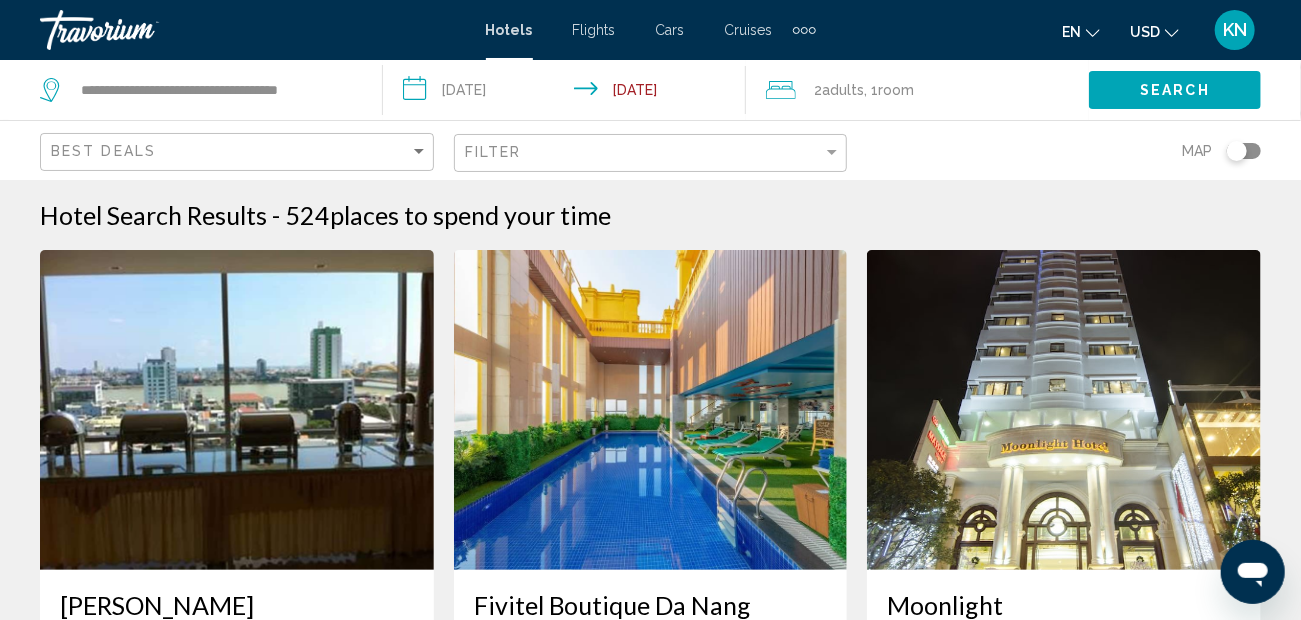 click 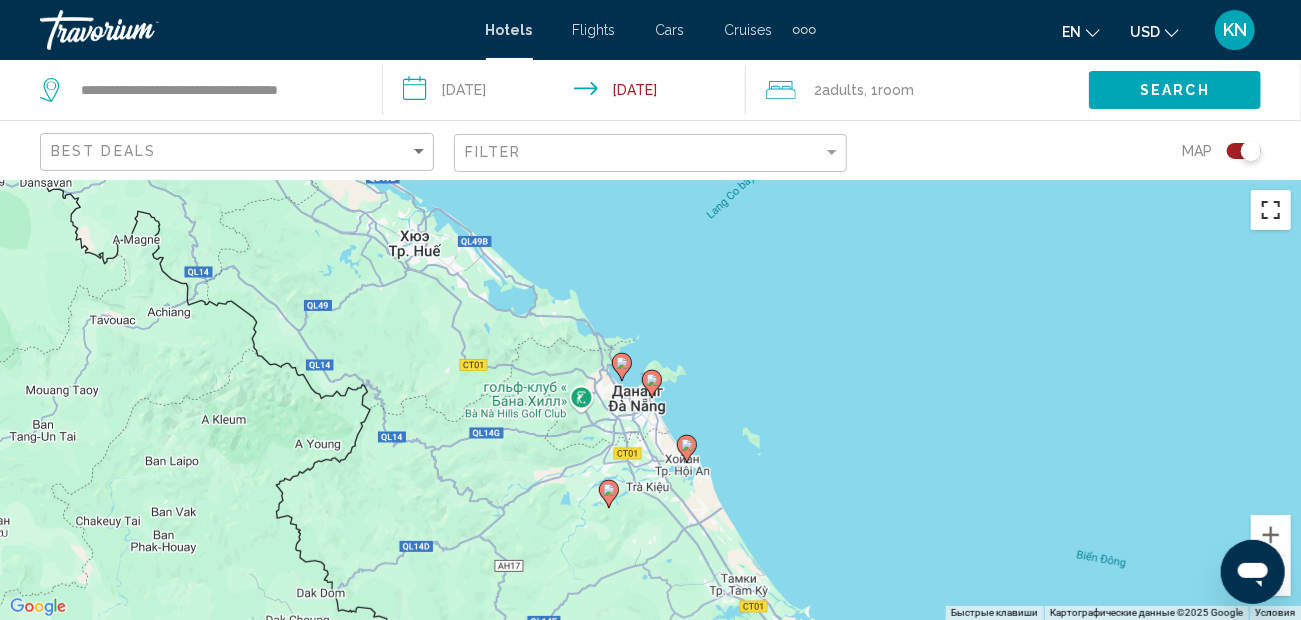 click at bounding box center (1271, 210) 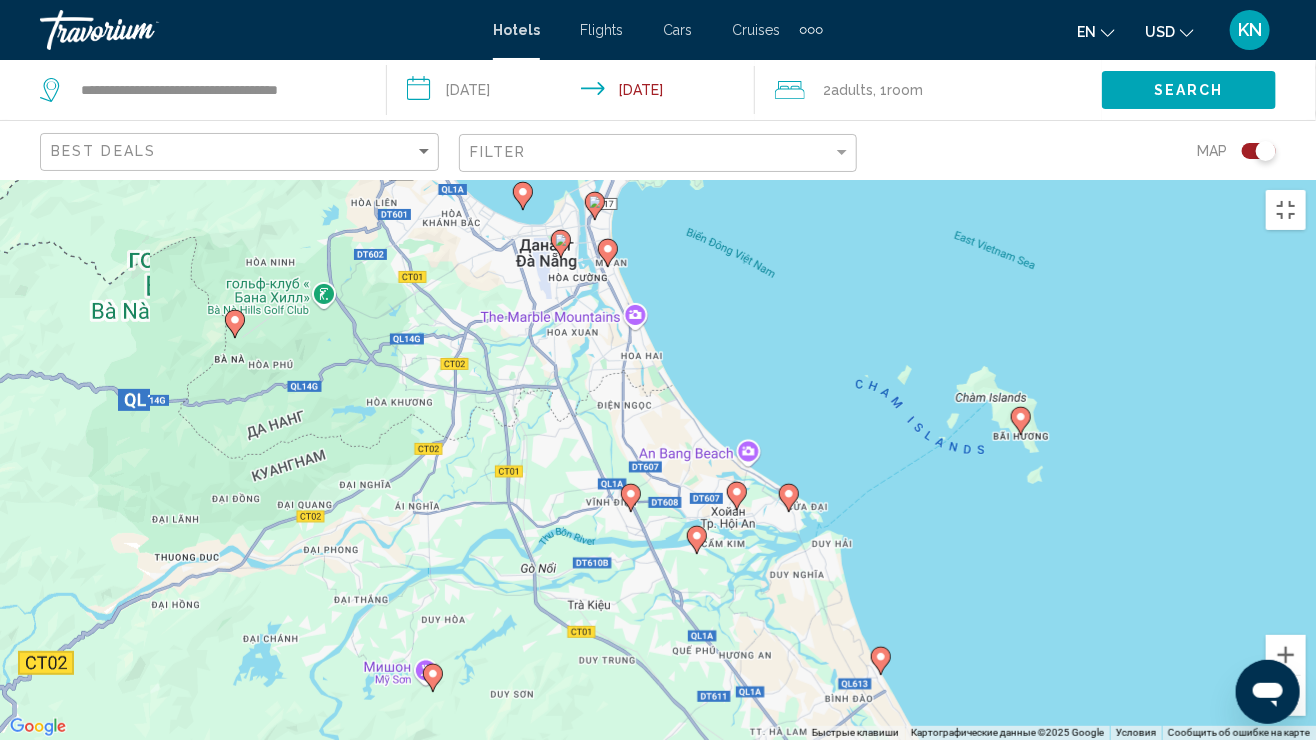 drag, startPoint x: 708, startPoint y: 348, endPoint x: 739, endPoint y: 443, distance: 99.92998 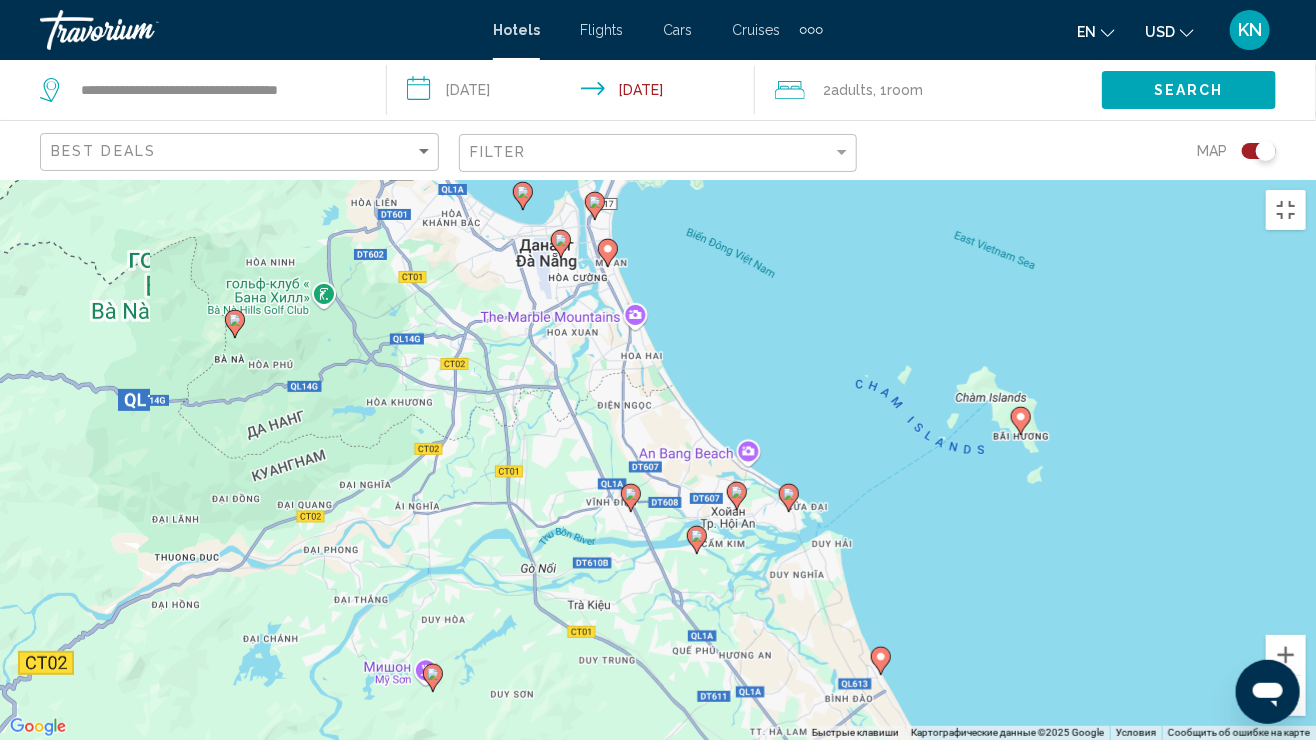 click on "Для навигации используйте клавиши со стрелками. Чтобы активировать перетаскивание с помощью клавиатуры, нажмите Alt + Ввод. После этого перемещайте маркер, используя клавиши со стрелками. Чтобы завершить перетаскивание, нажмите клавишу Ввод. Чтобы отменить действие, нажмите клавишу Esc." at bounding box center (658, 460) 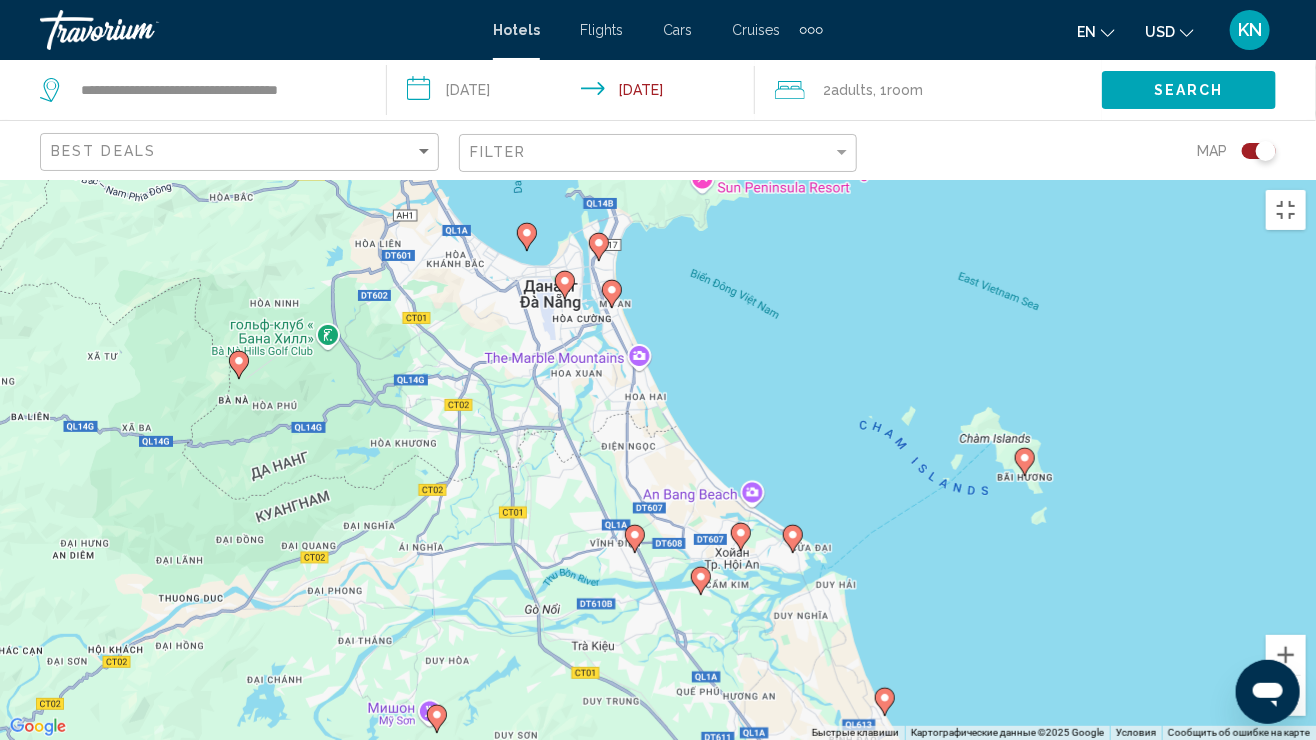 drag, startPoint x: 650, startPoint y: 306, endPoint x: 665, endPoint y: 430, distance: 124.90396 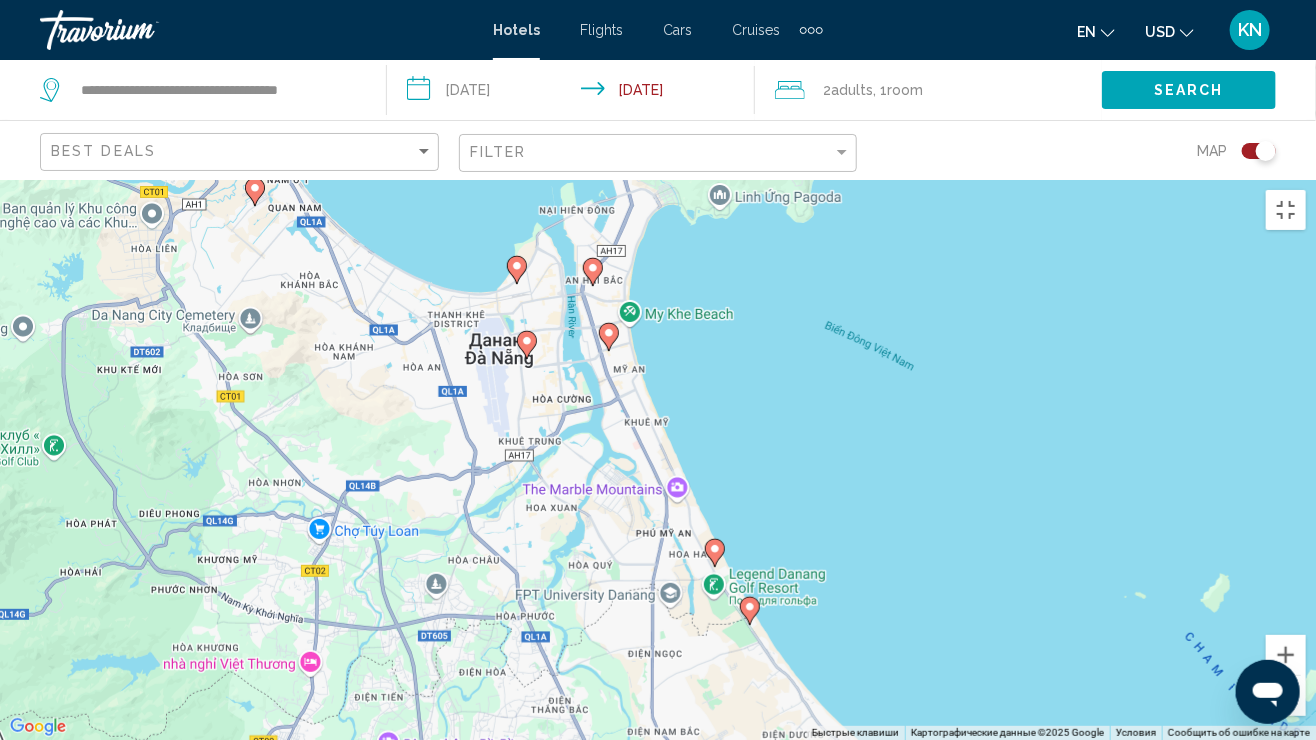 drag, startPoint x: 584, startPoint y: 312, endPoint x: 550, endPoint y: 385, distance: 80.529495 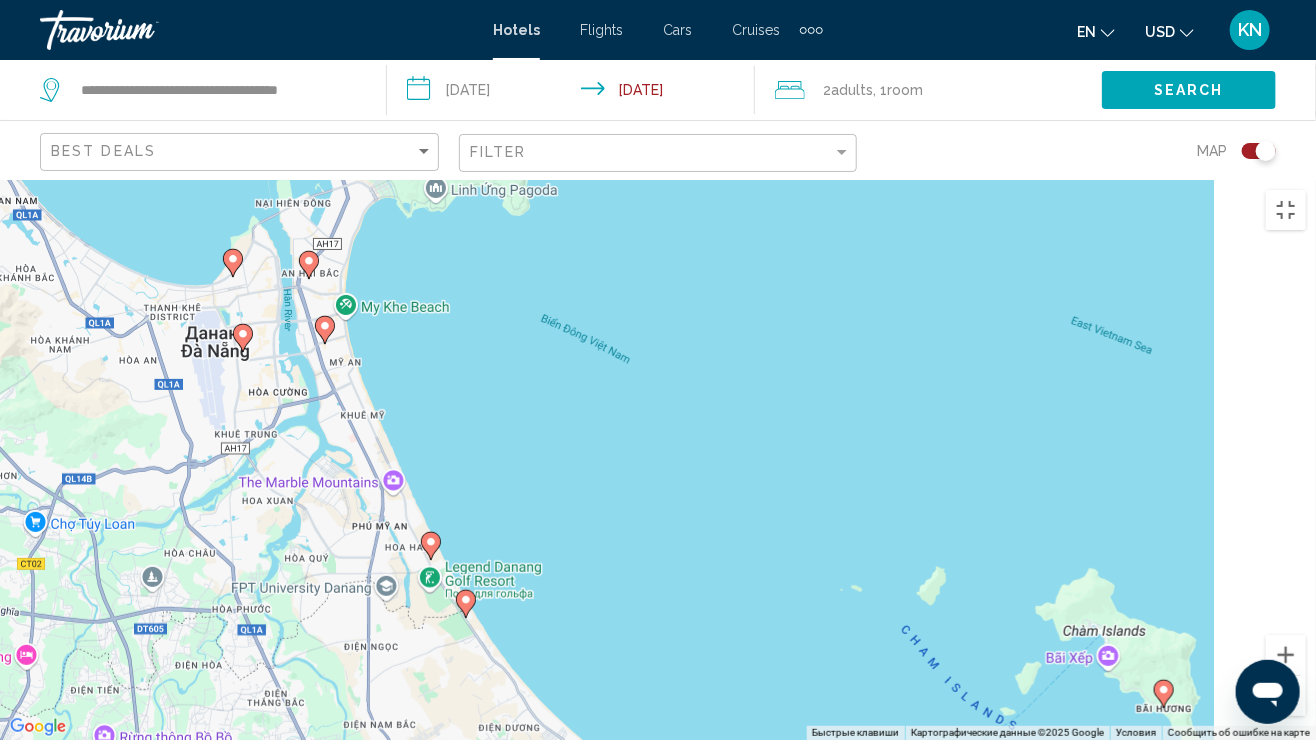 drag, startPoint x: 622, startPoint y: 439, endPoint x: 306, endPoint y: 419, distance: 316.6323 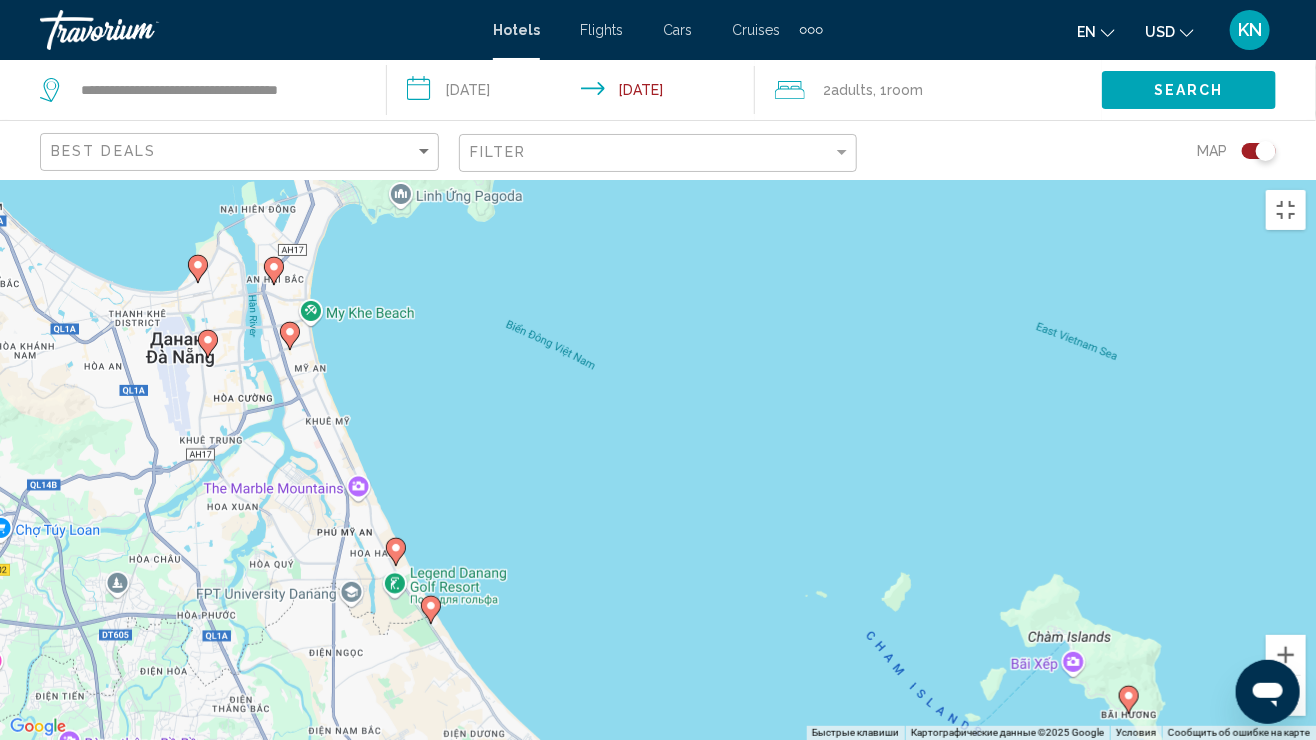 click 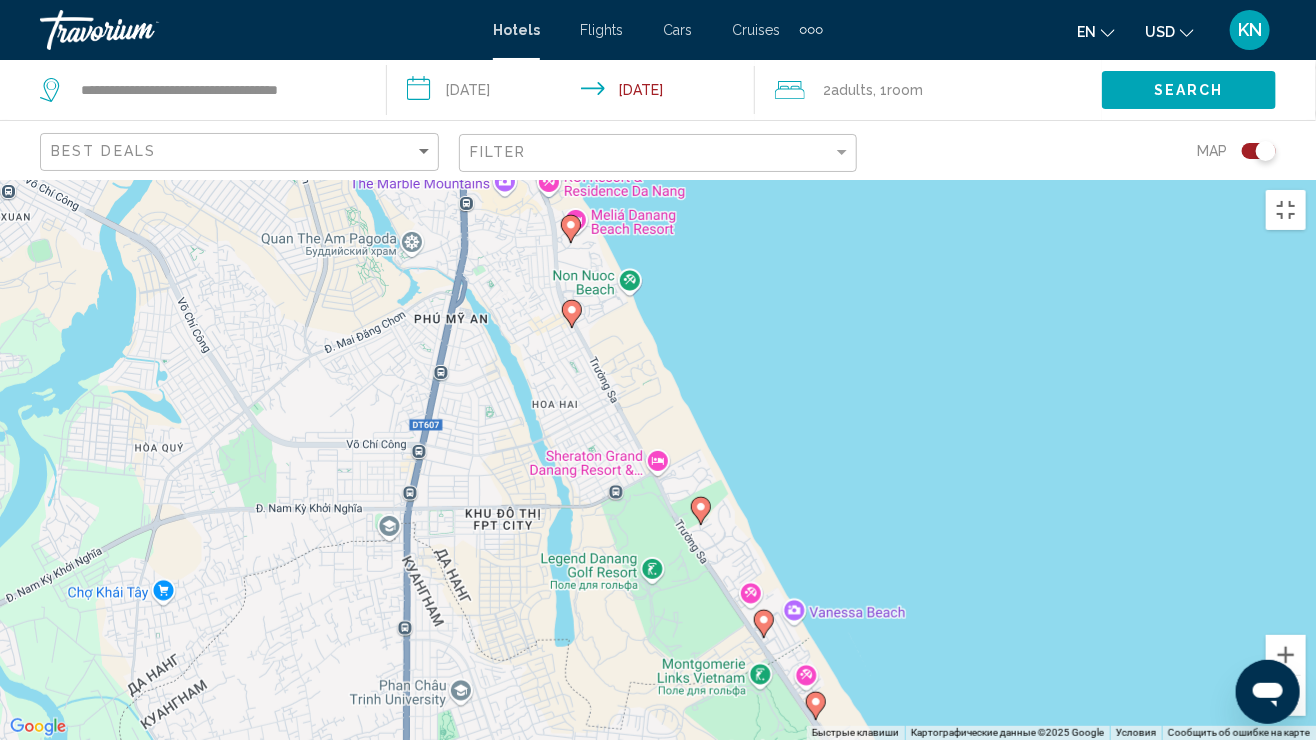 click 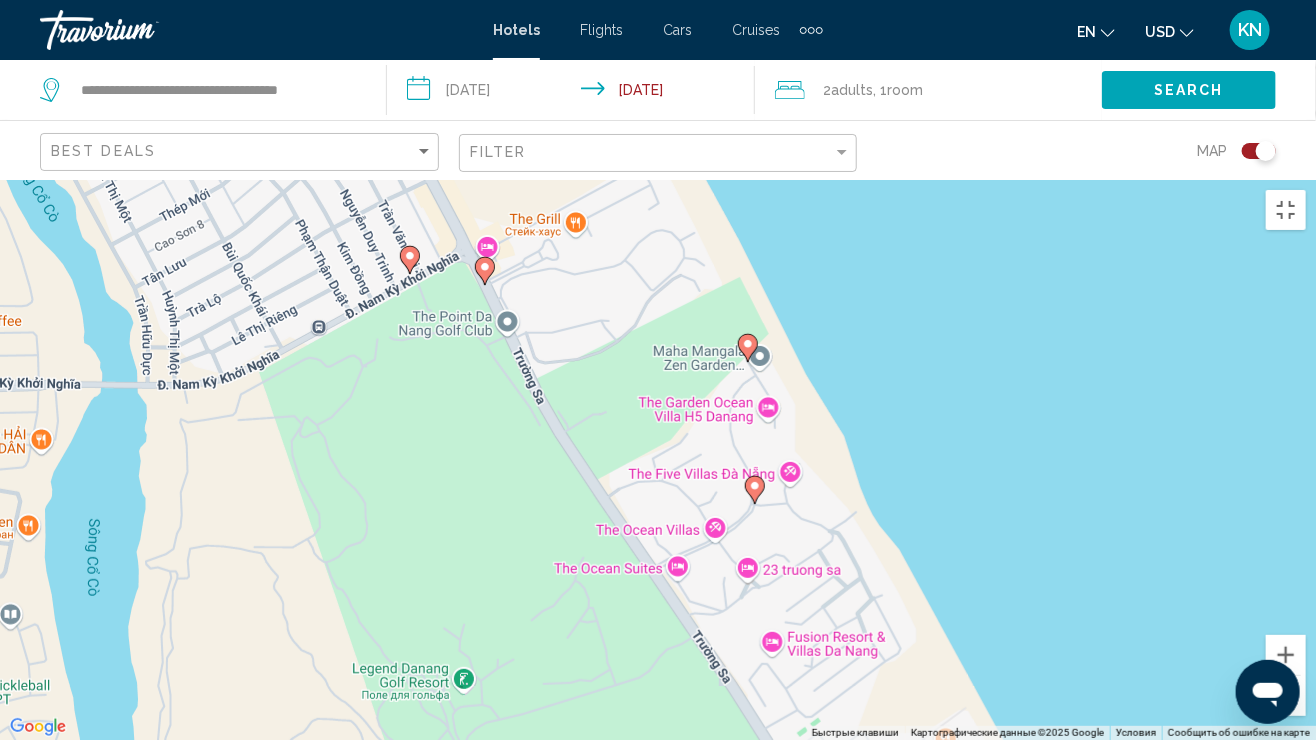 click 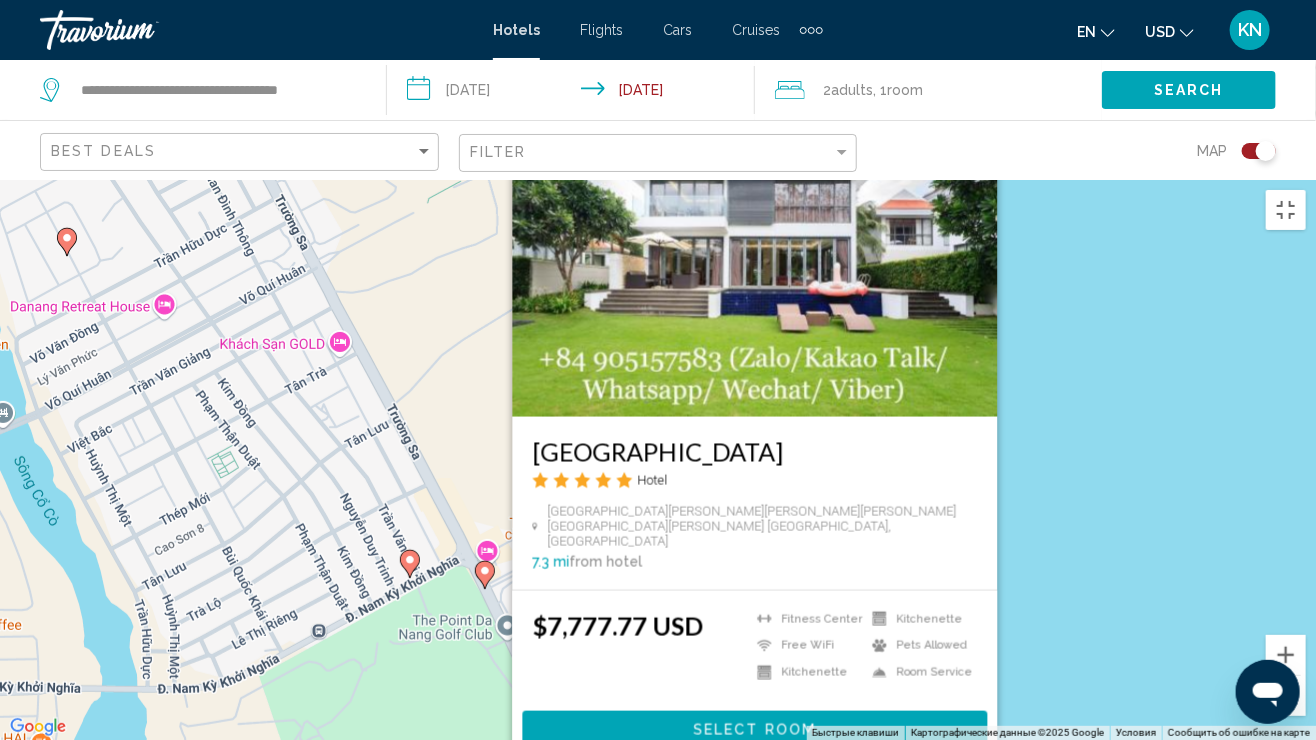 click on "Для навигации используйте клавиши со стрелками. Чтобы активировать перетаскивание с помощью клавиатуры, нажмите Alt + Ввод. После этого перемещайте маркер, используя клавиши со стрелками. Чтобы завершить перетаскивание, нажмите клавишу Ввод. Чтобы отменить действие, нажмите клавишу Esc.  [GEOGRAPHIC_DATA]
Hotel
[GEOGRAPHIC_DATA][PERSON_NAME][PERSON_NAME][PERSON_NAME][GEOGRAPHIC_DATA][PERSON_NAME], [GEOGRAPHIC_DATA] 7.3 mi  from hotel $7,777.77 USD
[GEOGRAPHIC_DATA]
Free WiFi" at bounding box center [658, 460] 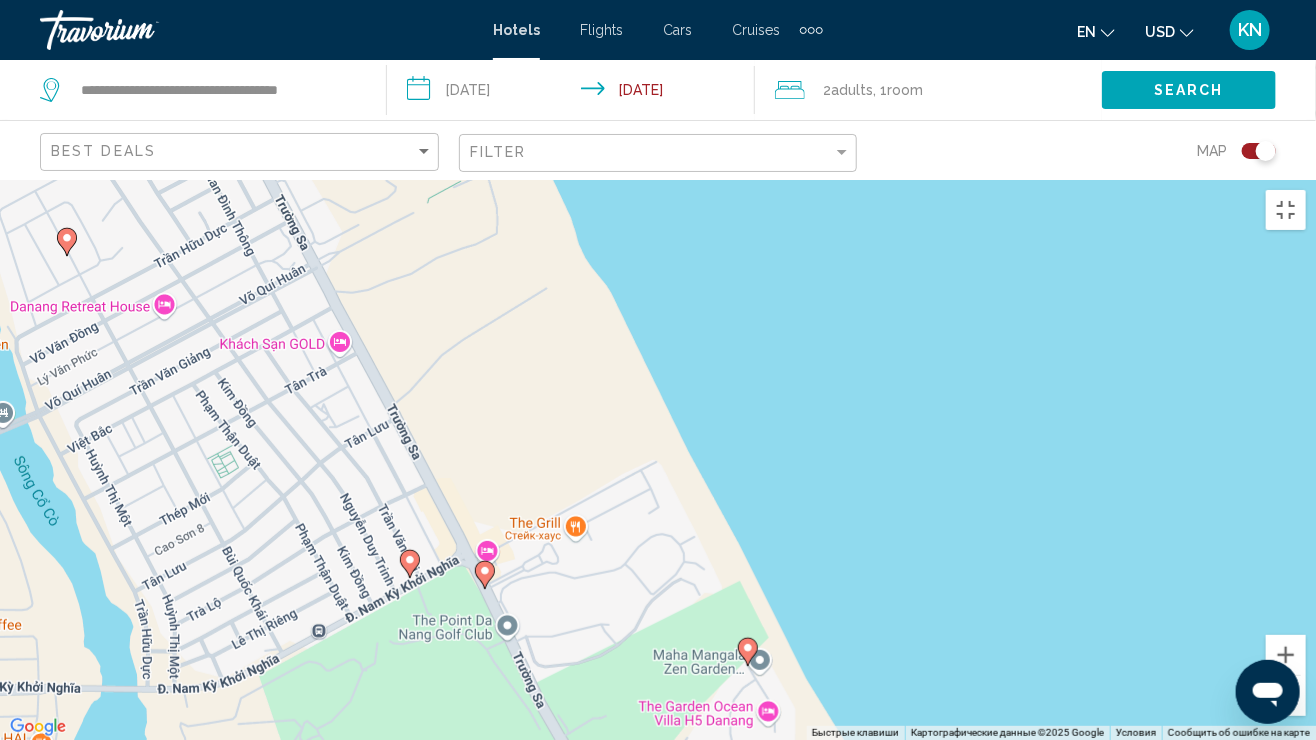 click 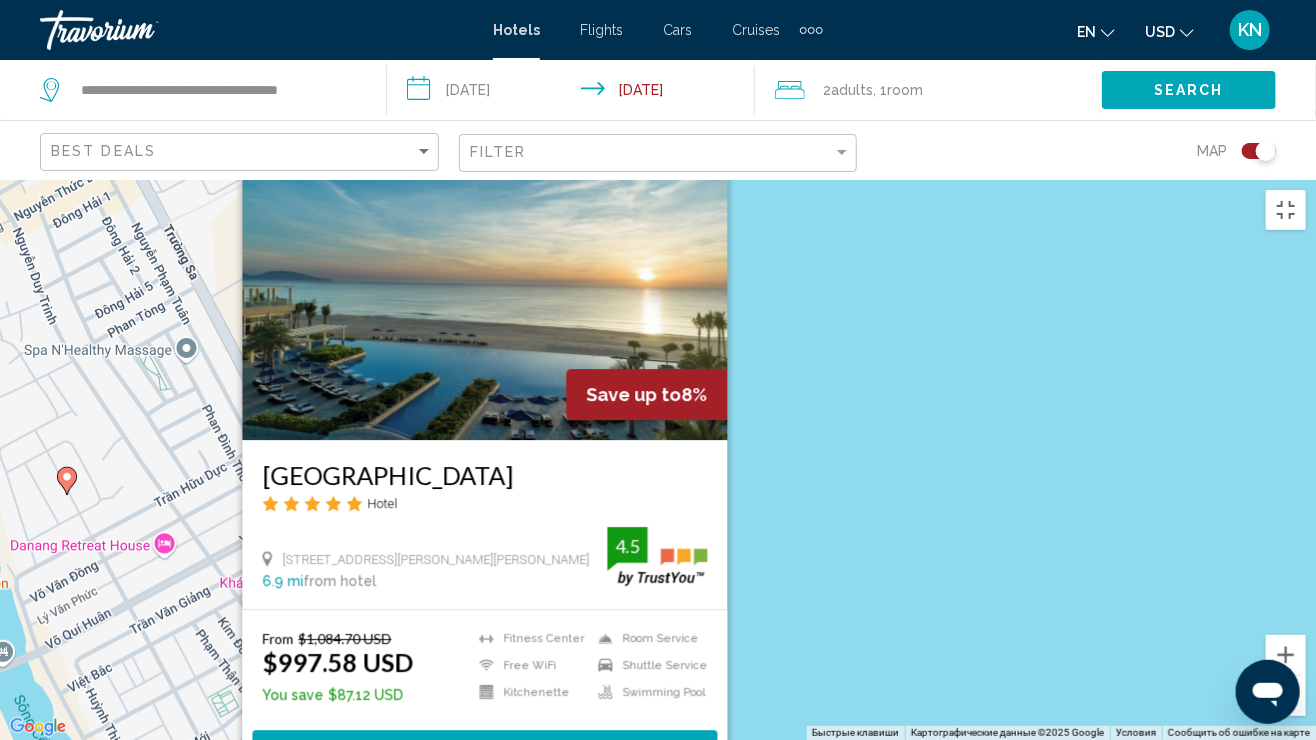 click on "Для навигации используйте клавиши со стрелками. Чтобы активировать перетаскивание с помощью клавиатуры, нажмите Alt + Ввод. После этого перемещайте маркер, используя клавиши со стрелками. Чтобы завершить перетаскивание, нажмите клавишу Ввод. Чтобы отменить действие, нажмите клавишу Esc. Save up to  8%   Sheraton [GEOGRAPHIC_DATA]
Hotel
[STREET_ADDRESS][PERSON_NAME][PERSON_NAME] 6.9 mi  from hotel 4.5 From $1,084.70 USD $997.58 USD  You save  $87.12 USD
[GEOGRAPHIC_DATA]" at bounding box center [658, 460] 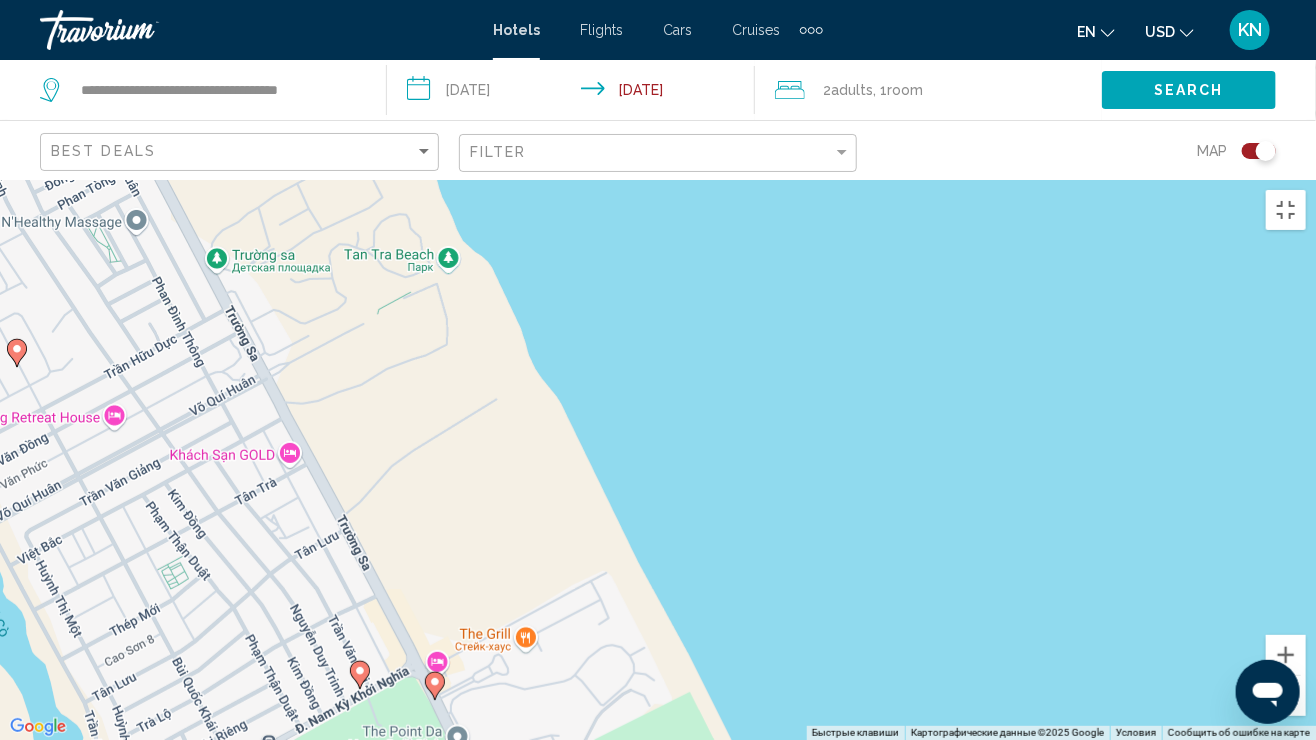drag, startPoint x: 610, startPoint y: 648, endPoint x: 558, endPoint y: 514, distance: 143.73587 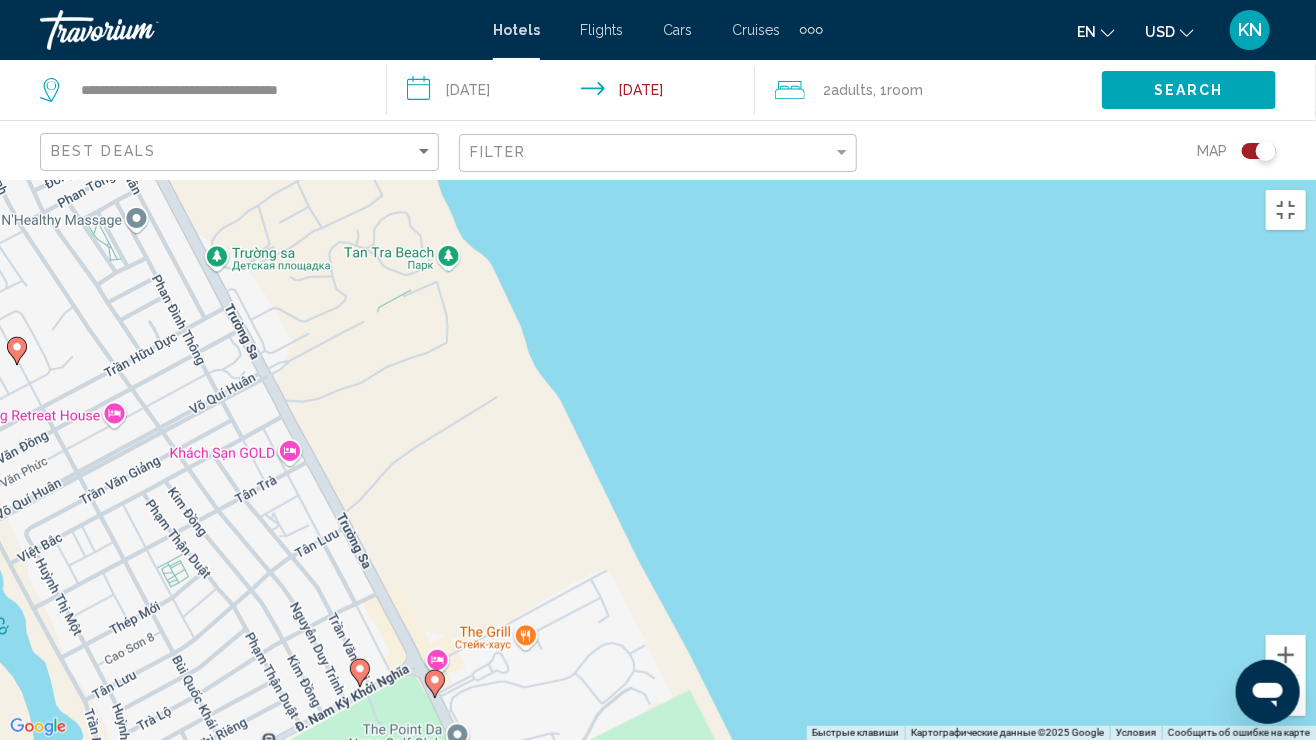 click 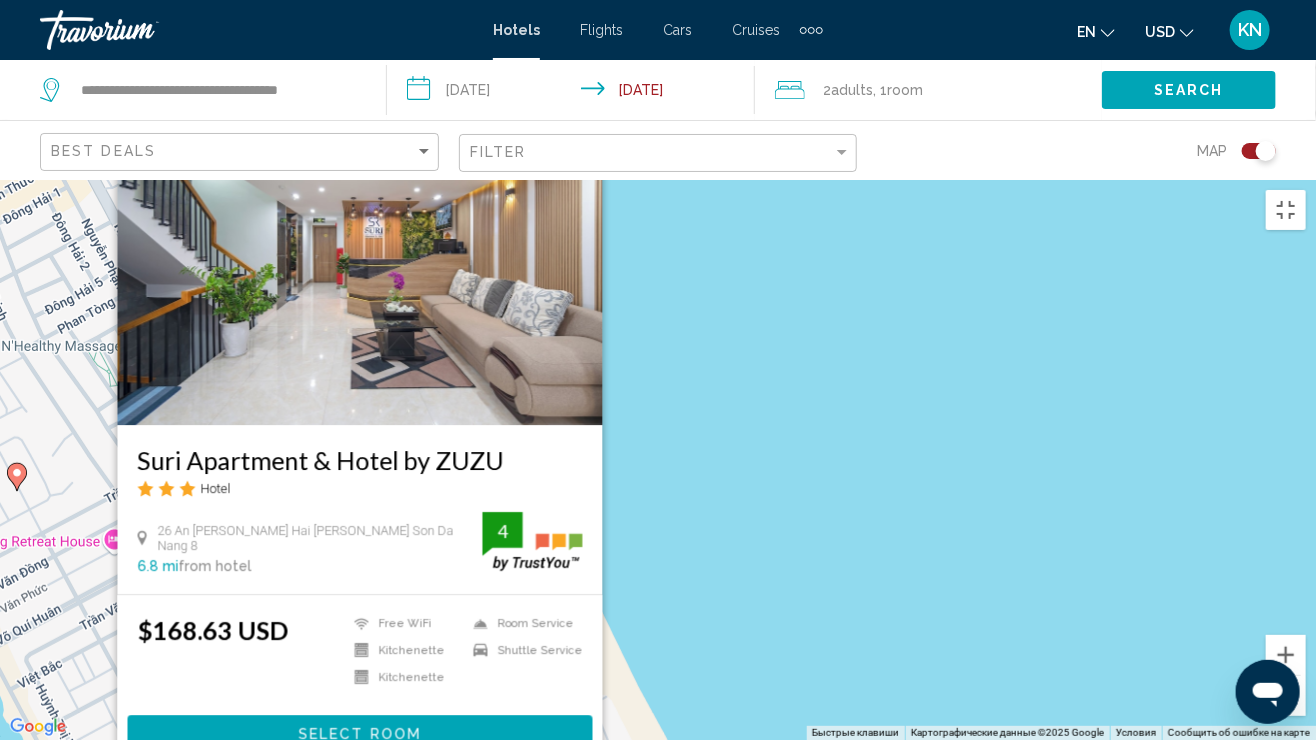 click on "Для навигации используйте клавиши со стрелками. Чтобы активировать перетаскивание с помощью клавиатуры, нажмите Alt + Ввод. После этого перемещайте маркер, используя клавиши со стрелками. Чтобы завершить перетаскивание, нажмите клавишу Ввод. Чтобы отменить действие, нажмите клавишу Esc.  Suri Apartment & Hotel by ZUZU
Hotel
26 An [PERSON_NAME] Hai [PERSON_NAME] Son Da Nang 8 6.8 mi  from hotel 4 $168.63 USD
Free WiFi
Kitchenette
4" at bounding box center [658, 460] 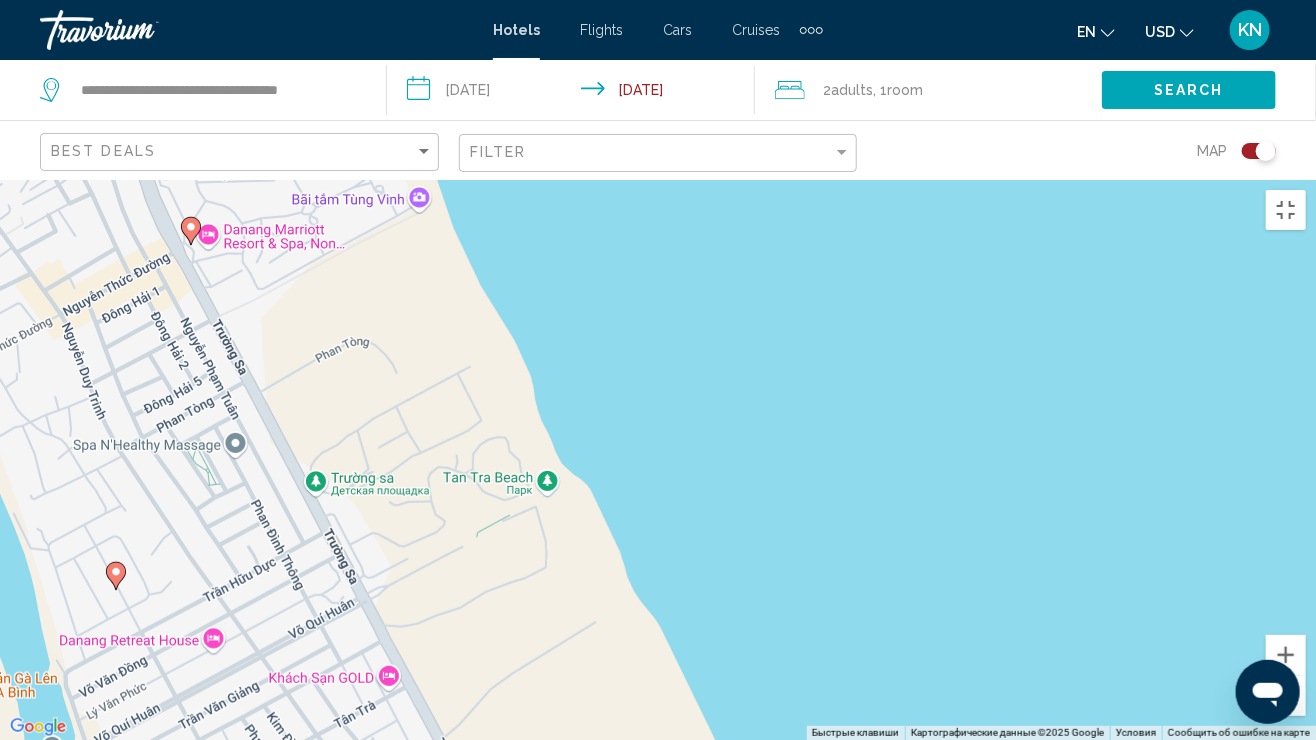 drag, startPoint x: 273, startPoint y: 324, endPoint x: 399, endPoint y: 413, distance: 154.26276 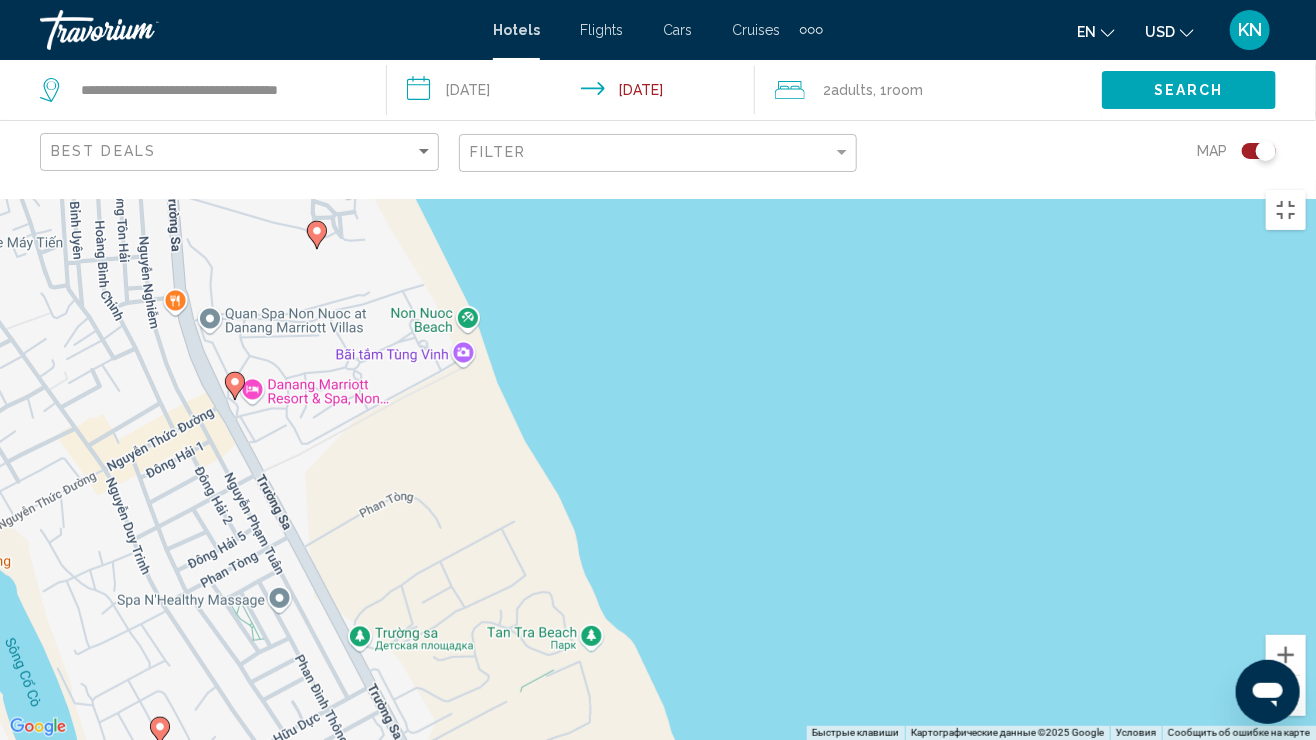 drag, startPoint x: 367, startPoint y: 239, endPoint x: 406, endPoint y: 381, distance: 147.25827 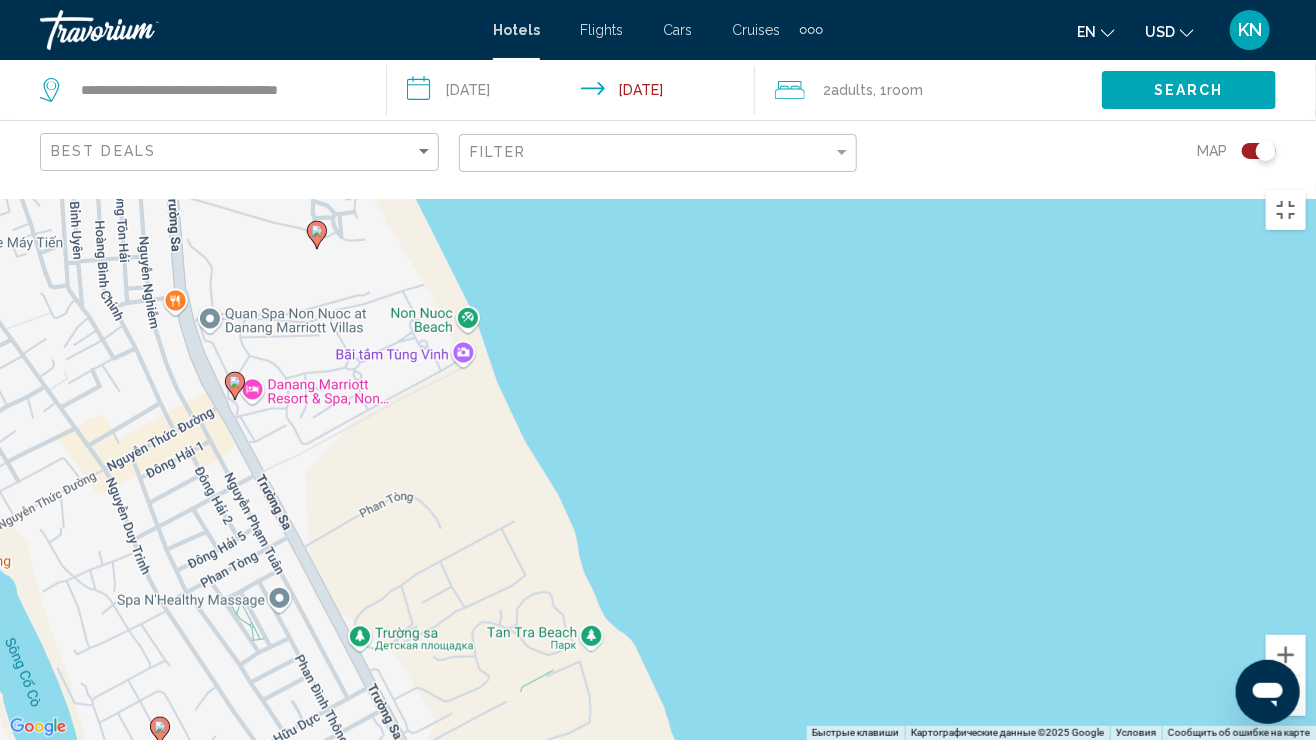 click on "Для навигации используйте клавиши со стрелками. Чтобы активировать перетаскивание с помощью клавиатуры, нажмите Alt + Ввод. После этого перемещайте маркер, используя клавиши со стрелками. Чтобы завершить перетаскивание, нажмите клавишу Ввод. Чтобы отменить действие, нажмите клавишу Esc." at bounding box center [658, 460] 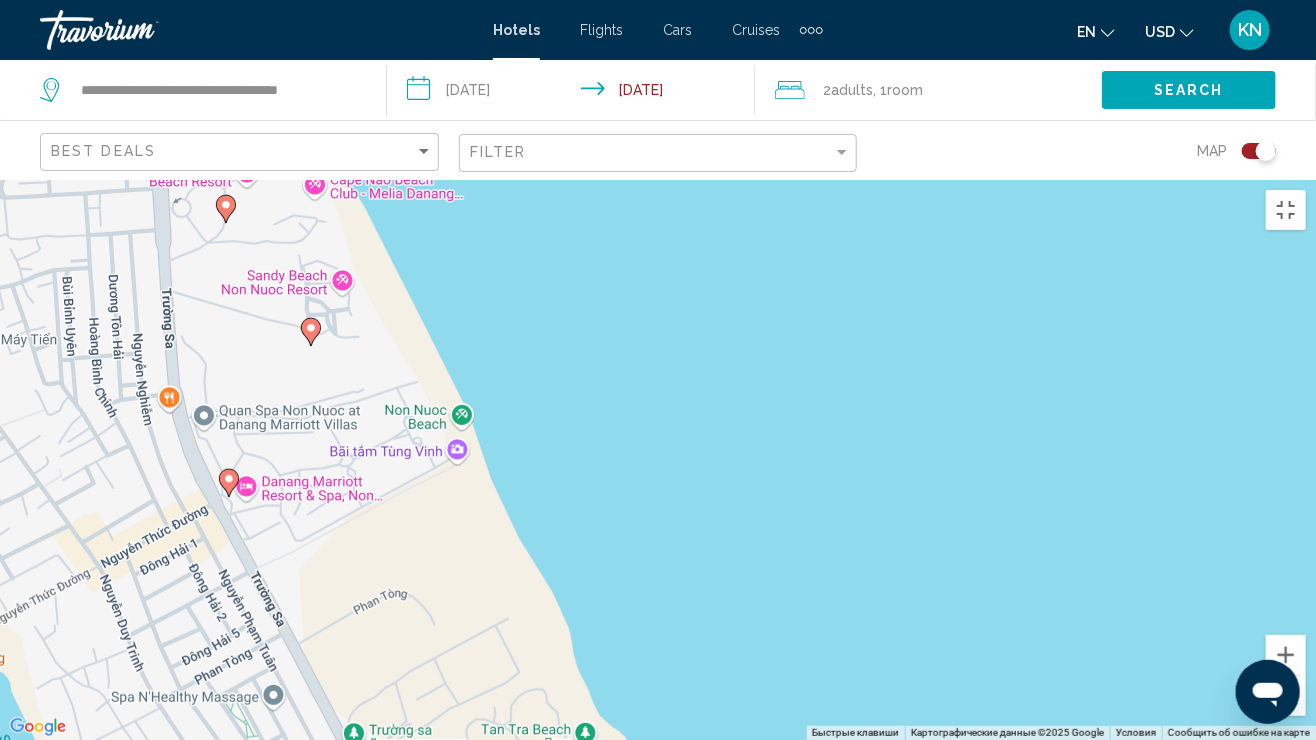 drag, startPoint x: 367, startPoint y: 248, endPoint x: 358, endPoint y: 338, distance: 90.44888 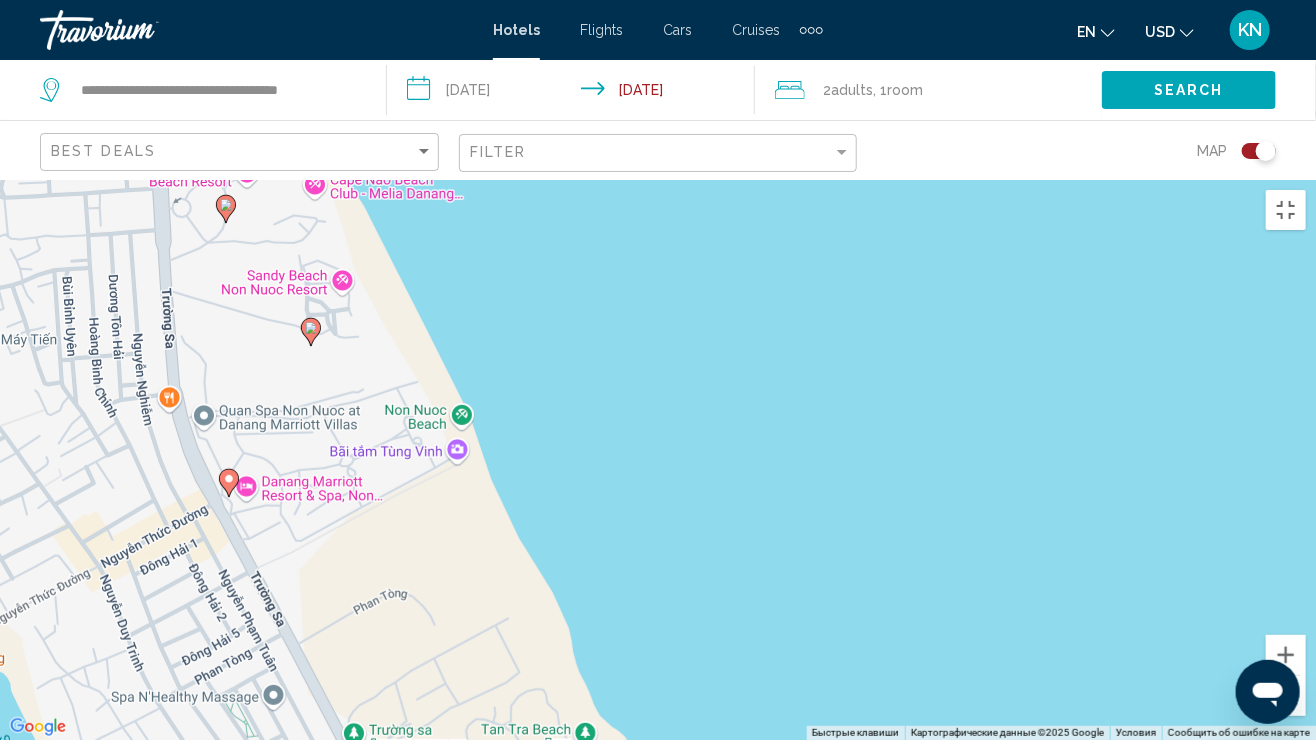click on "Для навигации используйте клавиши со стрелками. Чтобы активировать перетаскивание с помощью клавиатуры, нажмите Alt + Ввод. После этого перемещайте маркер, используя клавиши со стрелками. Чтобы завершить перетаскивание, нажмите клавишу Ввод. Чтобы отменить действие, нажмите клавишу Esc." at bounding box center [658, 460] 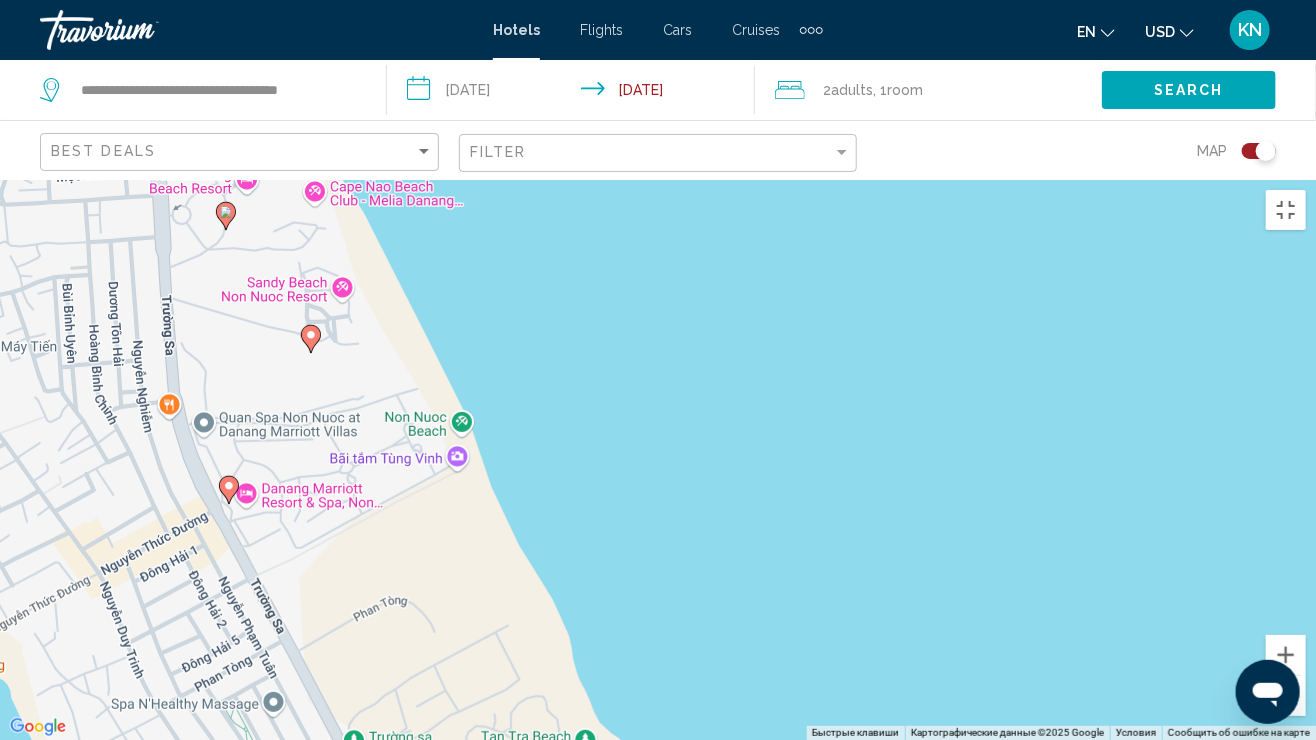 click 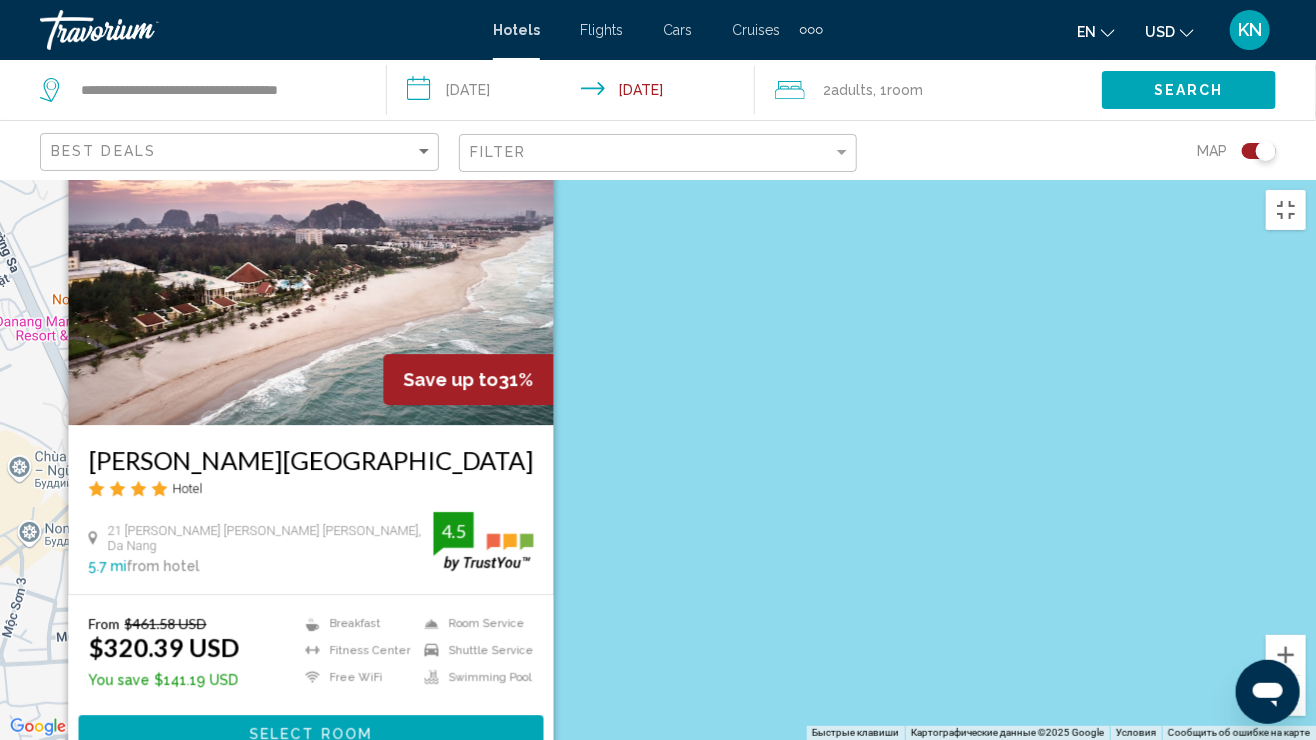click on "Для навигации используйте клавиши со стрелками. Чтобы активировать перетаскивание с помощью клавиатуры, нажмите Alt + Ввод. После этого перемещайте маркер, используя клавиши со стрелками. Чтобы завершить перетаскивание, нажмите клавишу Ввод. Чтобы отменить действие, нажмите клавишу Esc. Save up to  31%   [PERSON_NAME][GEOGRAPHIC_DATA] [GEOGRAPHIC_DATA]
Hotel
21 [PERSON_NAME] [PERSON_NAME][GEOGRAPHIC_DATA][PERSON_NAME], [GEOGRAPHIC_DATA] 5.7 mi  from hotel 4.5 From $461.58 USD $320.39 USD  You save  $141.19 USD
Breakfast
[GEOGRAPHIC_DATA]" at bounding box center [658, 460] 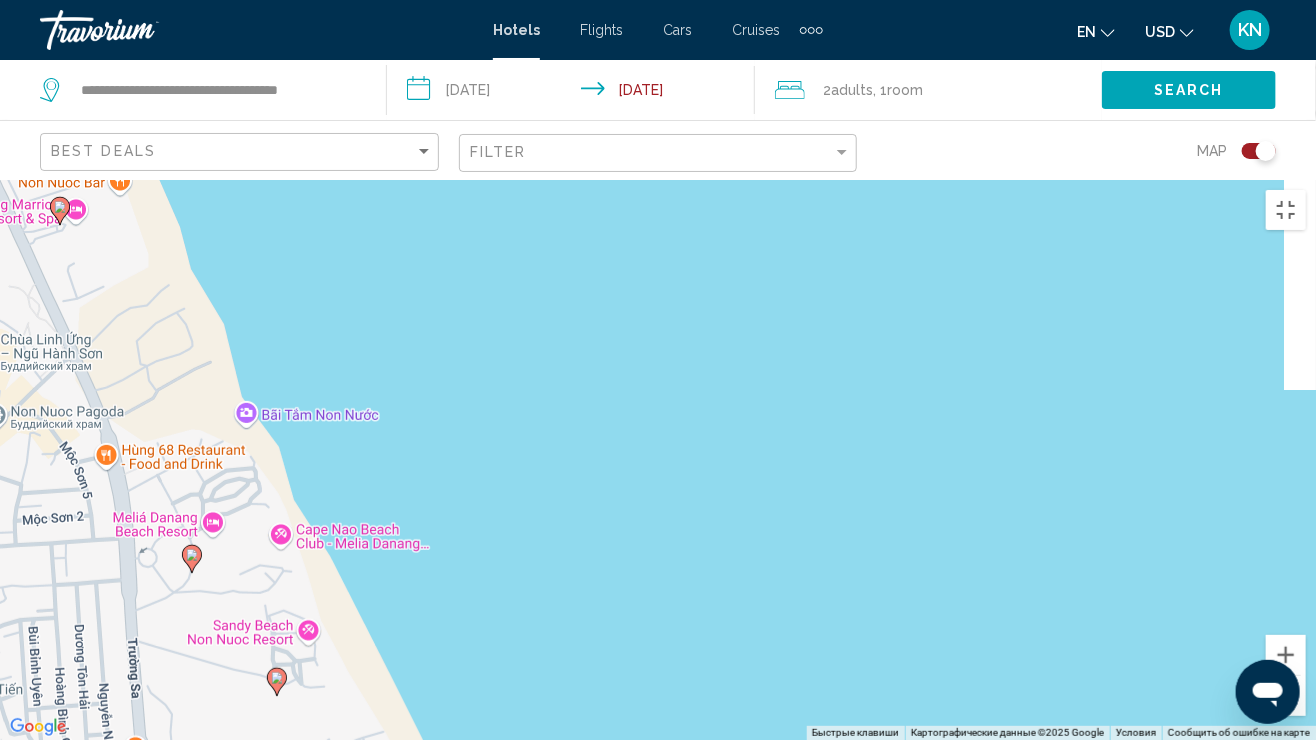 drag, startPoint x: 346, startPoint y: 650, endPoint x: 310, endPoint y: 530, distance: 125.283676 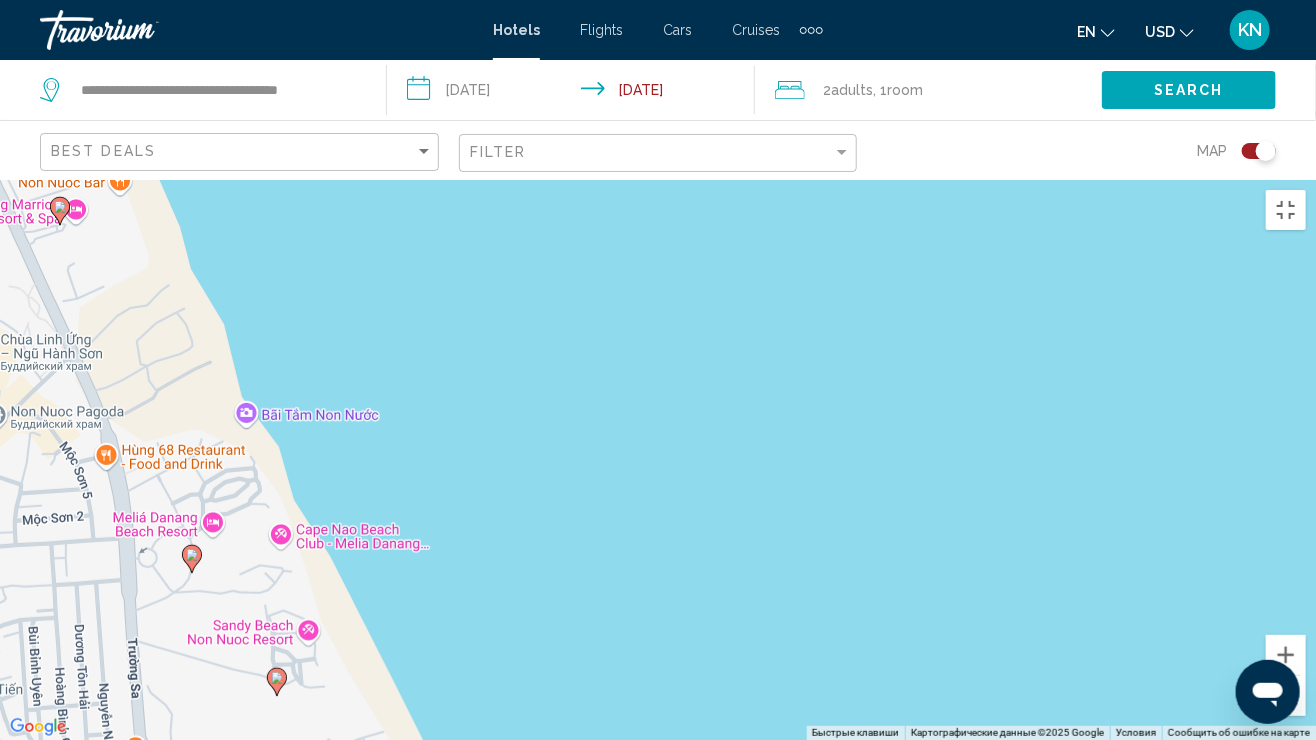 click 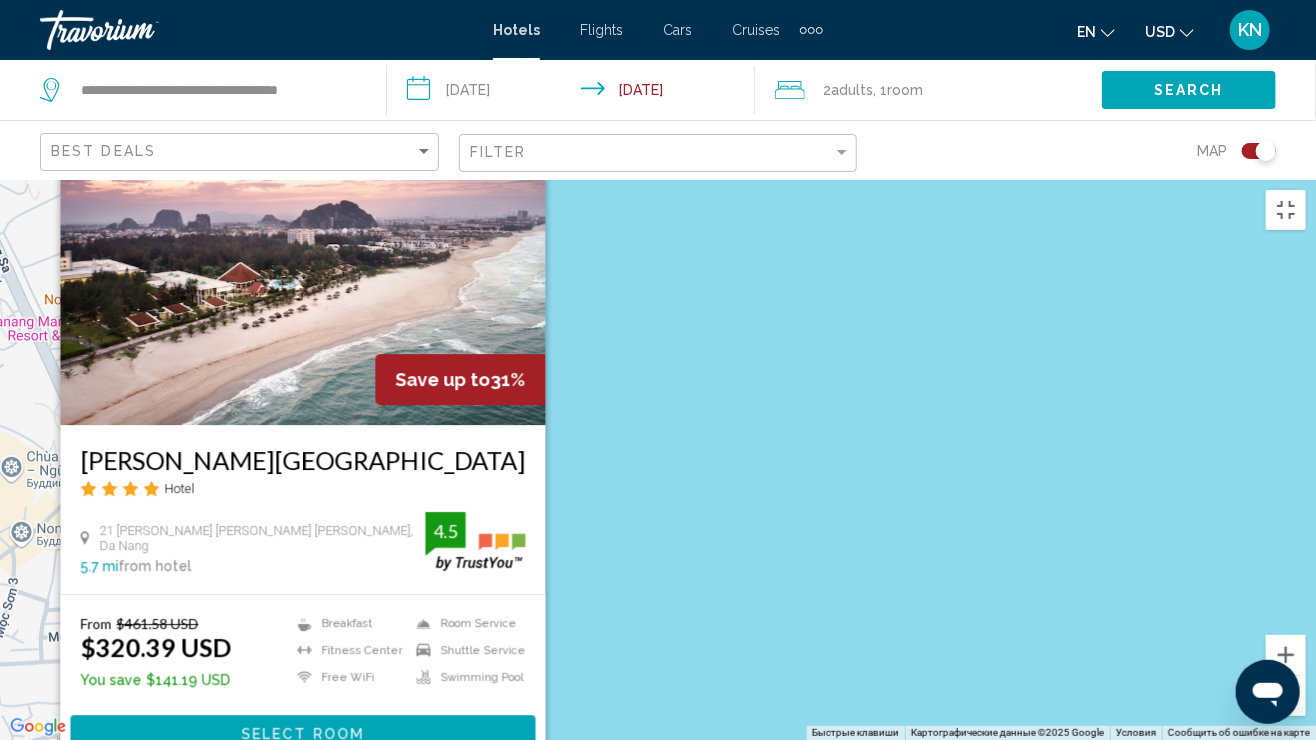 click on "Select Room" at bounding box center (302, 735) 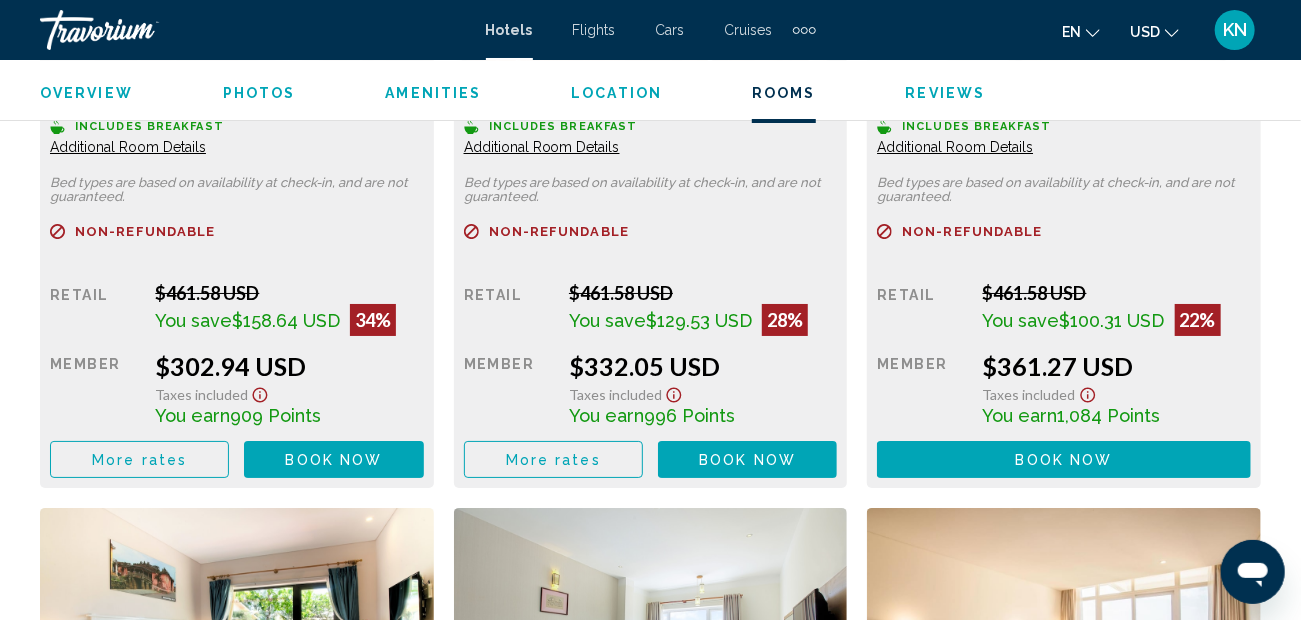 scroll, scrollTop: 3400, scrollLeft: 0, axis: vertical 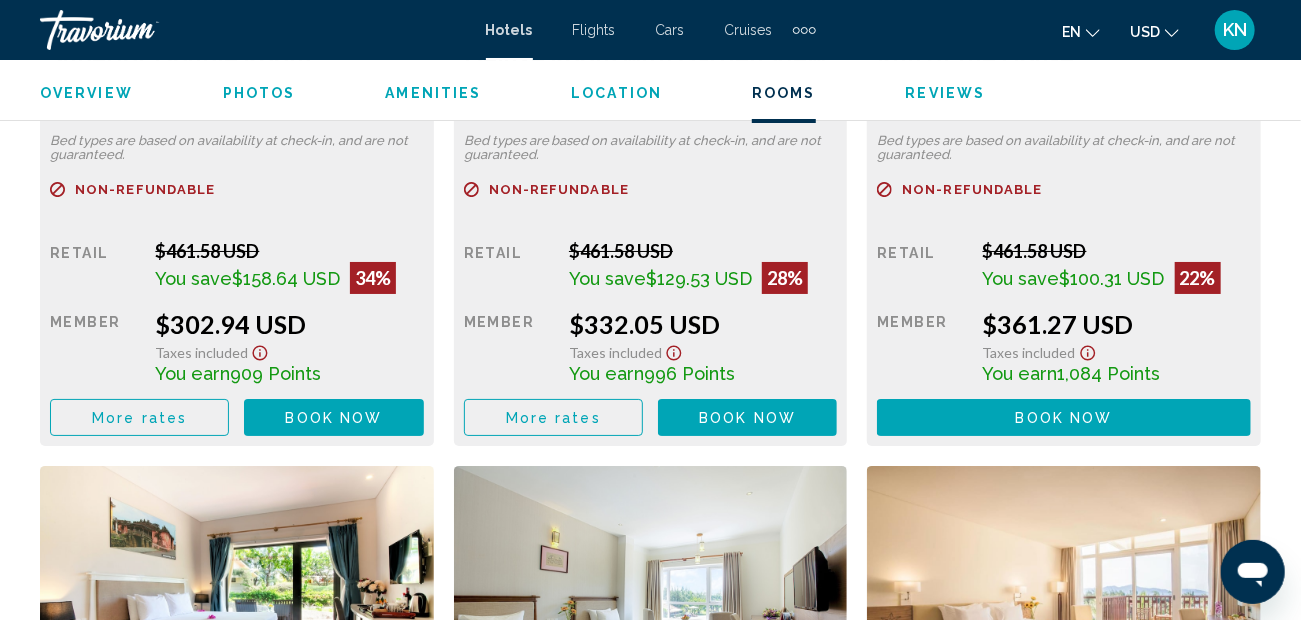 click on "More rates" at bounding box center (139, 418) 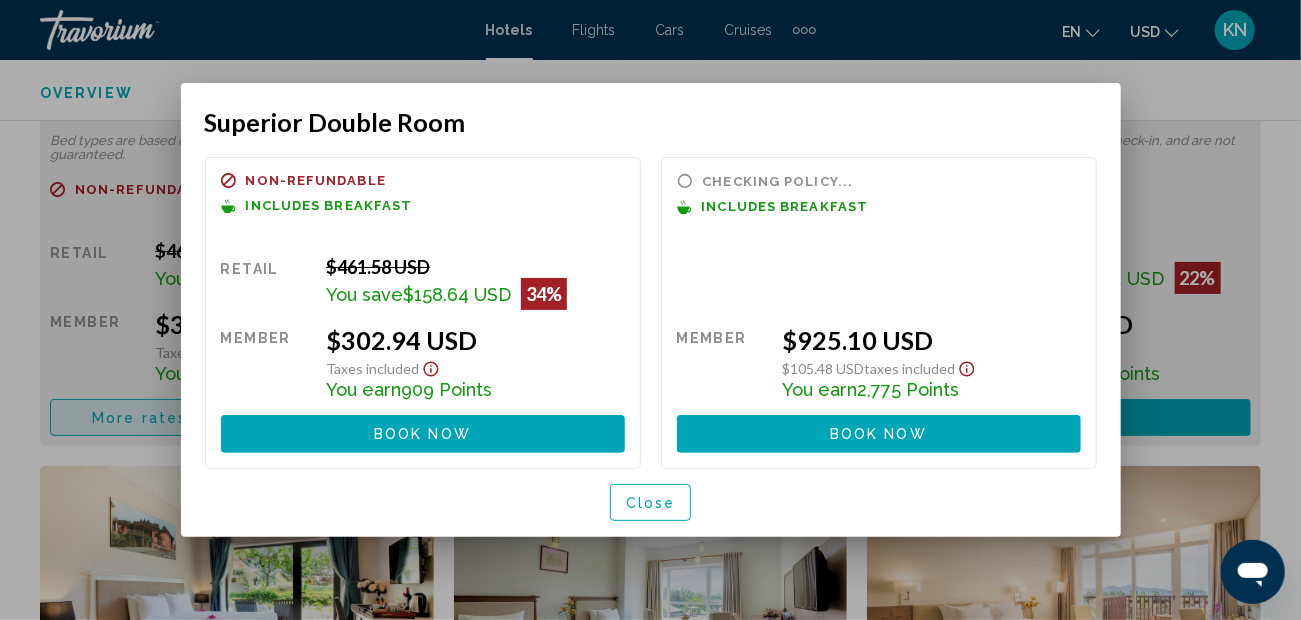 scroll, scrollTop: 0, scrollLeft: 0, axis: both 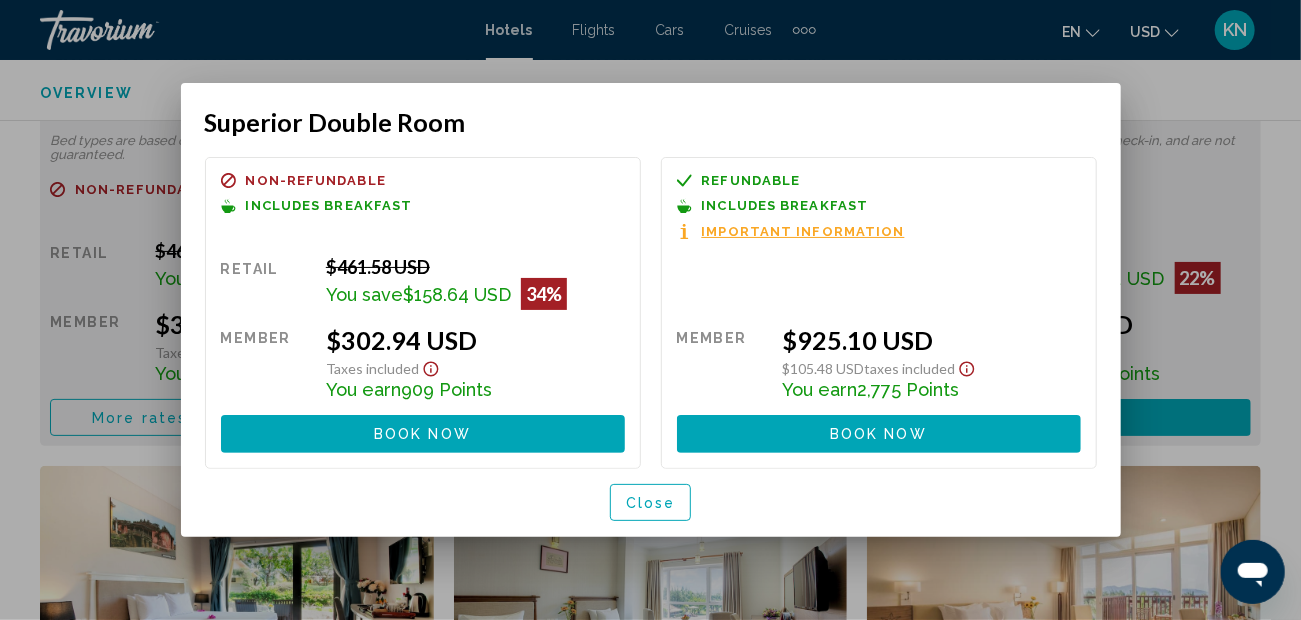 click on "Close" at bounding box center [651, 503] 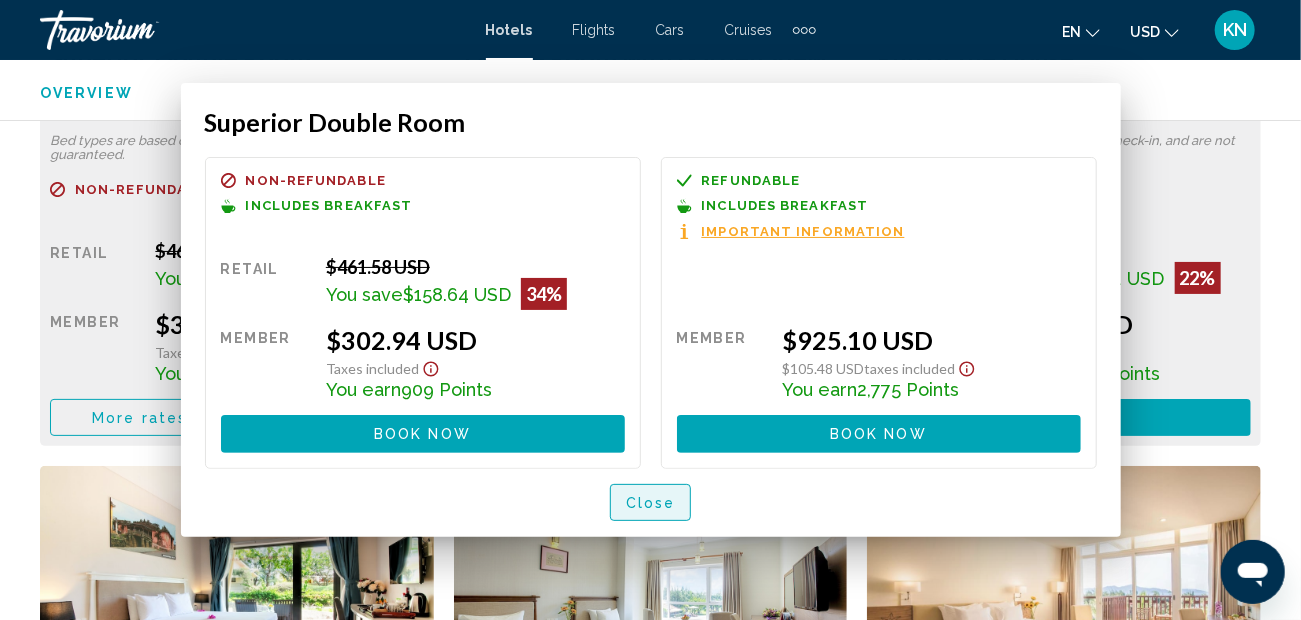 scroll, scrollTop: 3400, scrollLeft: 0, axis: vertical 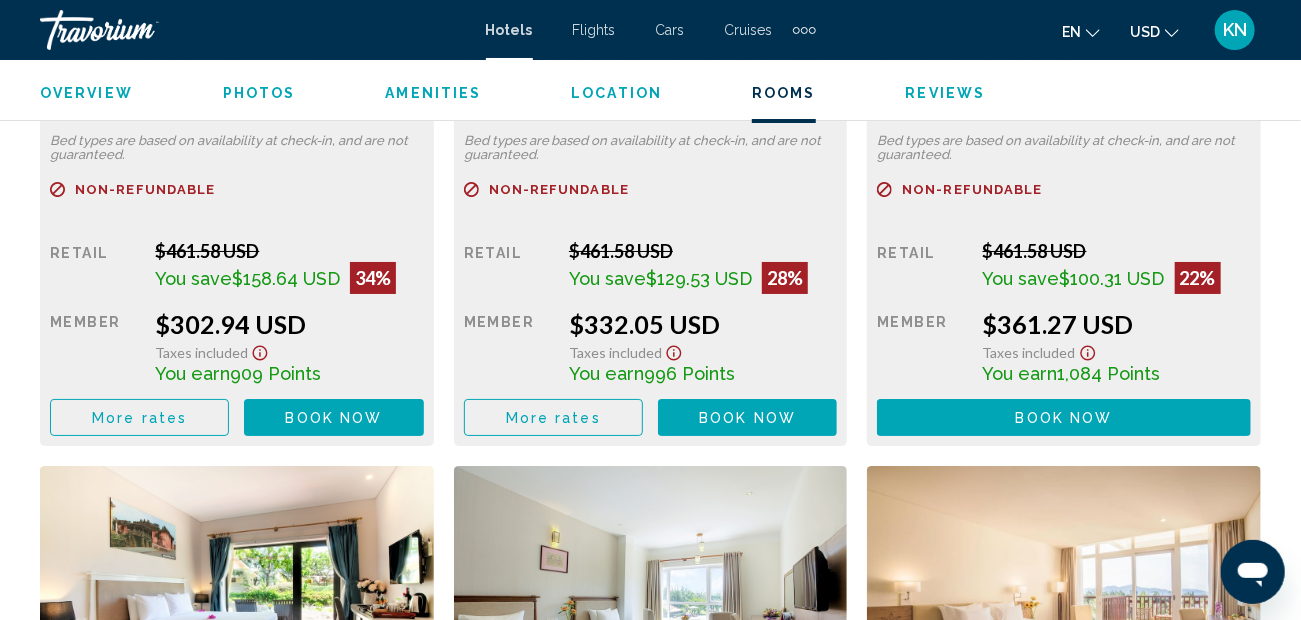 click at bounding box center [804, 30] 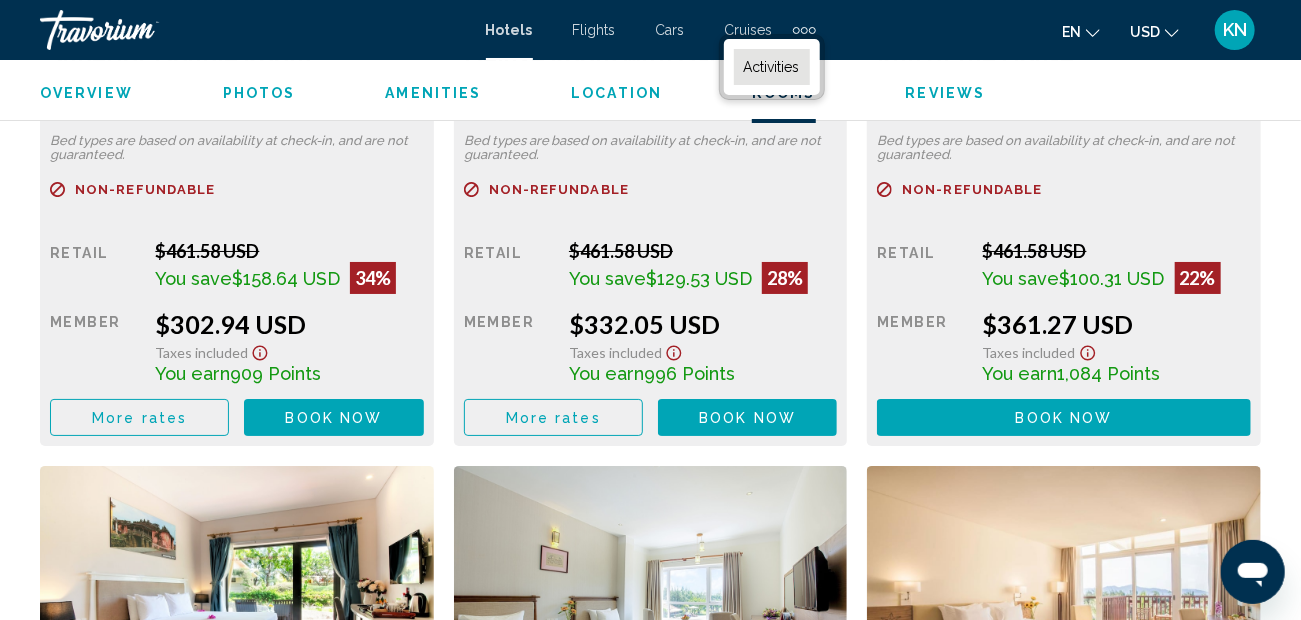 click on "Activities" at bounding box center (772, 67) 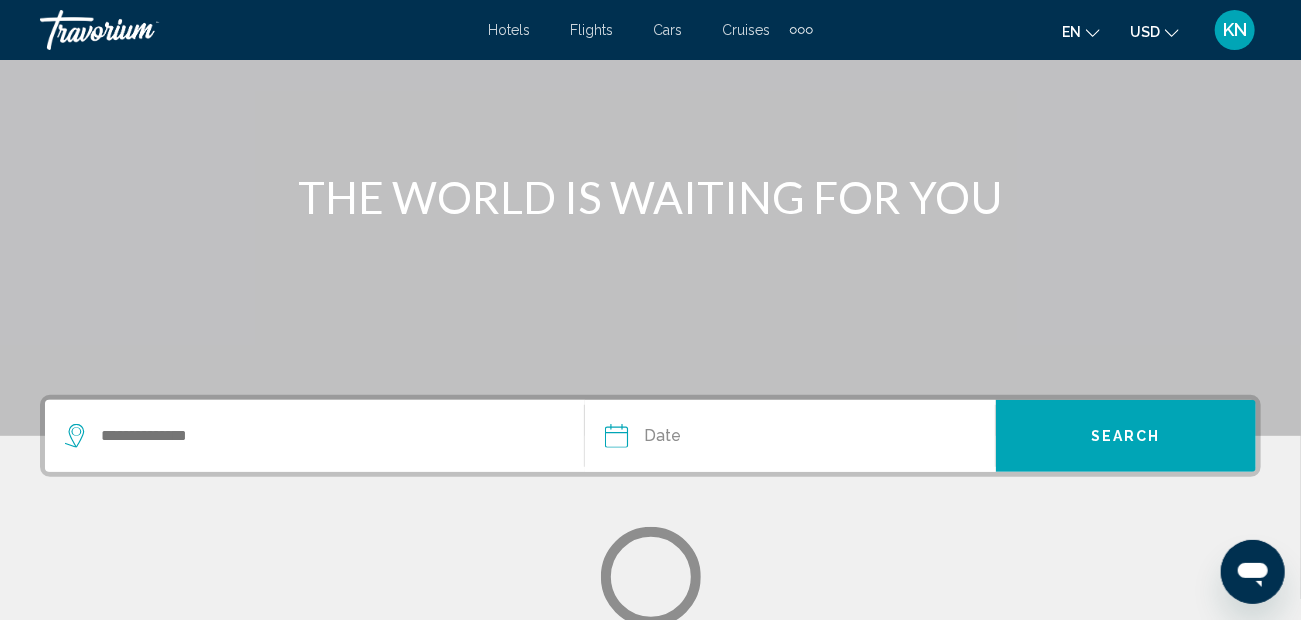 scroll, scrollTop: 219, scrollLeft: 0, axis: vertical 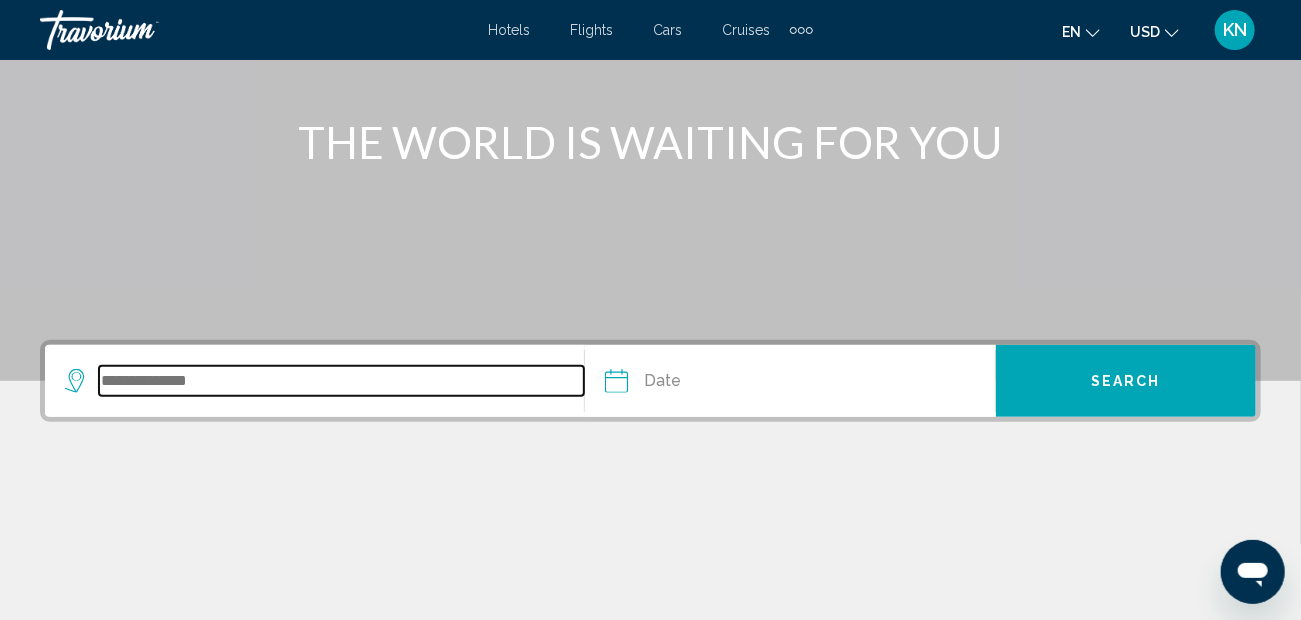 click at bounding box center (341, 381) 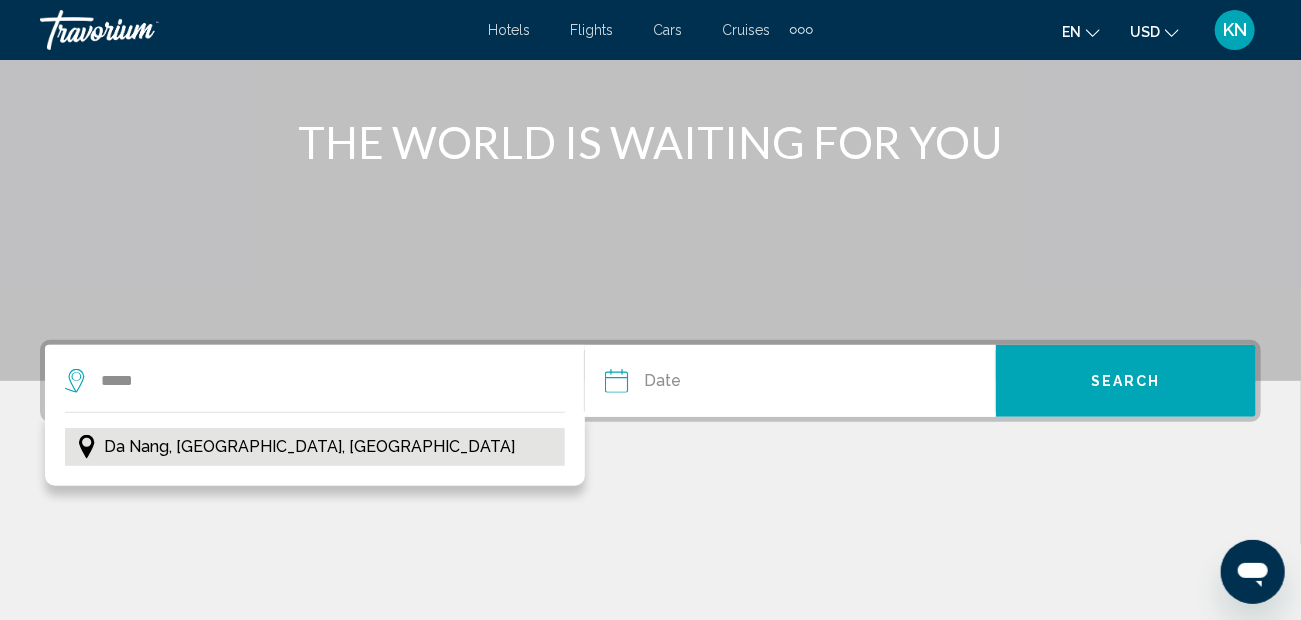 click on "Da Nang, [GEOGRAPHIC_DATA], [GEOGRAPHIC_DATA]" at bounding box center [309, 447] 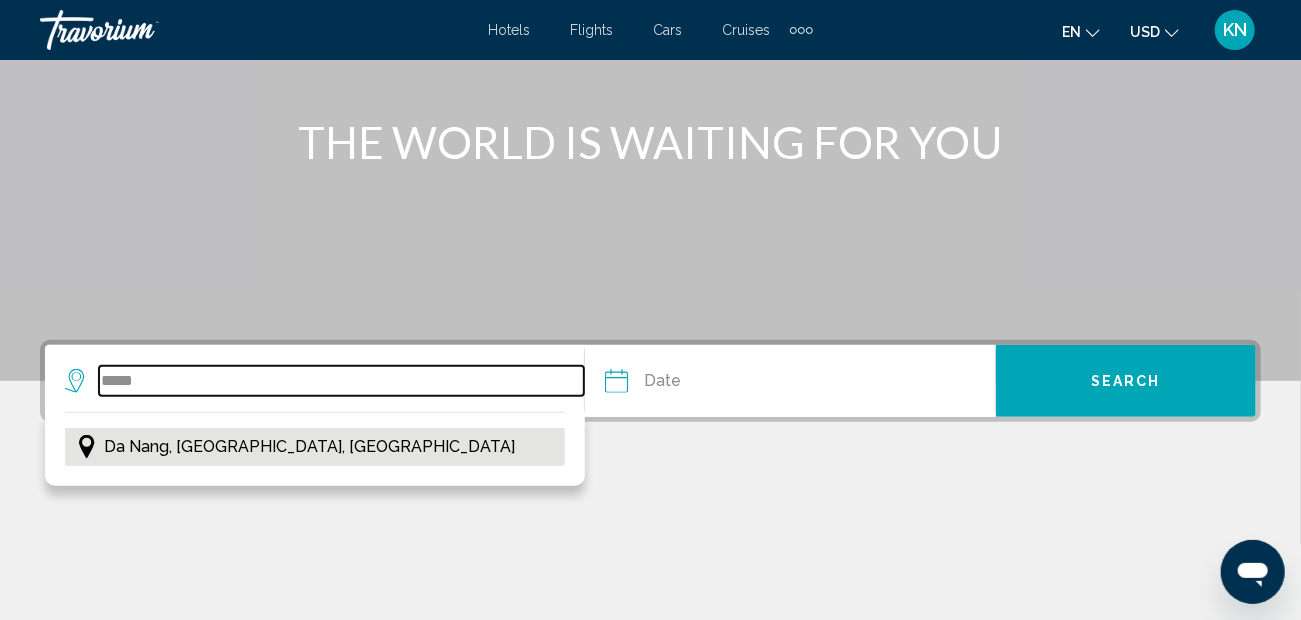 type on "**********" 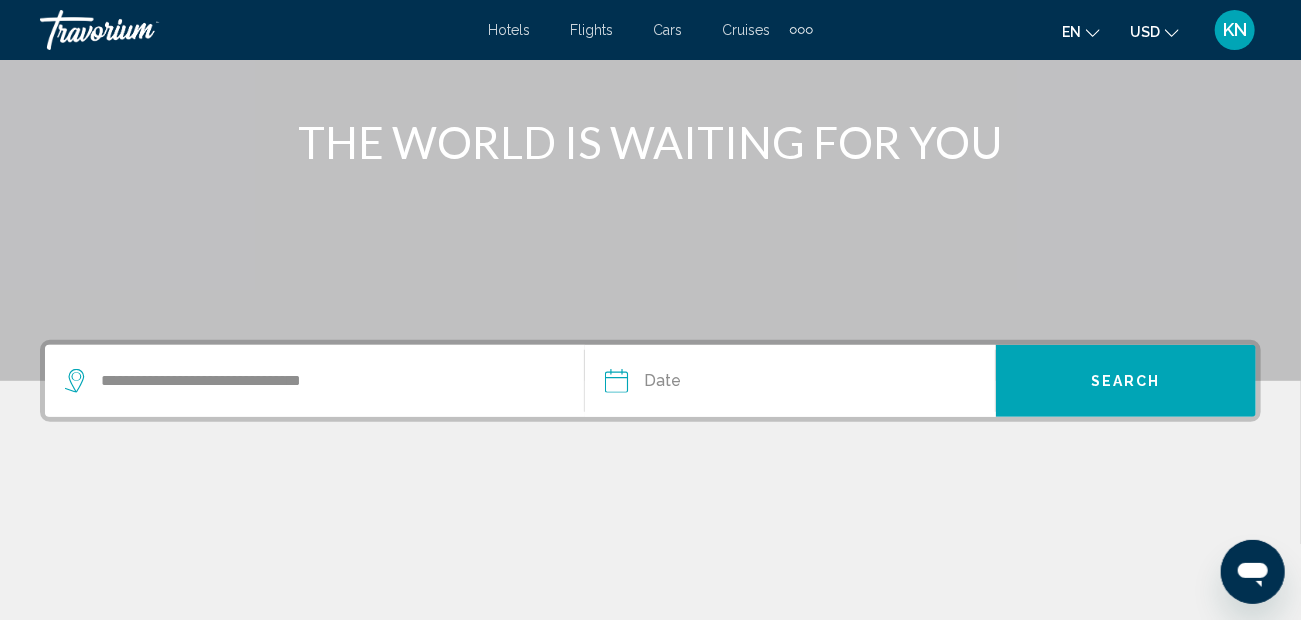 click at bounding box center (701, 384) 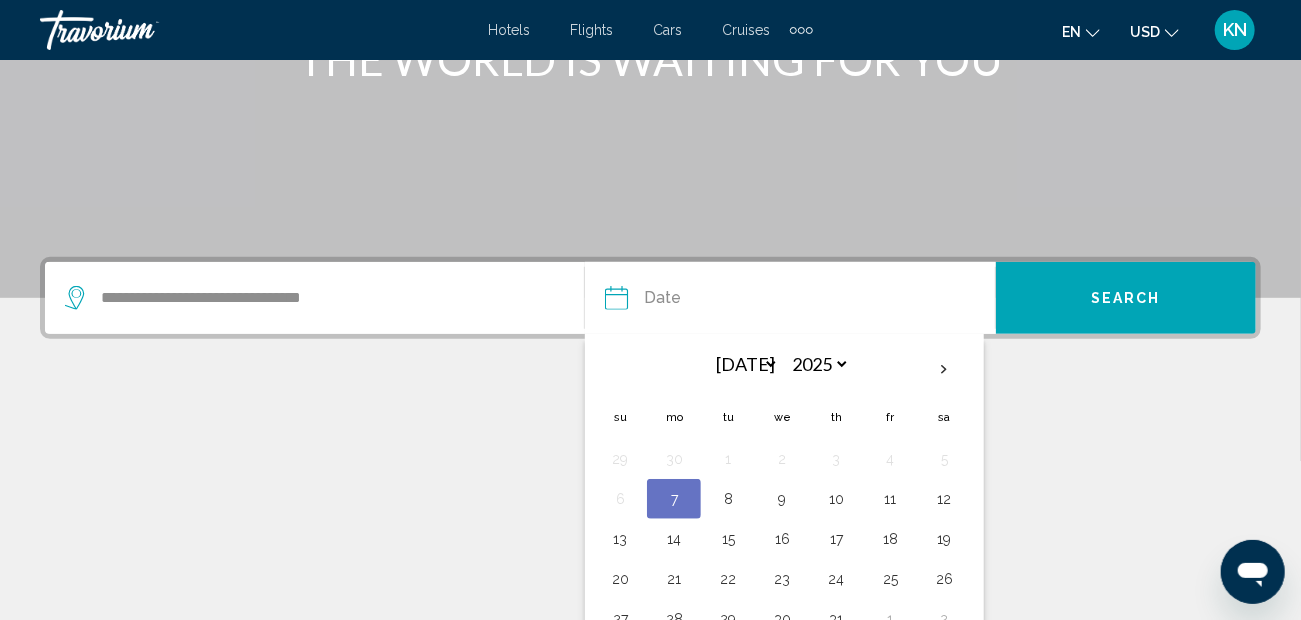 scroll, scrollTop: 367, scrollLeft: 0, axis: vertical 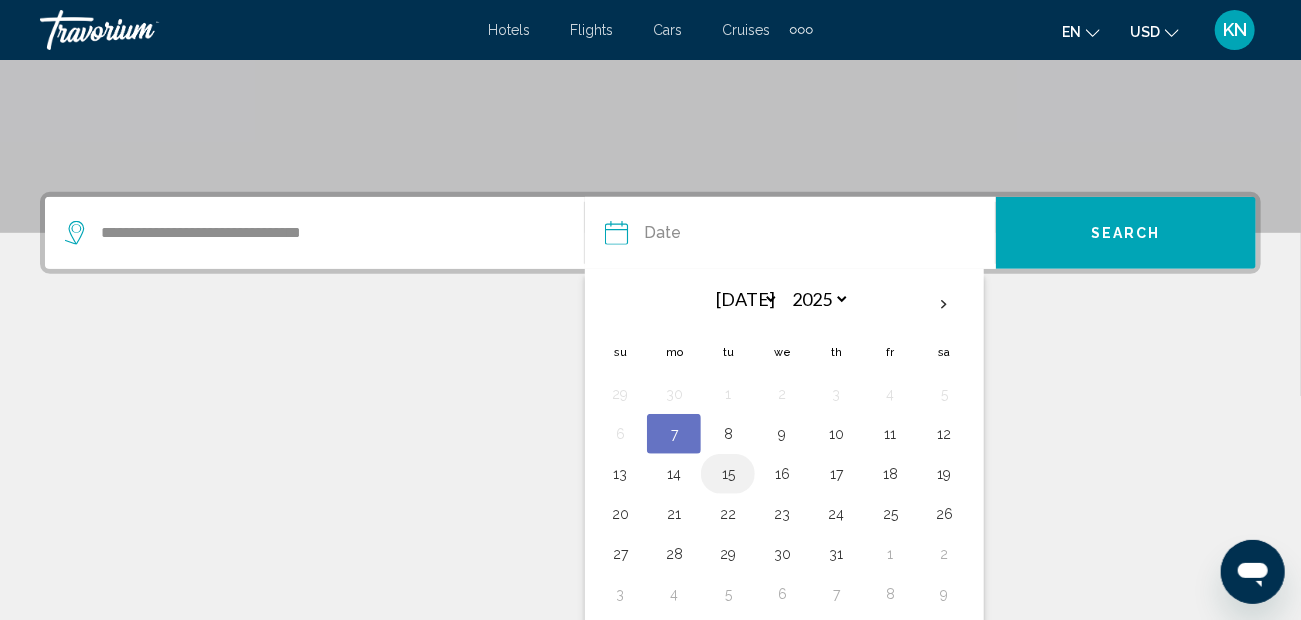 click on "15" at bounding box center [728, 474] 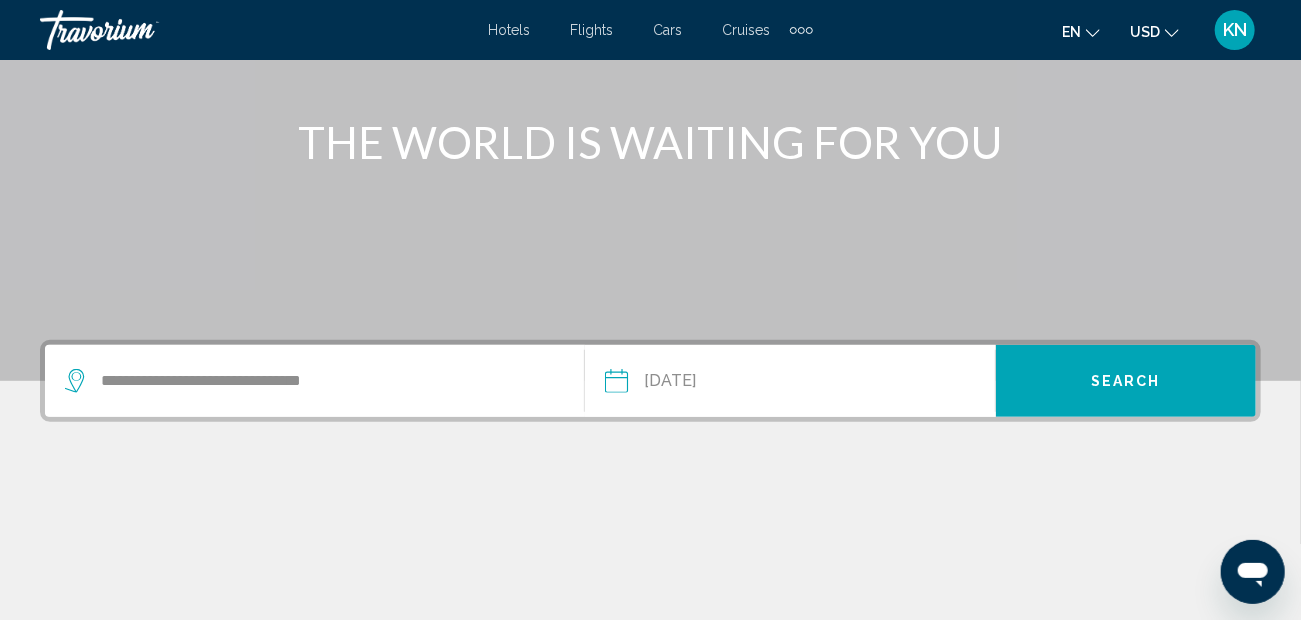 click on "Search" at bounding box center [1126, 382] 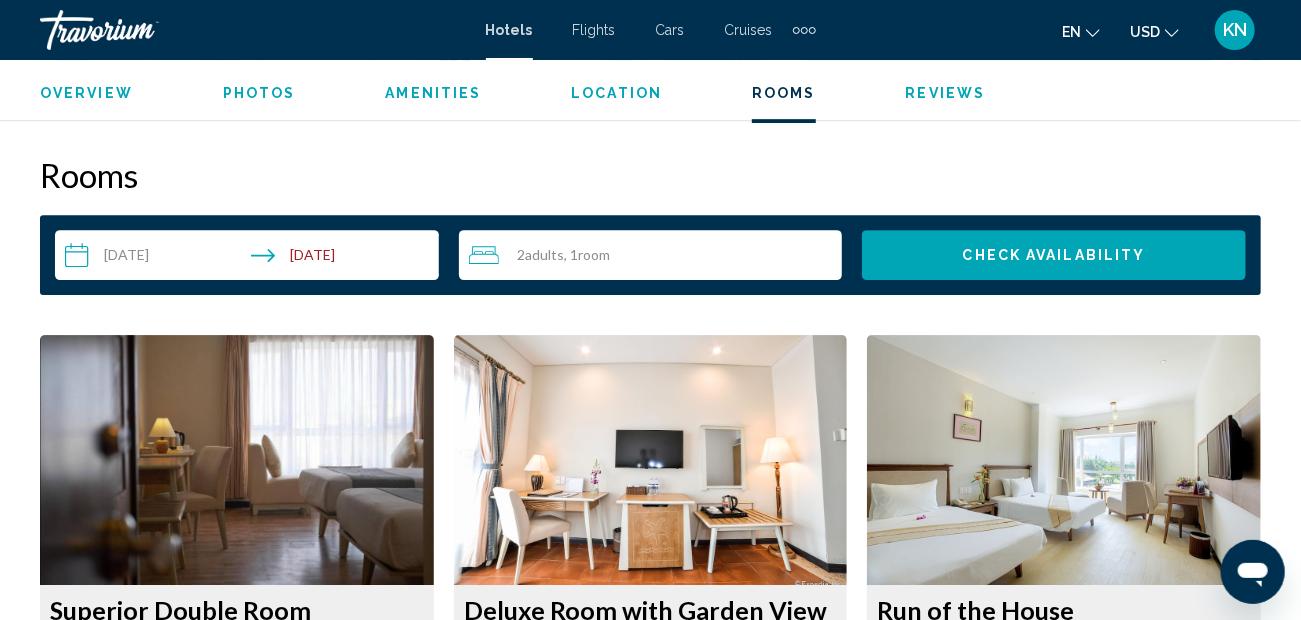 scroll, scrollTop: 3247, scrollLeft: 0, axis: vertical 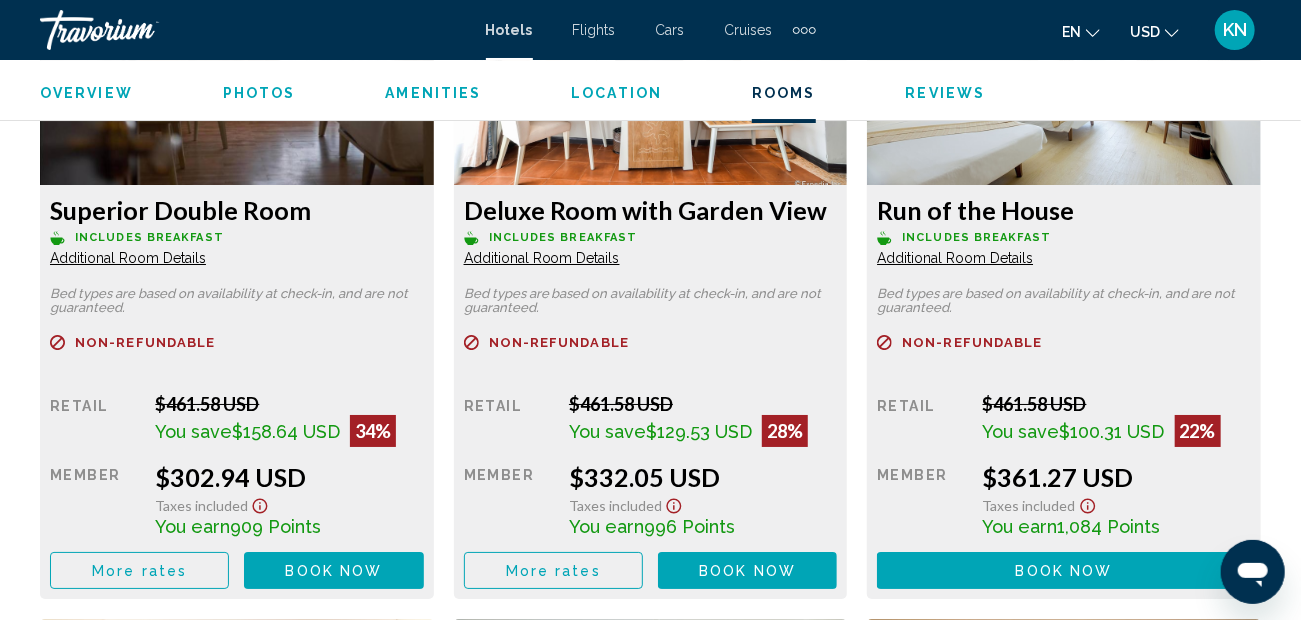 click on "More rates" at bounding box center [139, 571] 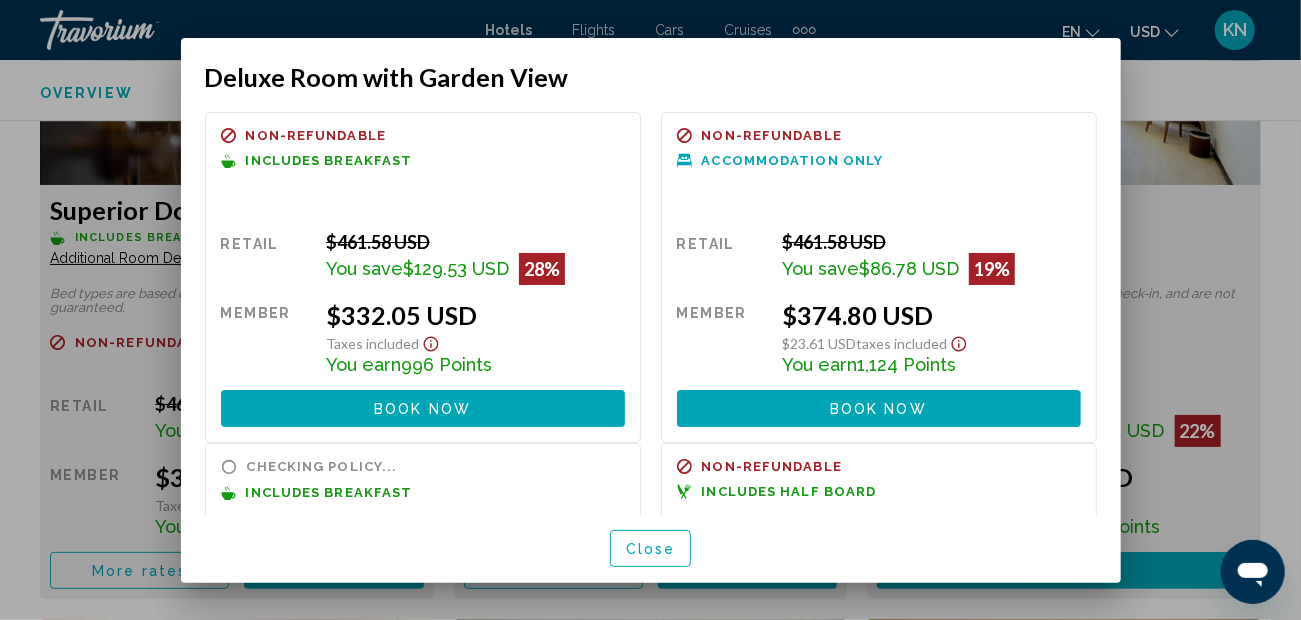 scroll, scrollTop: 0, scrollLeft: 0, axis: both 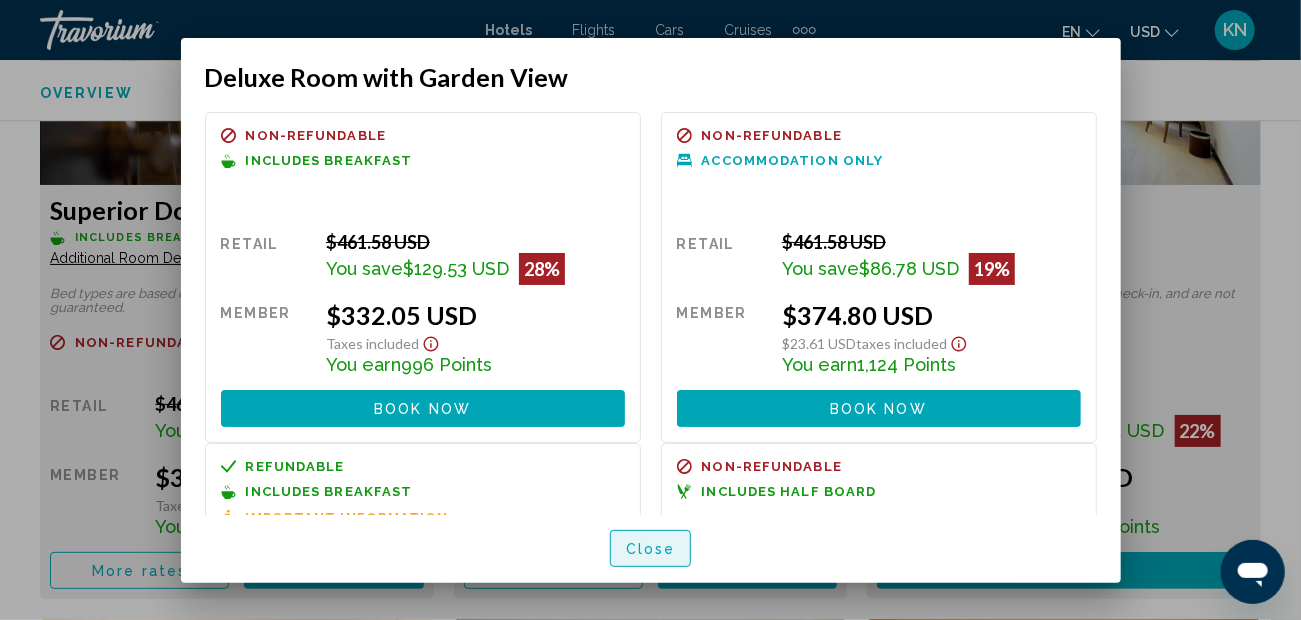 click on "Close" at bounding box center (651, 548) 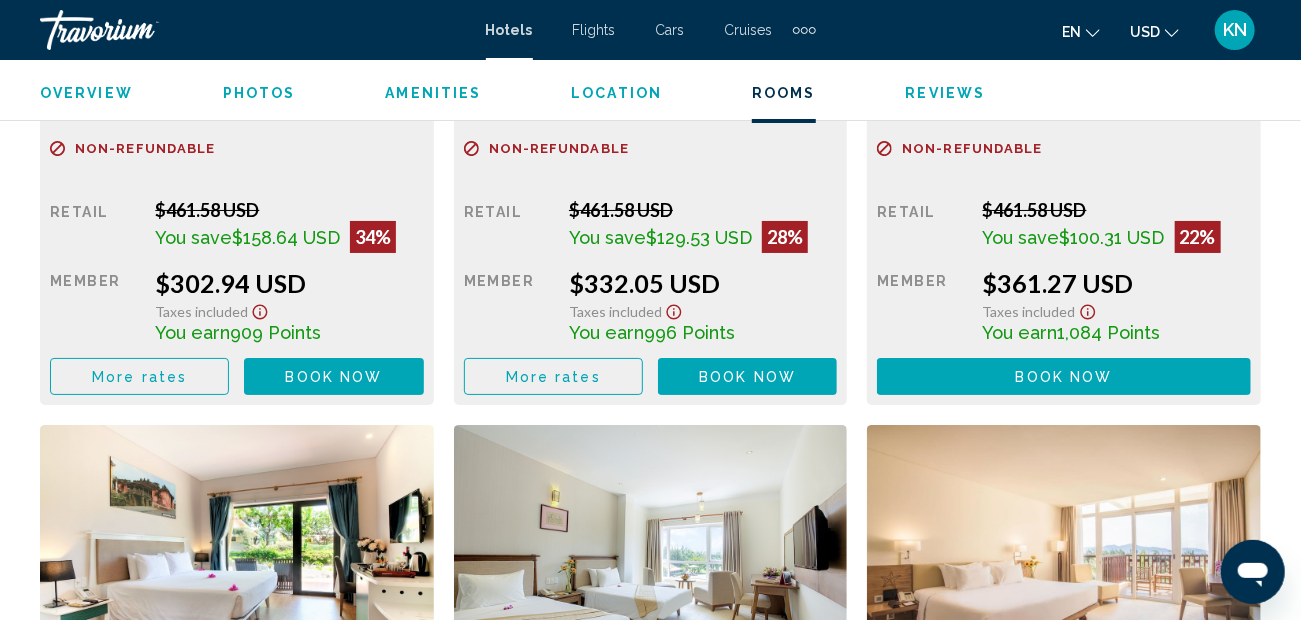 scroll, scrollTop: 3447, scrollLeft: 0, axis: vertical 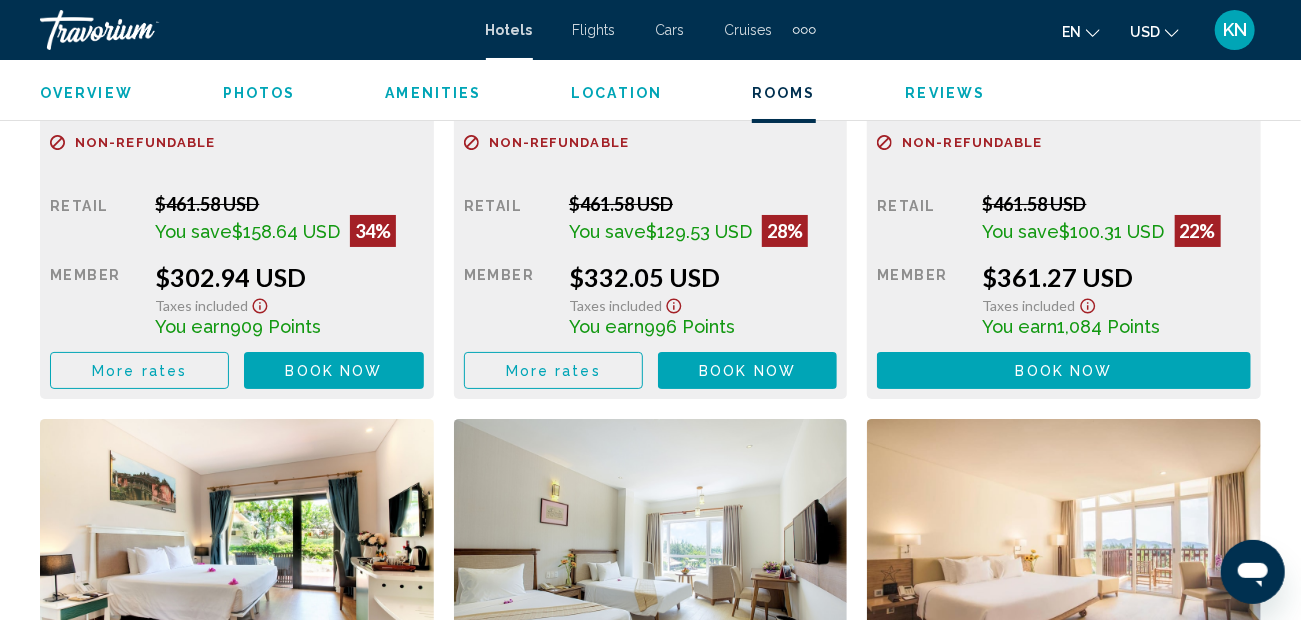 click on "More rates" at bounding box center [139, 370] 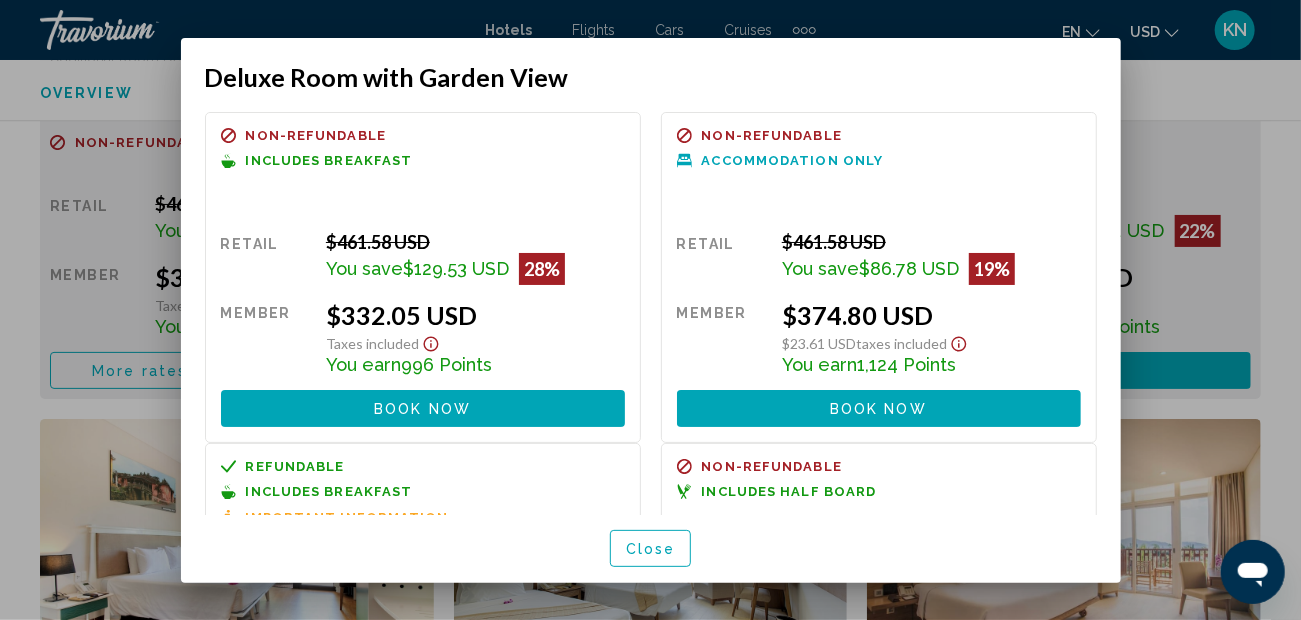 scroll, scrollTop: 0, scrollLeft: 0, axis: both 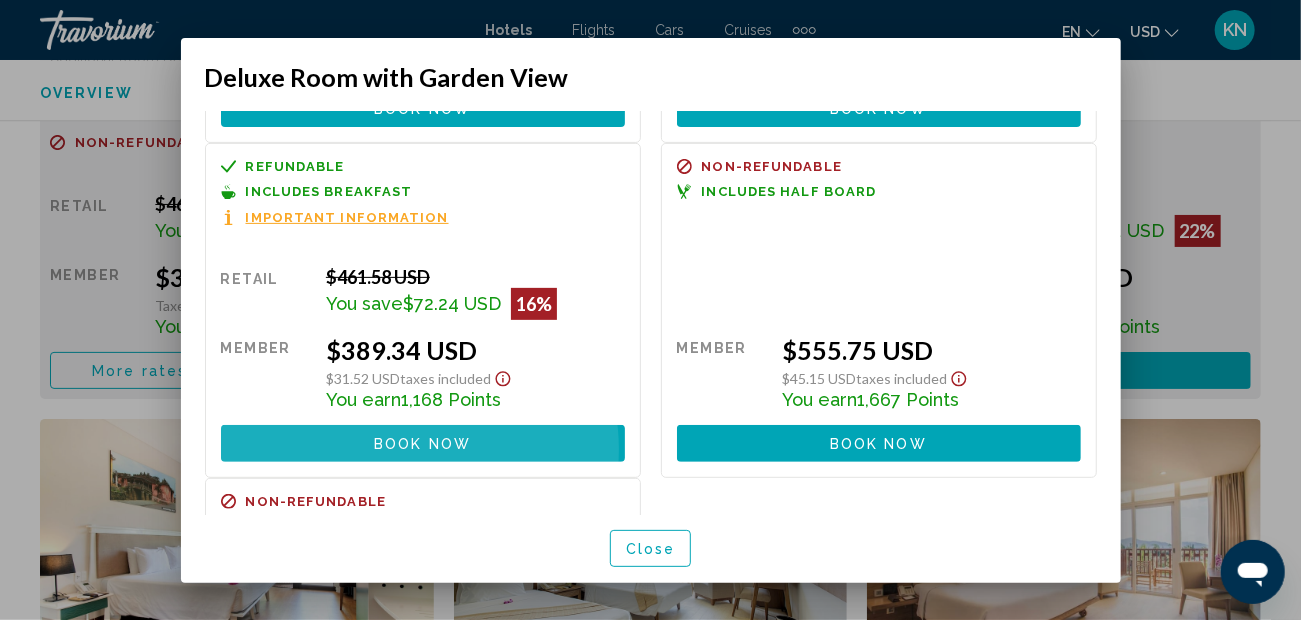 click on "Book now" at bounding box center [422, 444] 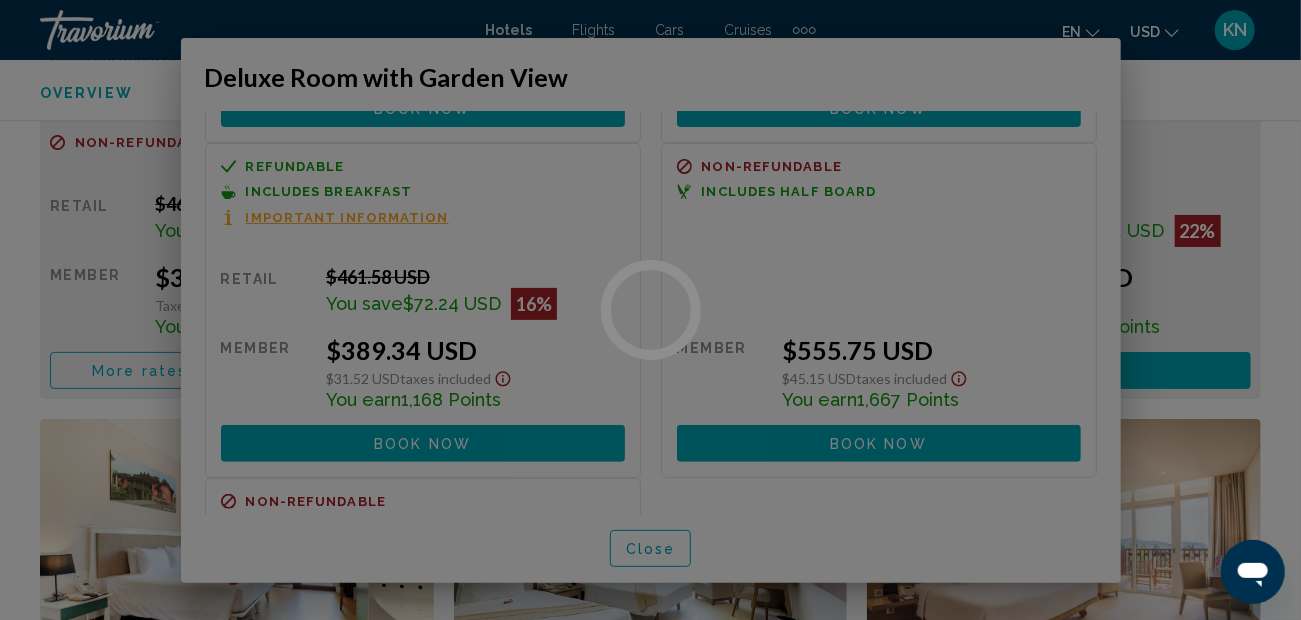 scroll, scrollTop: 3447, scrollLeft: 0, axis: vertical 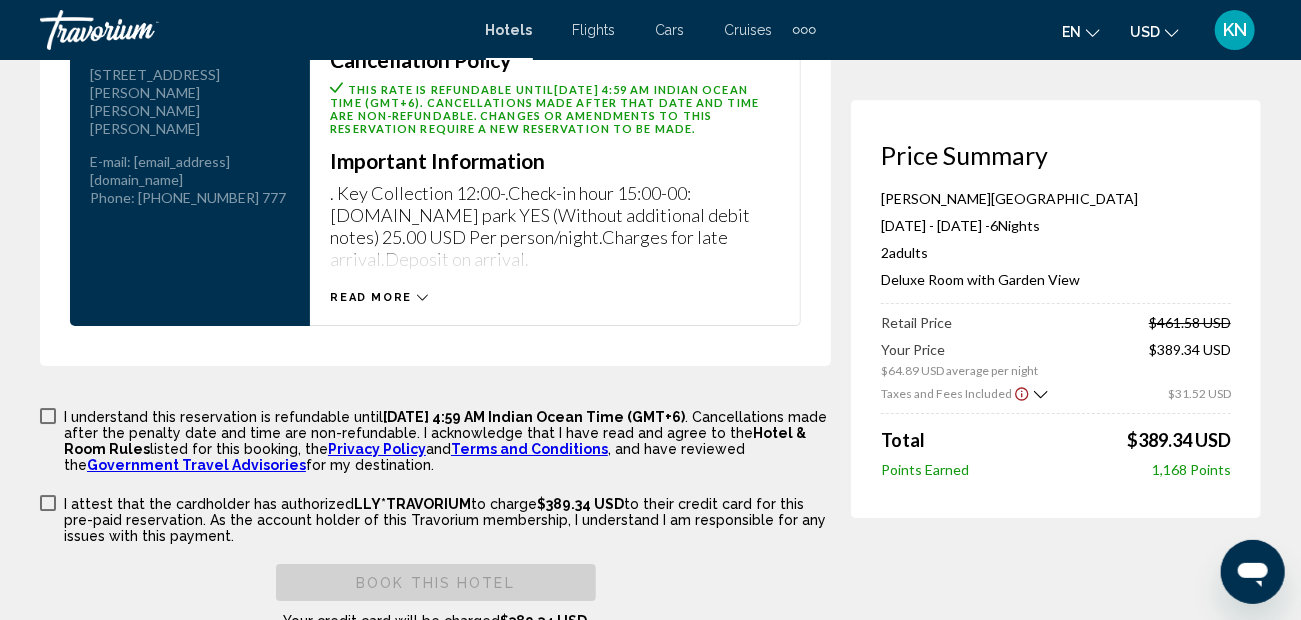click at bounding box center (48, 416) 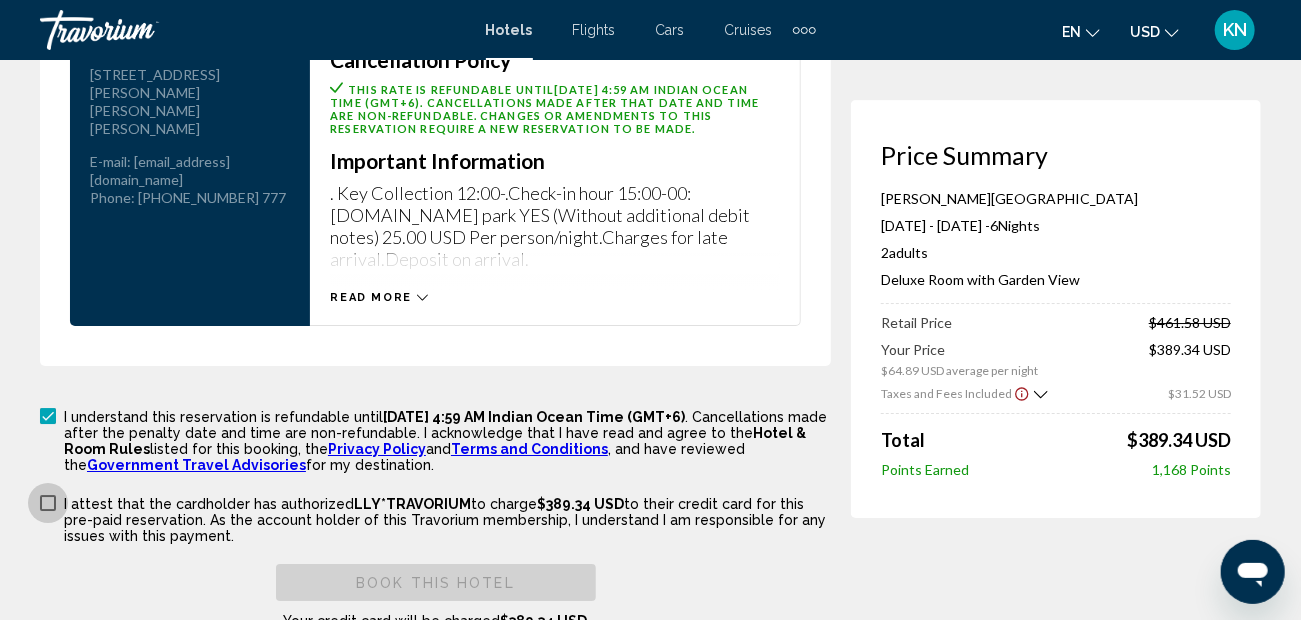 click on "I attest that the cardholder has authorized  LLY*TRAVORIUM  to charge  $389.34 USD  to their credit card for this pre-paid reservation. As the account holder of this Travorium membership, I understand I am responsible for any issues with this payment." at bounding box center [435, 518] 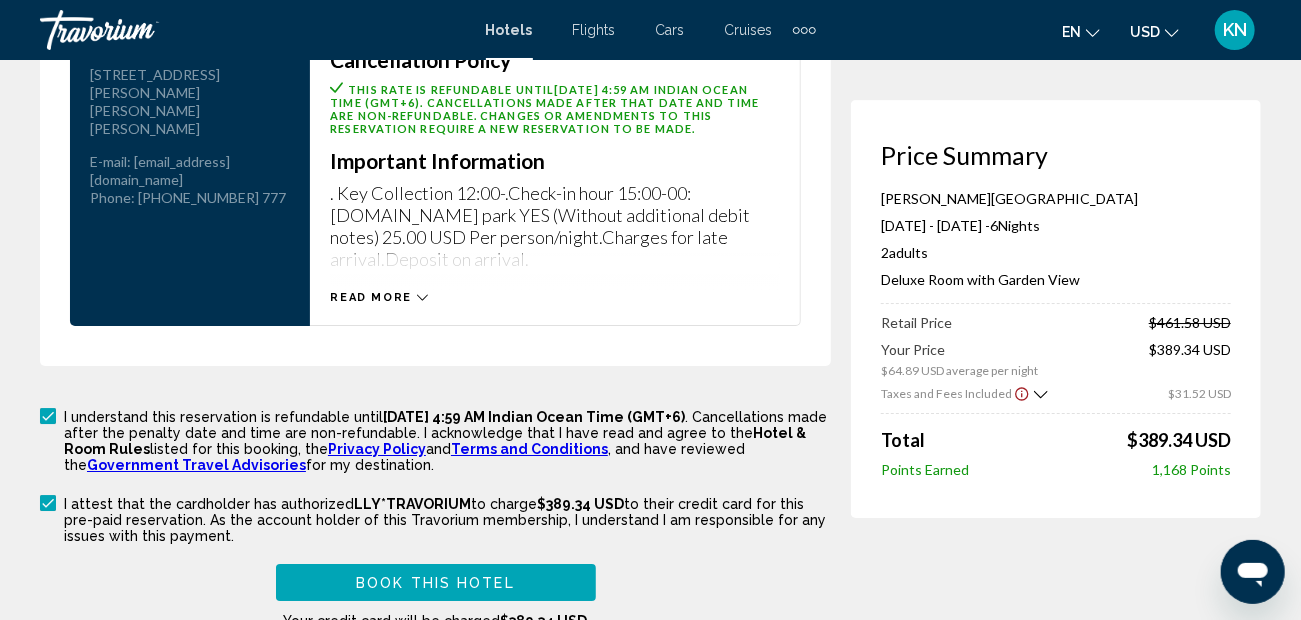 click at bounding box center (48, 503) 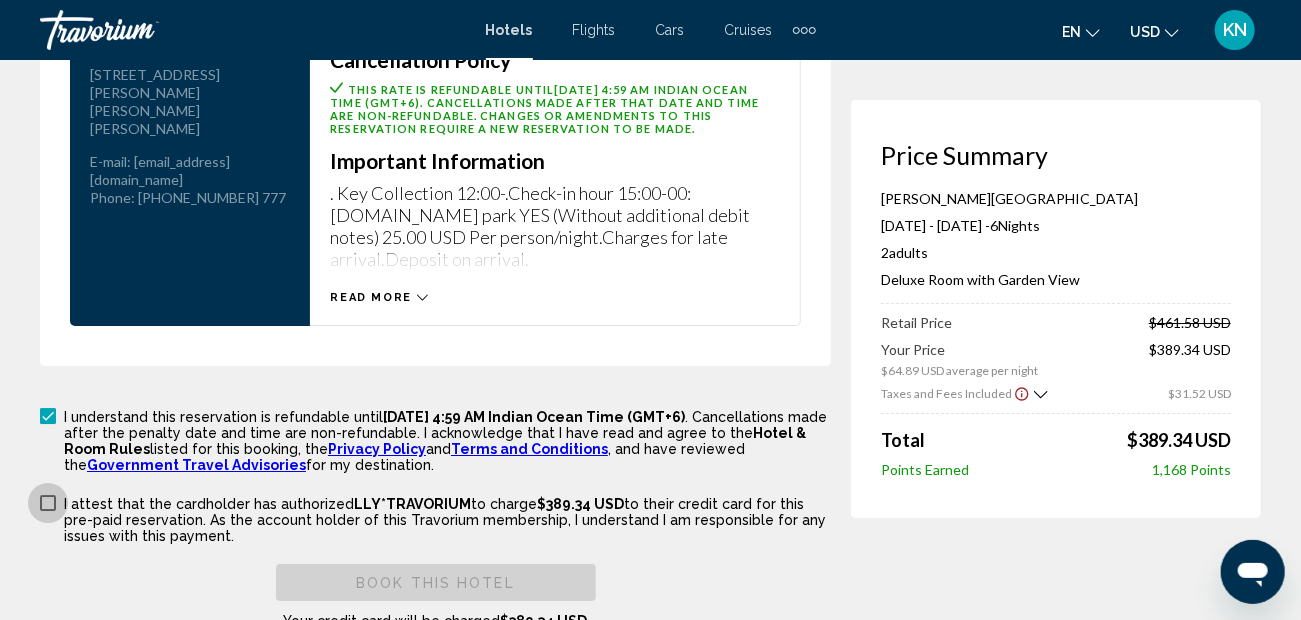 click at bounding box center [48, 503] 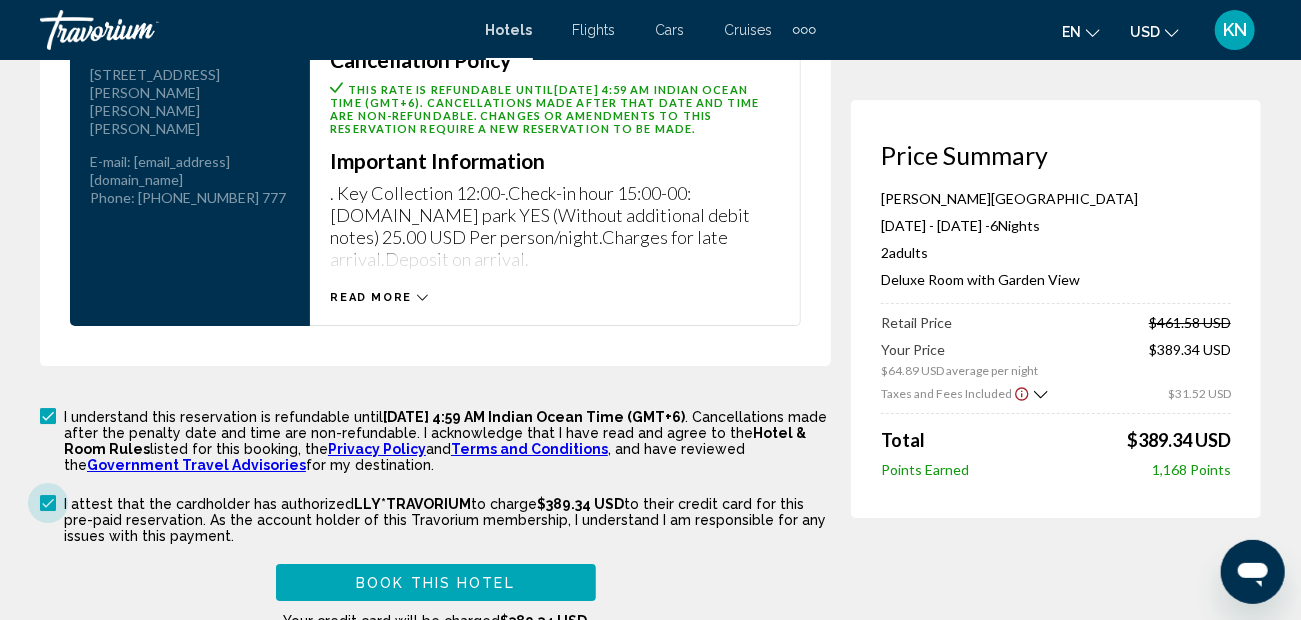 click at bounding box center [48, 503] 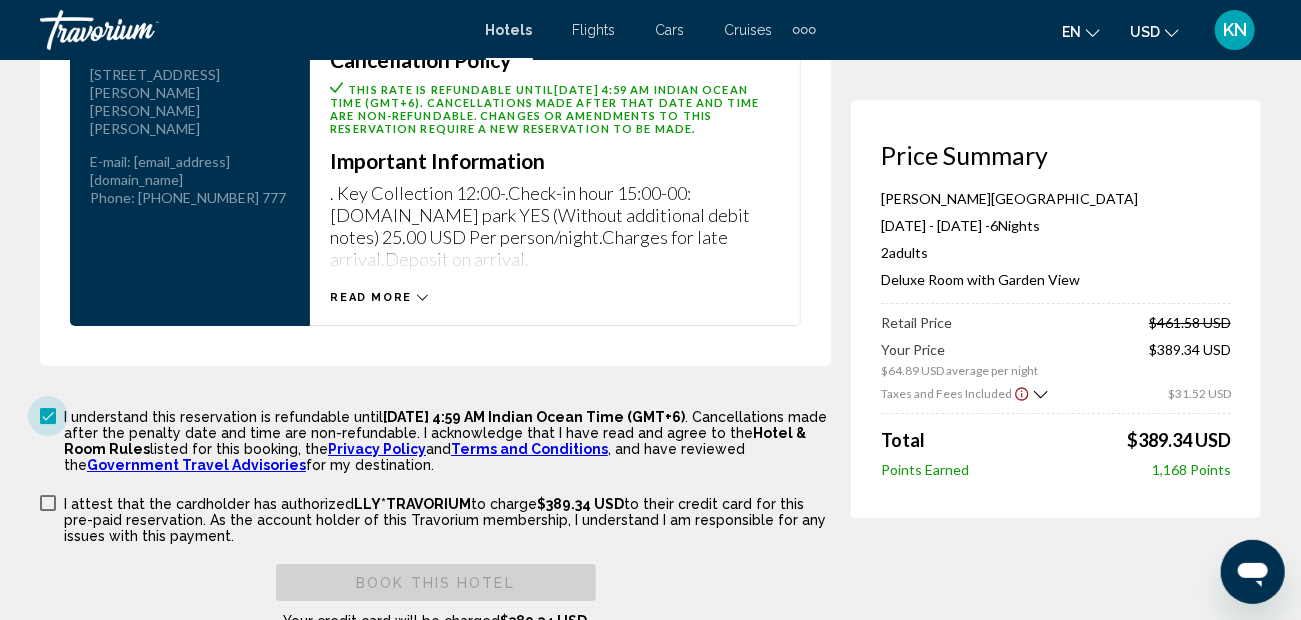 click at bounding box center [48, 416] 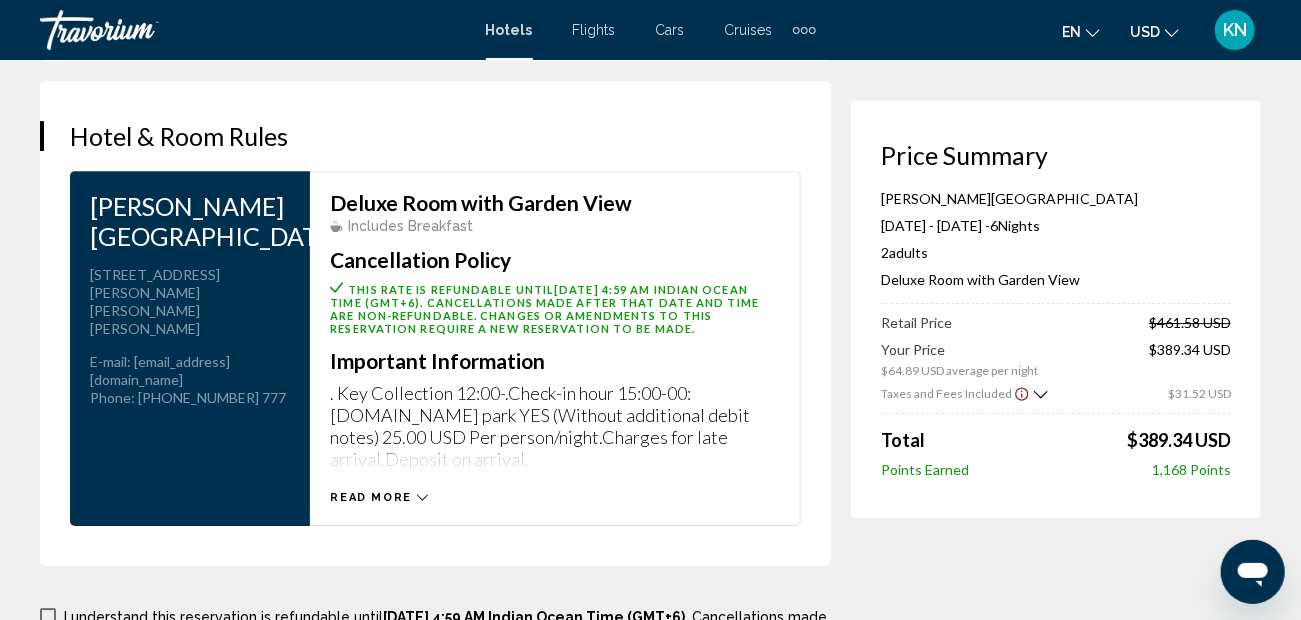 scroll, scrollTop: 3055, scrollLeft: 0, axis: vertical 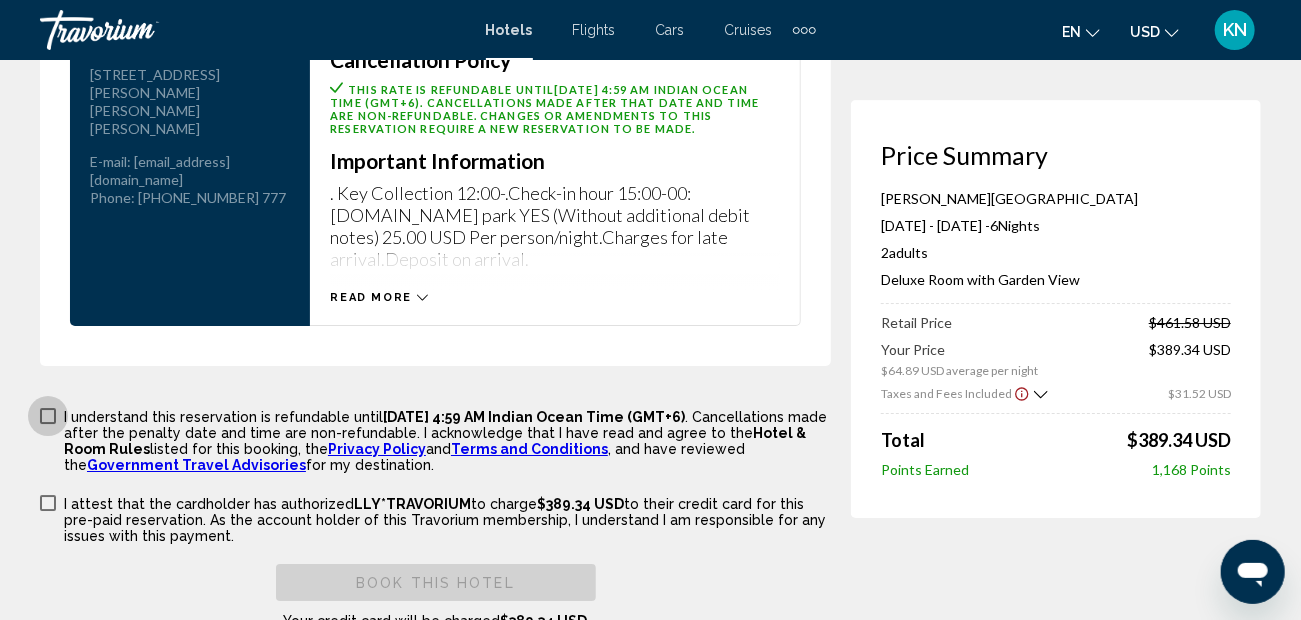 click on "I understand this reservation is refundable until  [DATE] 4:59 AM Indian Ocean Time (GMT+6) . Cancellations made after the penalty date and time are non-refundable. I acknowledge that I have read and agree to the  Hotel & Room Rules  listed for this booking, the  Privacy Policy  and  Terms and Conditions , and have reviewed the  Government Travel Advisories  for my destination." at bounding box center (435, 439) 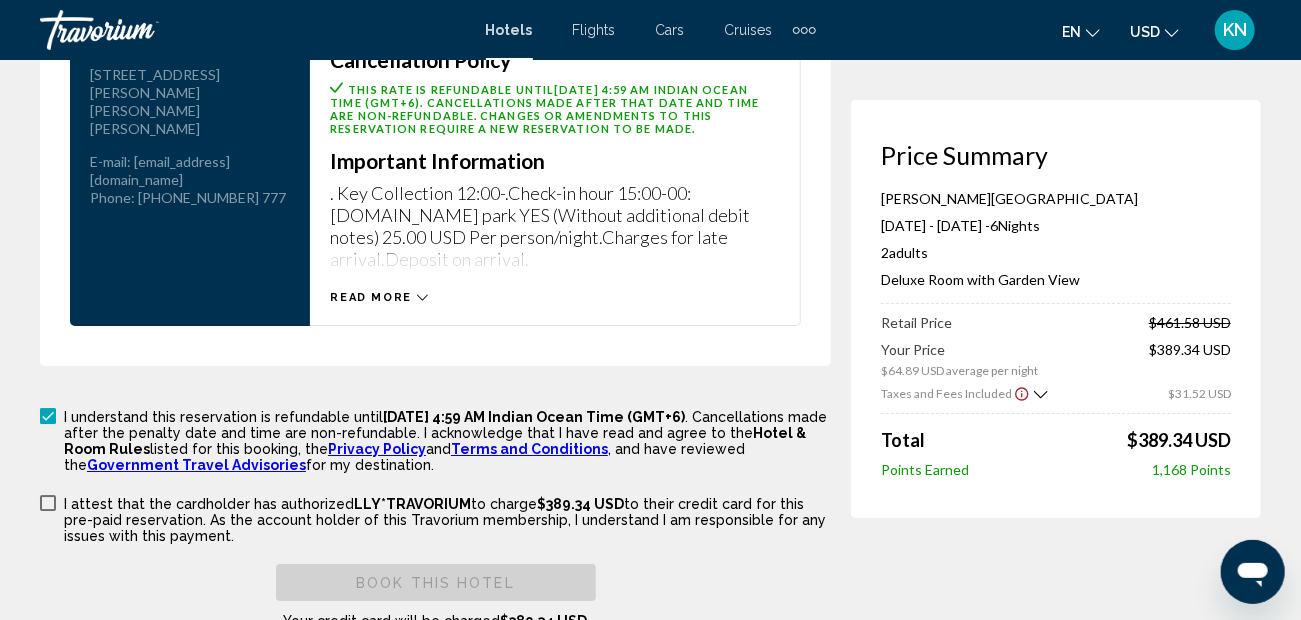 click on "I attest that the cardholder has authorized  LLY*TRAVORIUM  to charge  $389.34 USD  to their credit card for this pre-paid reservation. As the account holder of this Travorium membership, I understand I am responsible for any issues with this payment." at bounding box center (435, 518) 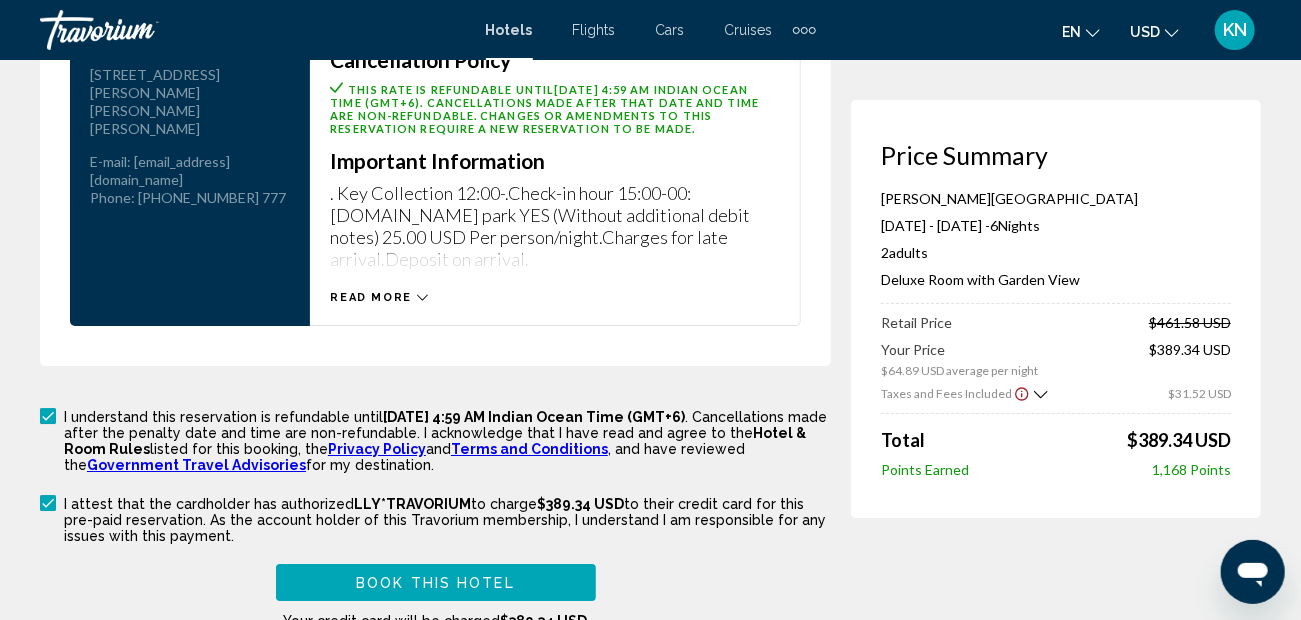 click at bounding box center (48, 503) 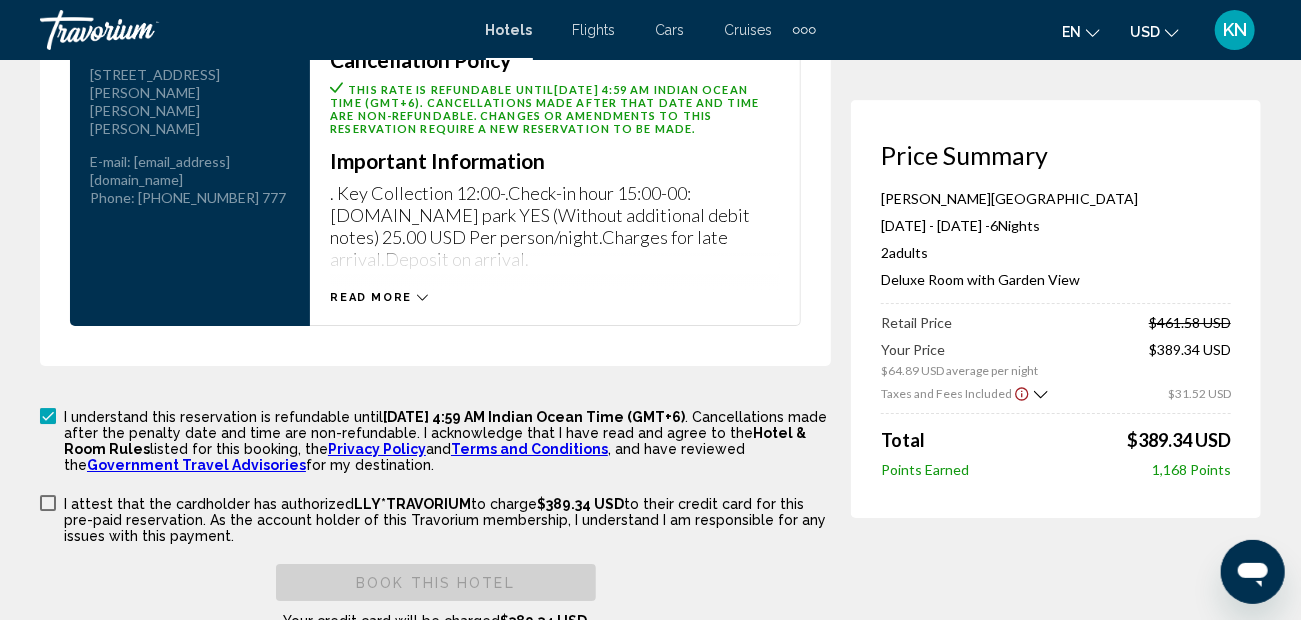 click at bounding box center (48, 416) 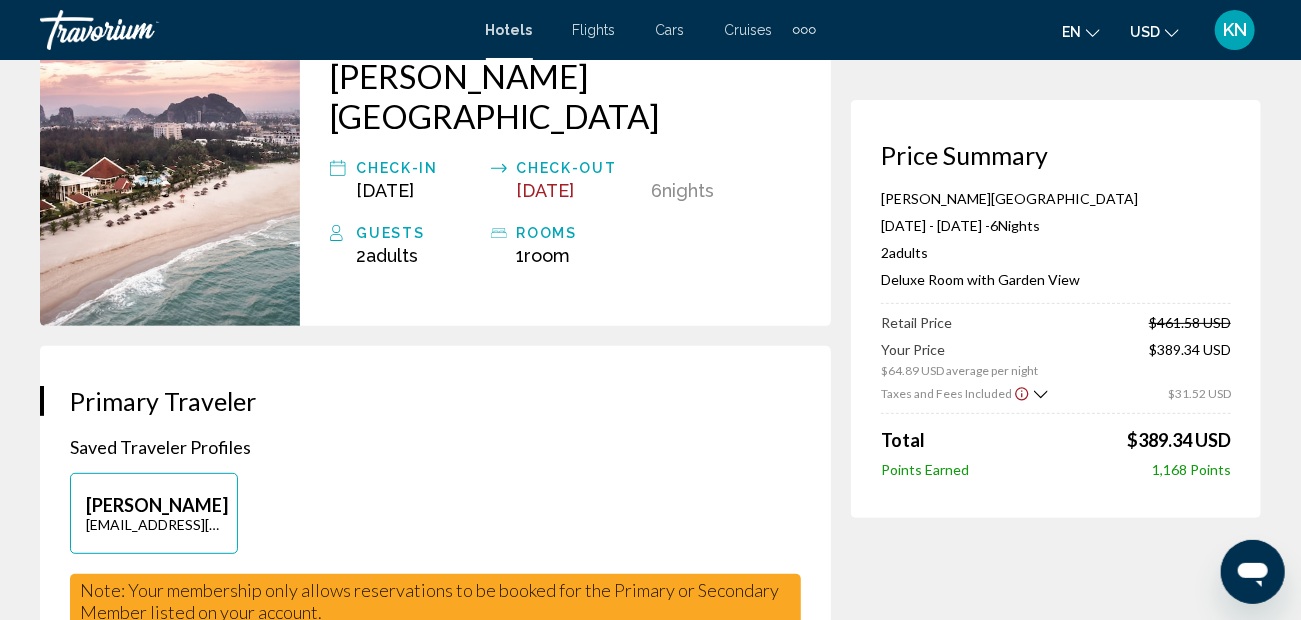 scroll, scrollTop: 0, scrollLeft: 0, axis: both 